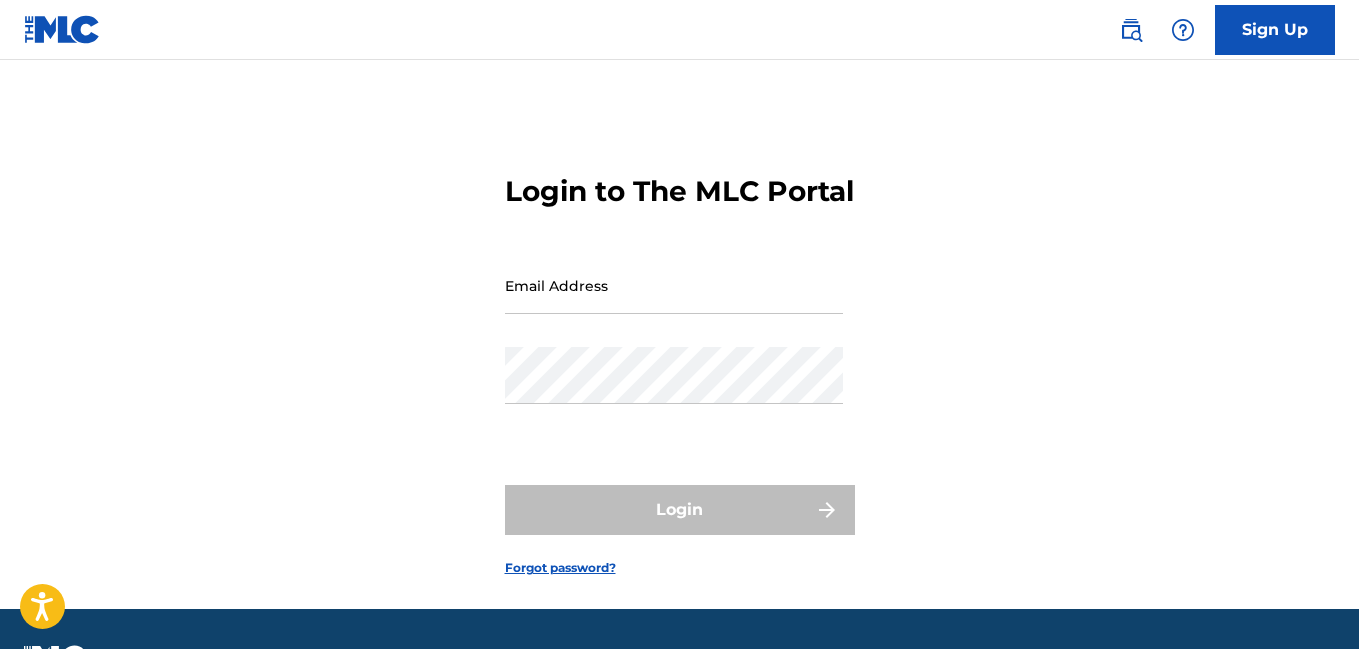 scroll, scrollTop: 0, scrollLeft: 0, axis: both 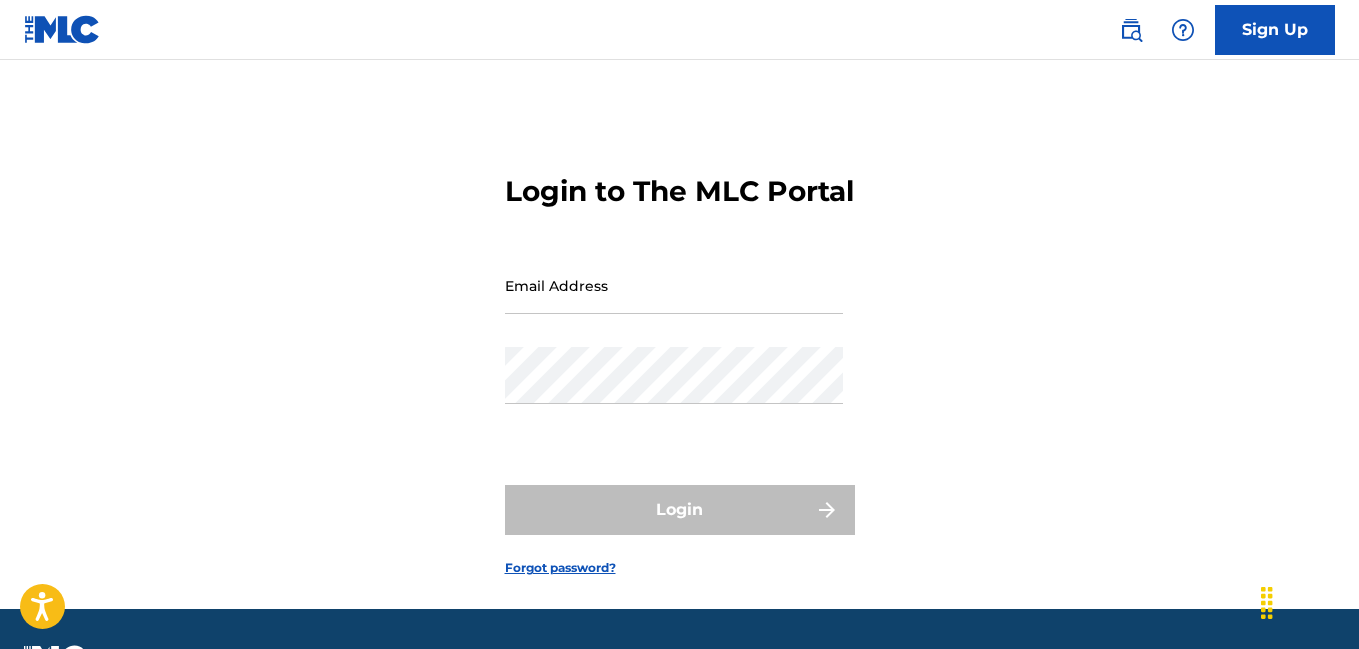 click on "Forgot password?" at bounding box center (560, 568) 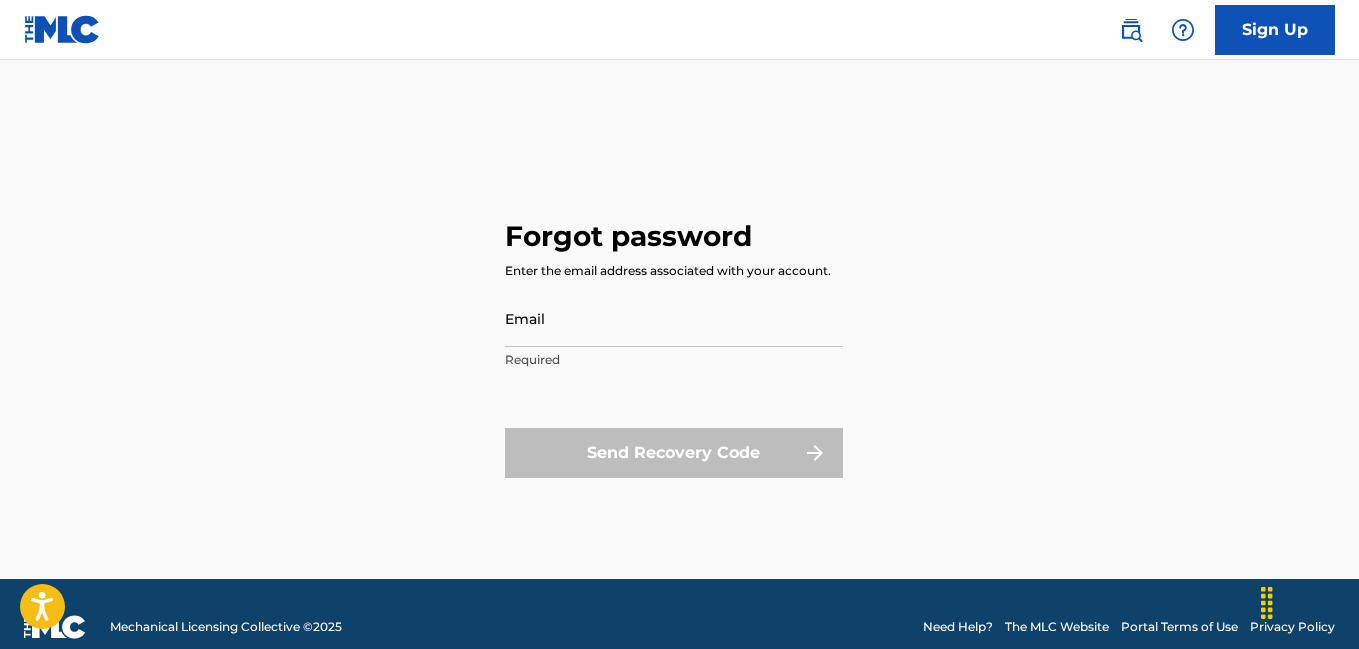 click on "Email" at bounding box center [674, 318] 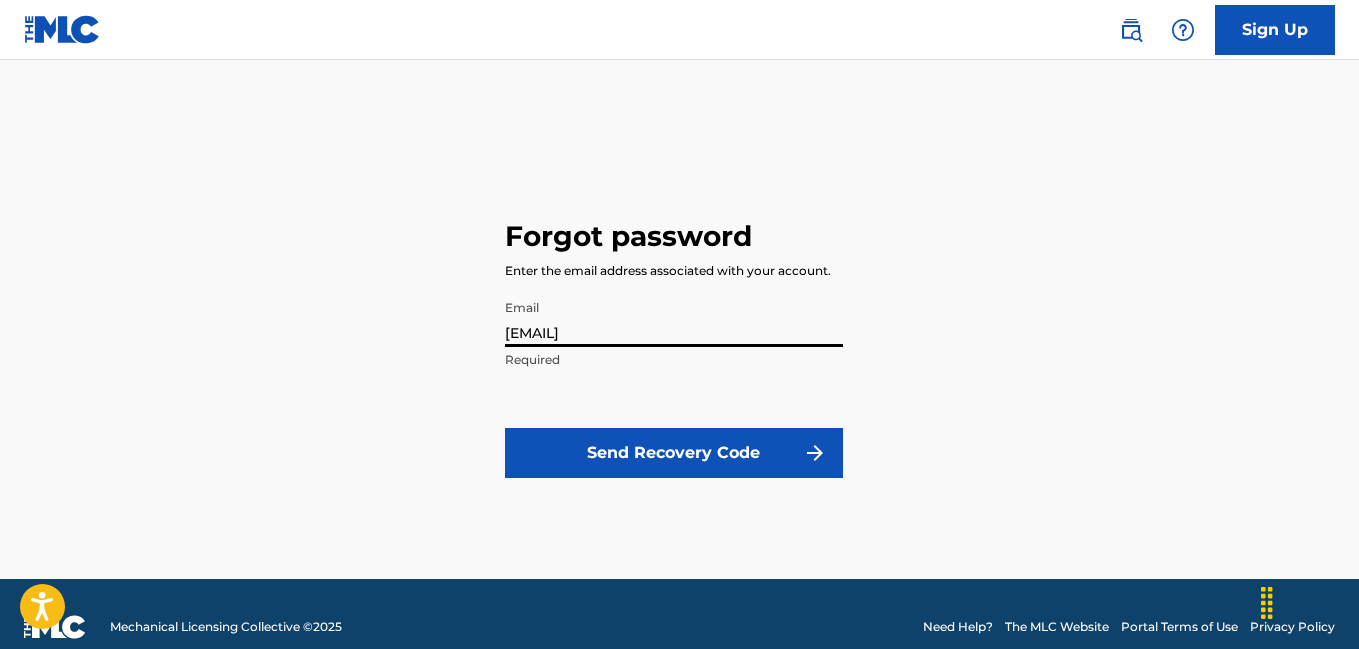 type on "[EMAIL]" 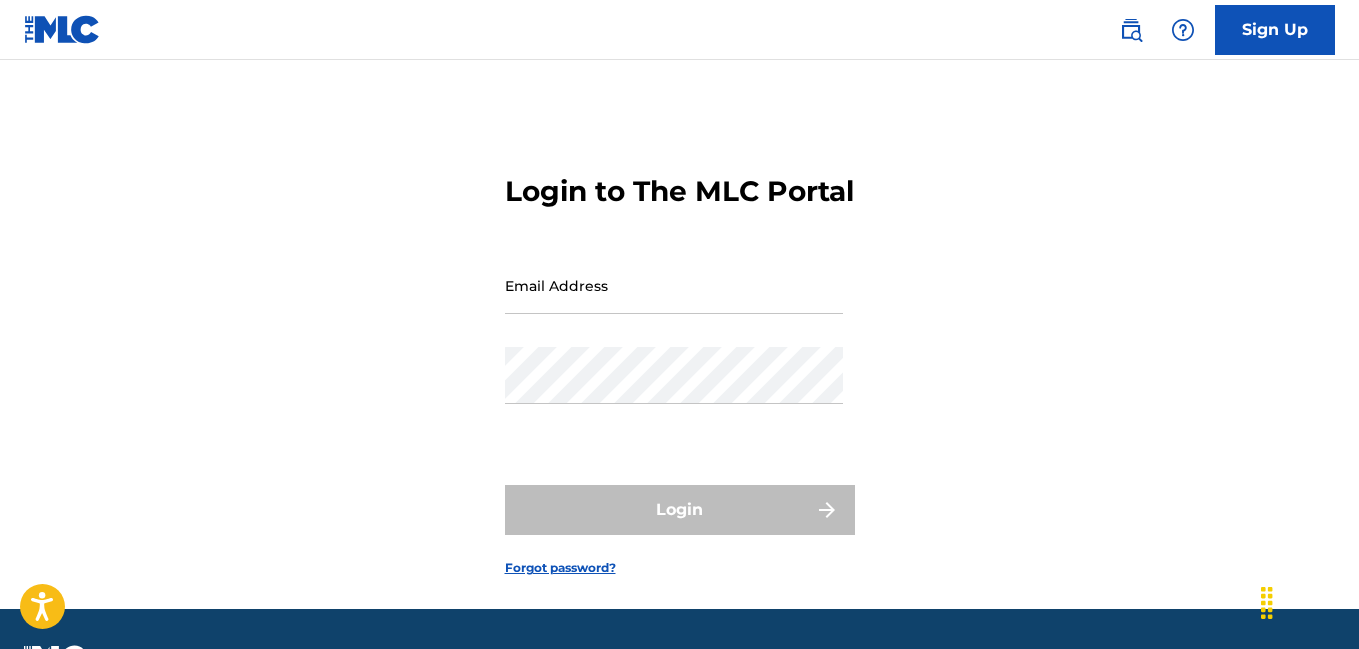 click on "Email Address" at bounding box center [674, 285] 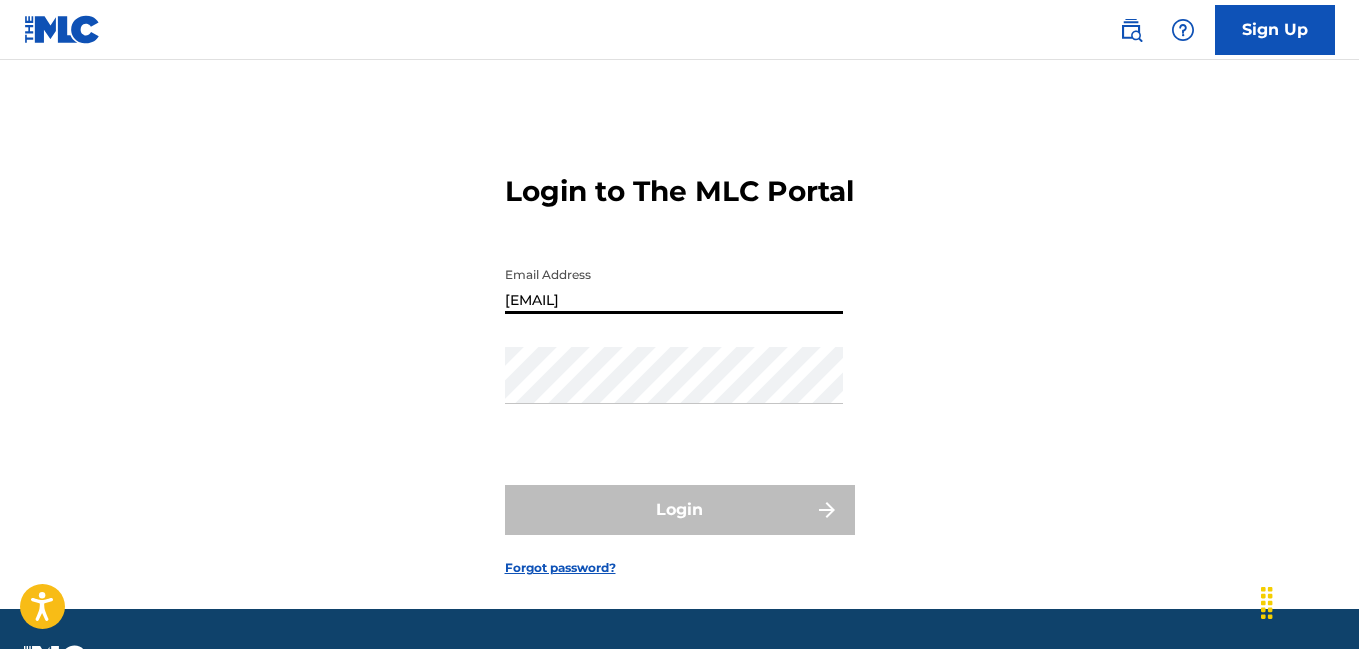 type on "[EMAIL]" 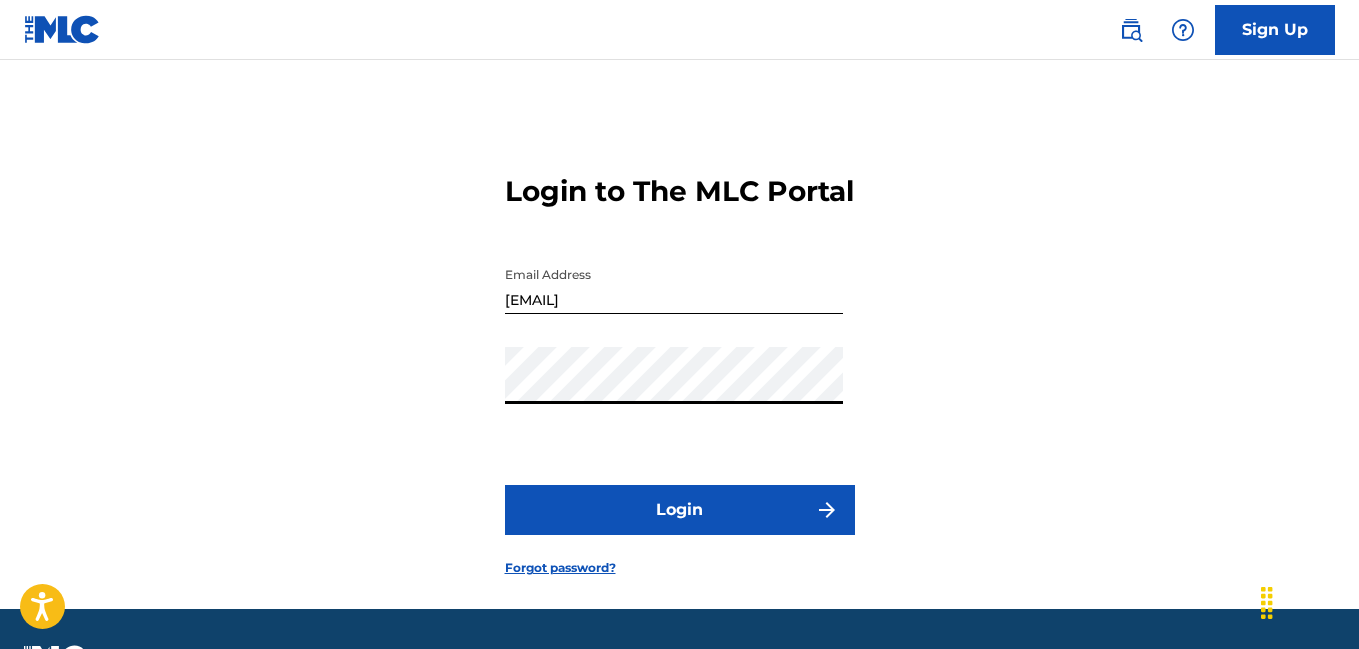 click on "Login" at bounding box center (680, 510) 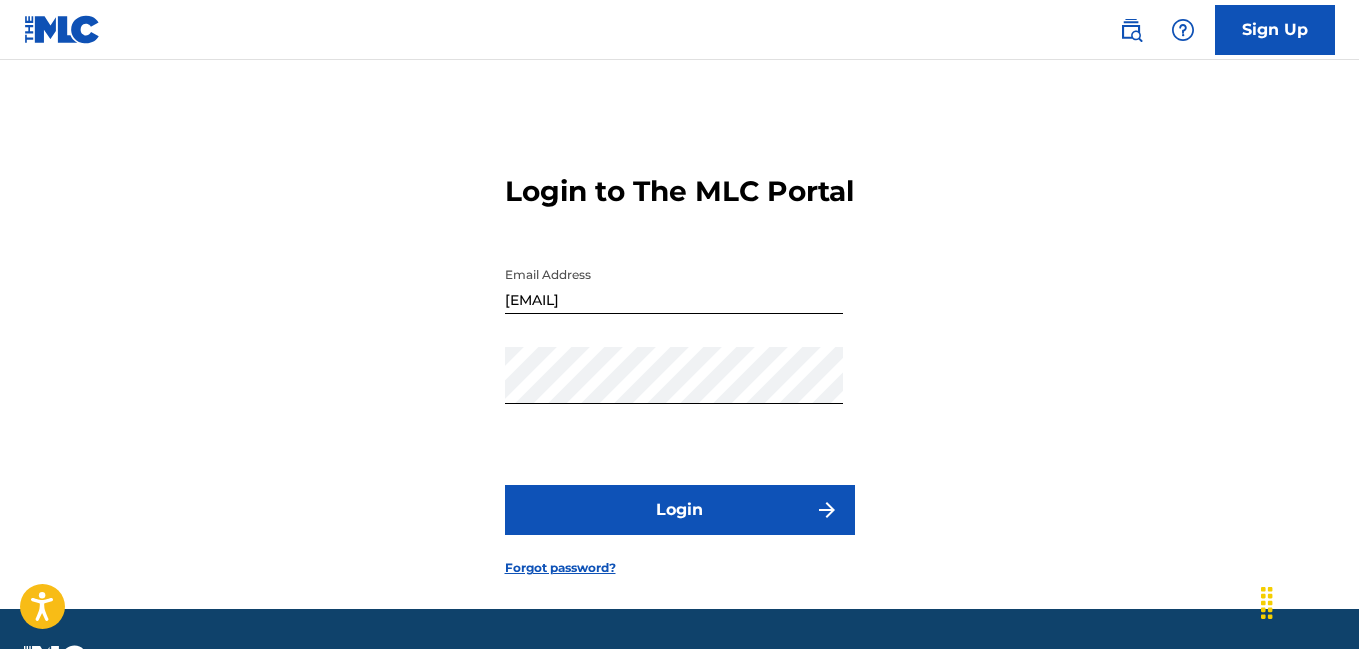 click on "Forgot password?" at bounding box center (560, 568) 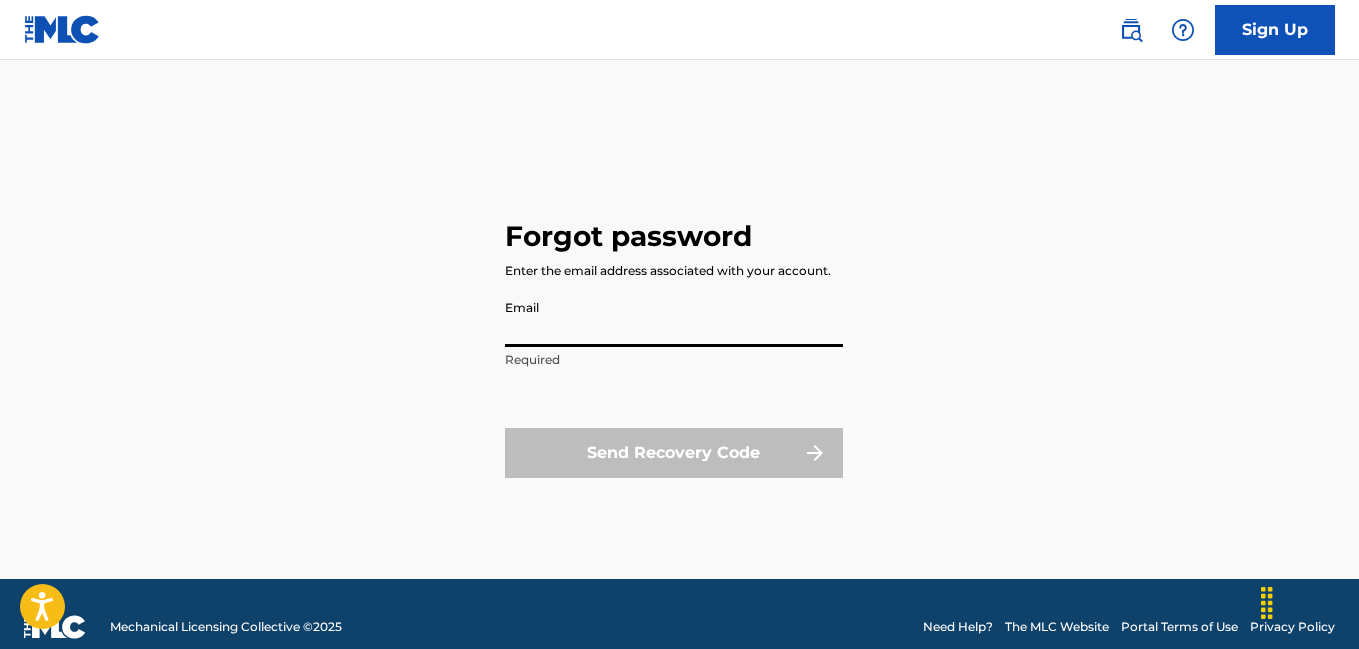 click on "Email" at bounding box center [674, 318] 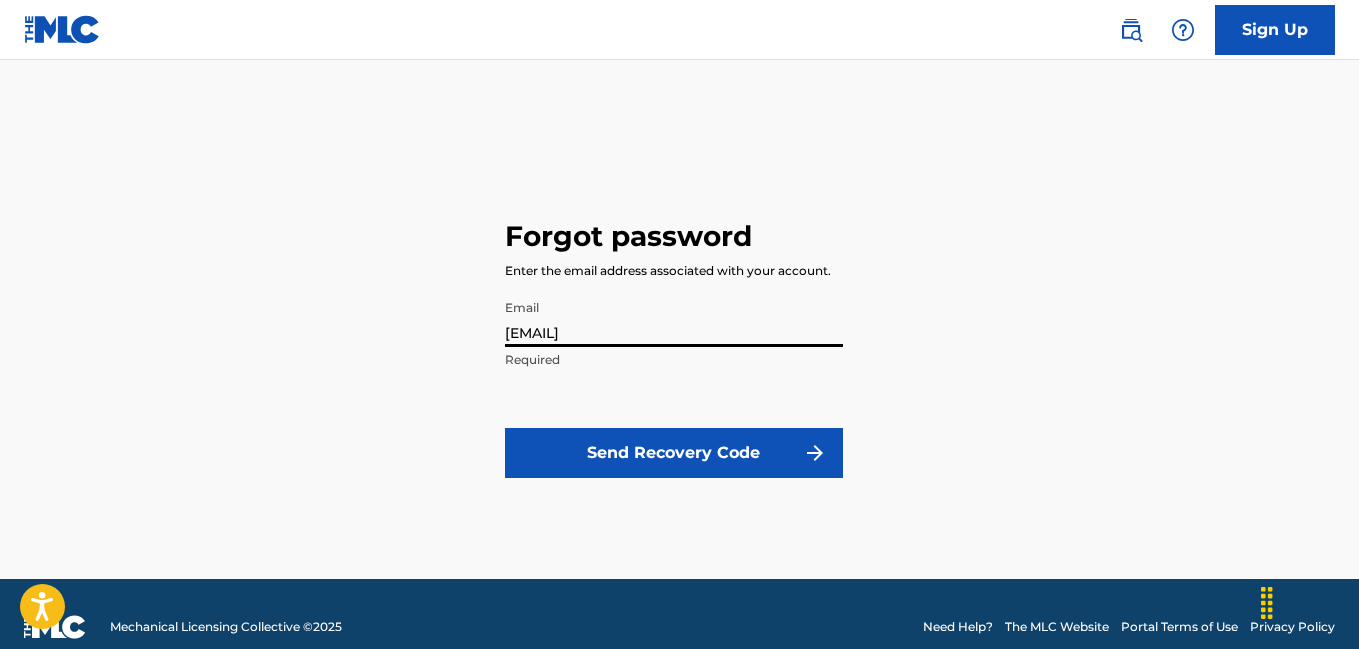 type on "[EMAIL]" 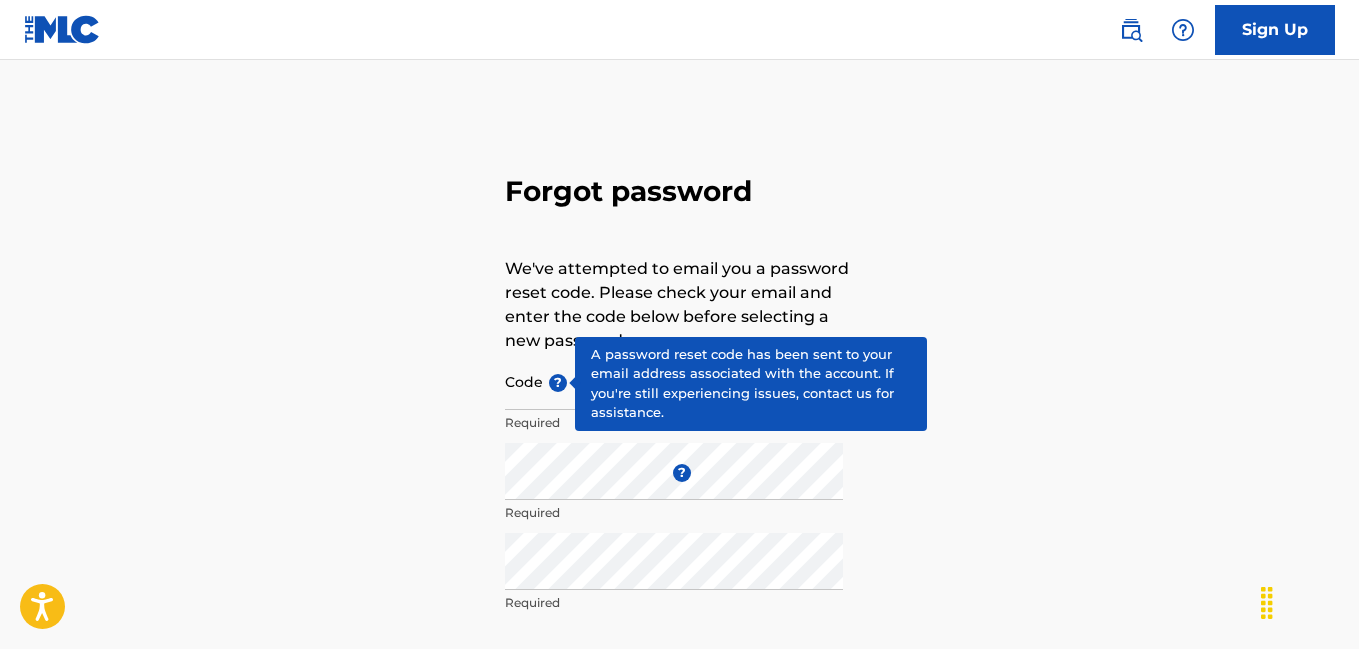 click on "Code ?" at bounding box center [674, 381] 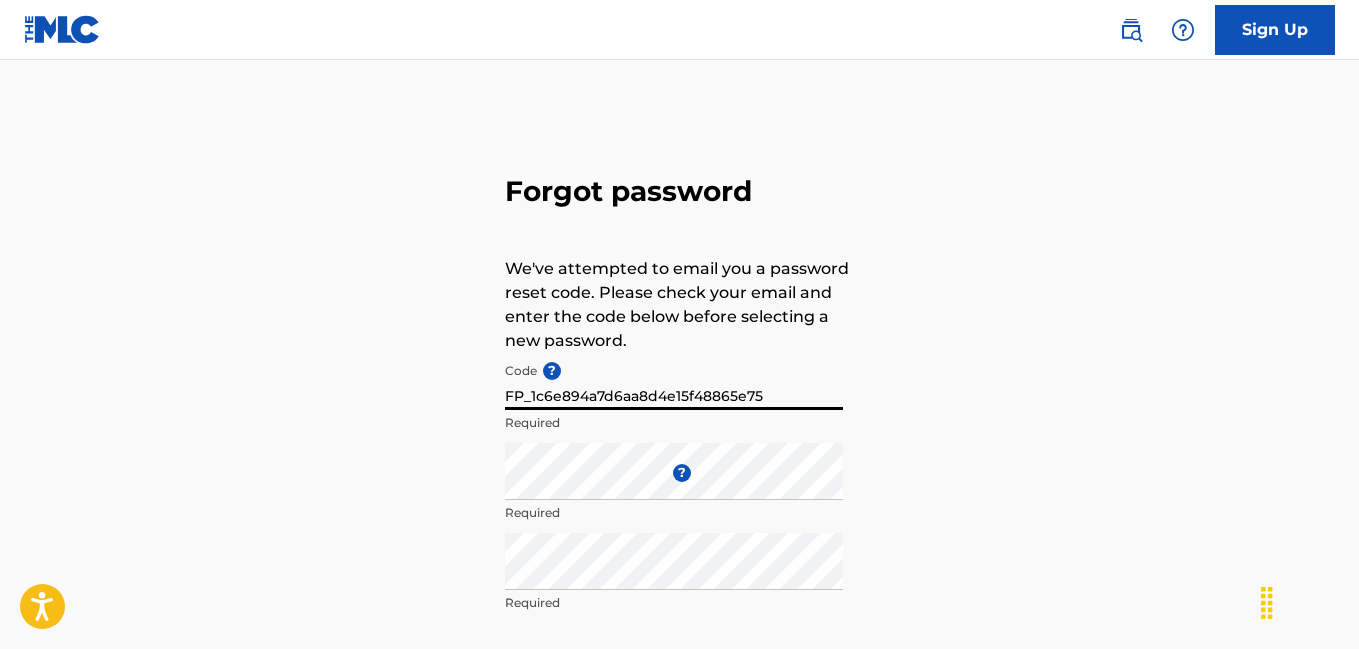 type on "FP_1c6e894a7d6aa8d4e15f48865e75" 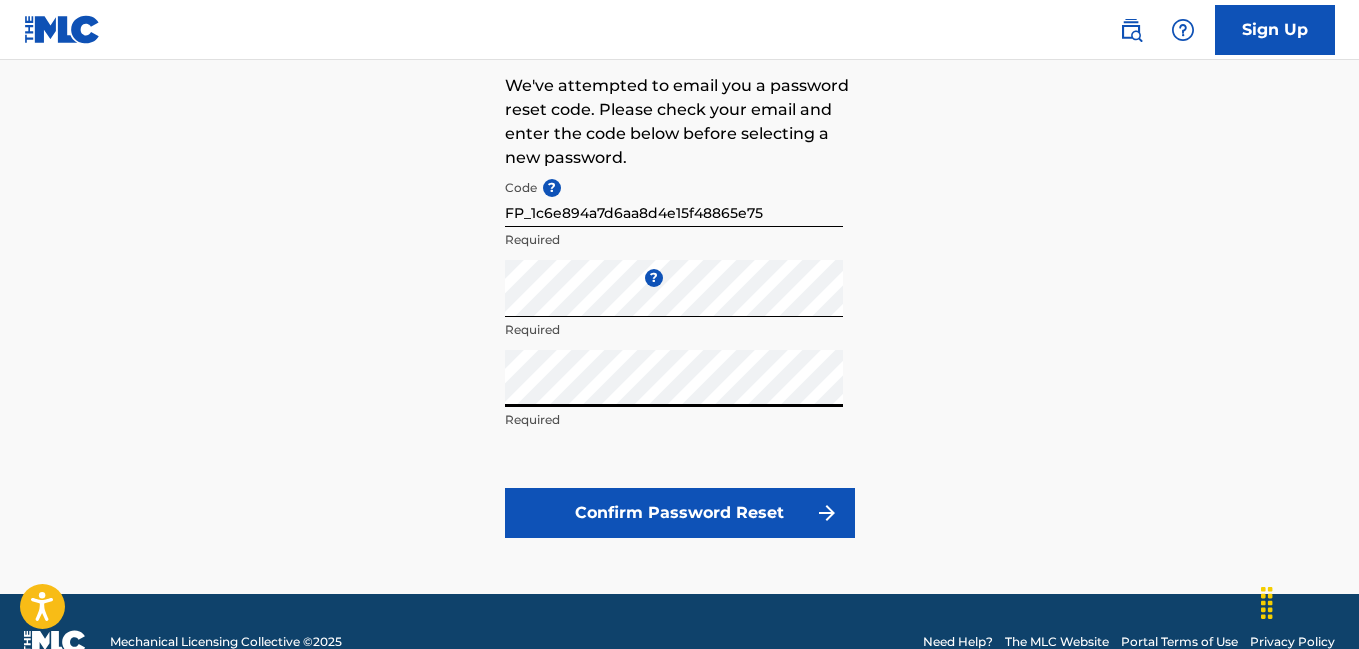 scroll, scrollTop: 185, scrollLeft: 0, axis: vertical 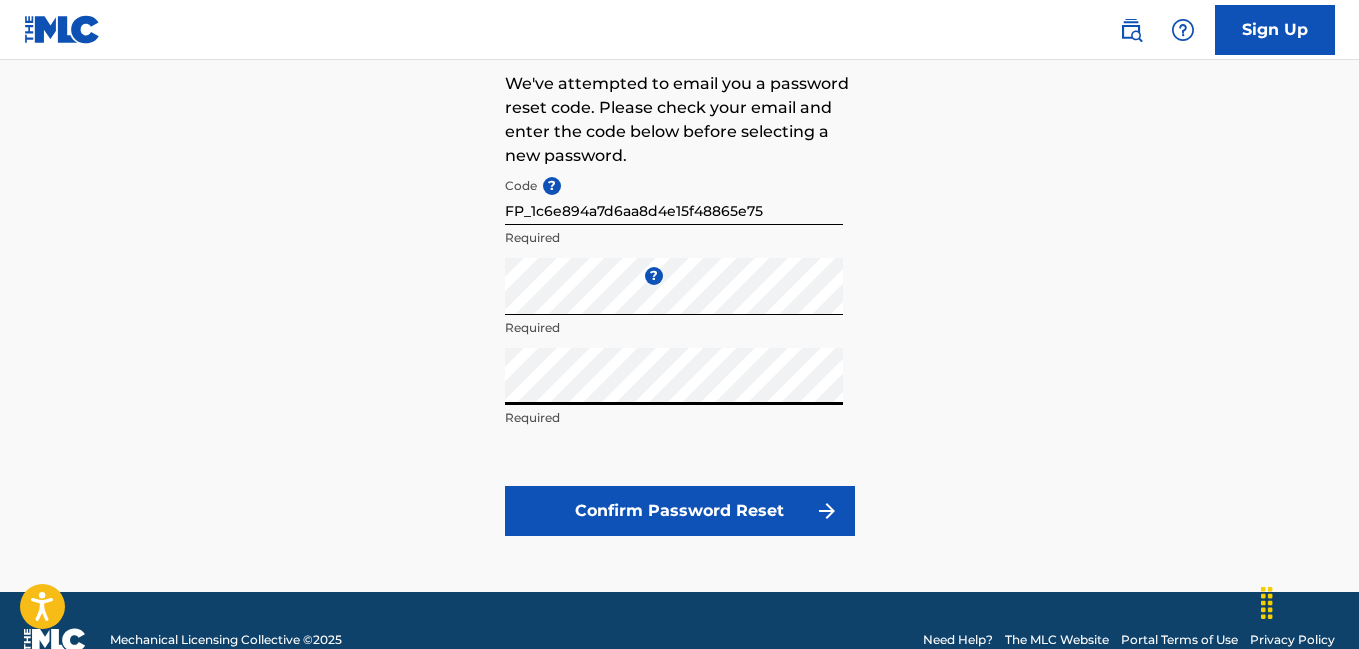 click on "Confirm Password Reset" at bounding box center (680, 511) 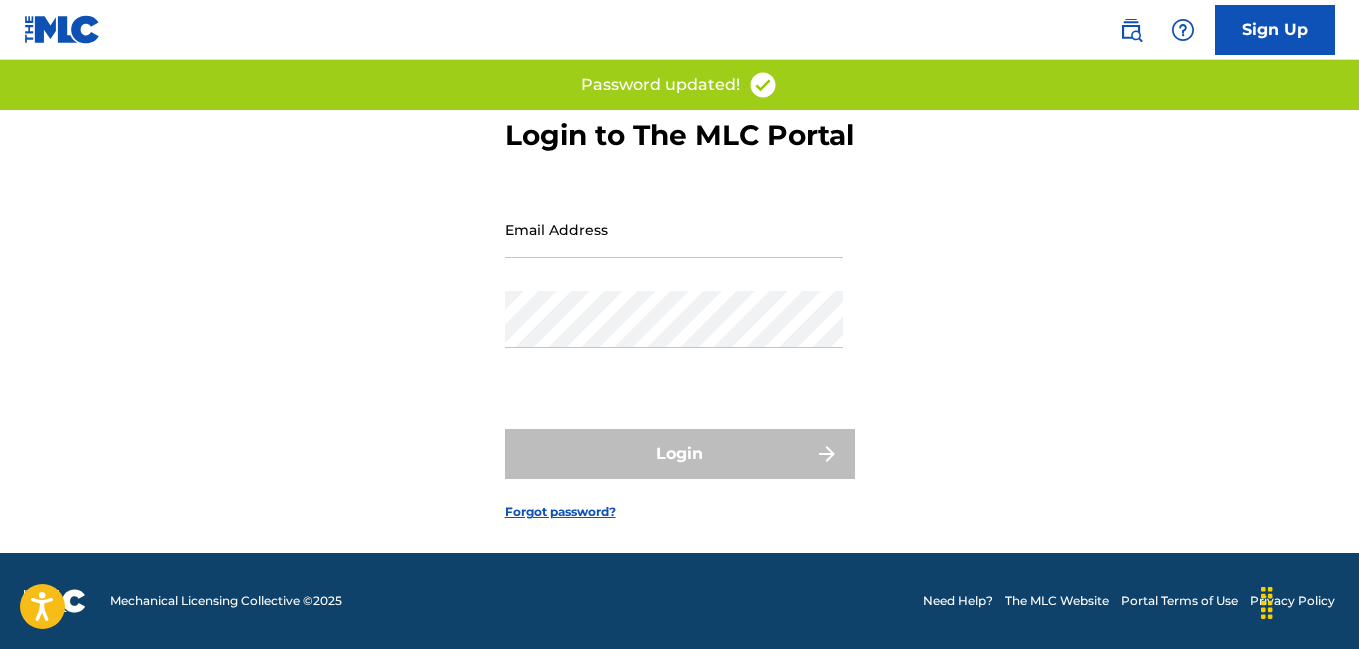 scroll, scrollTop: 0, scrollLeft: 0, axis: both 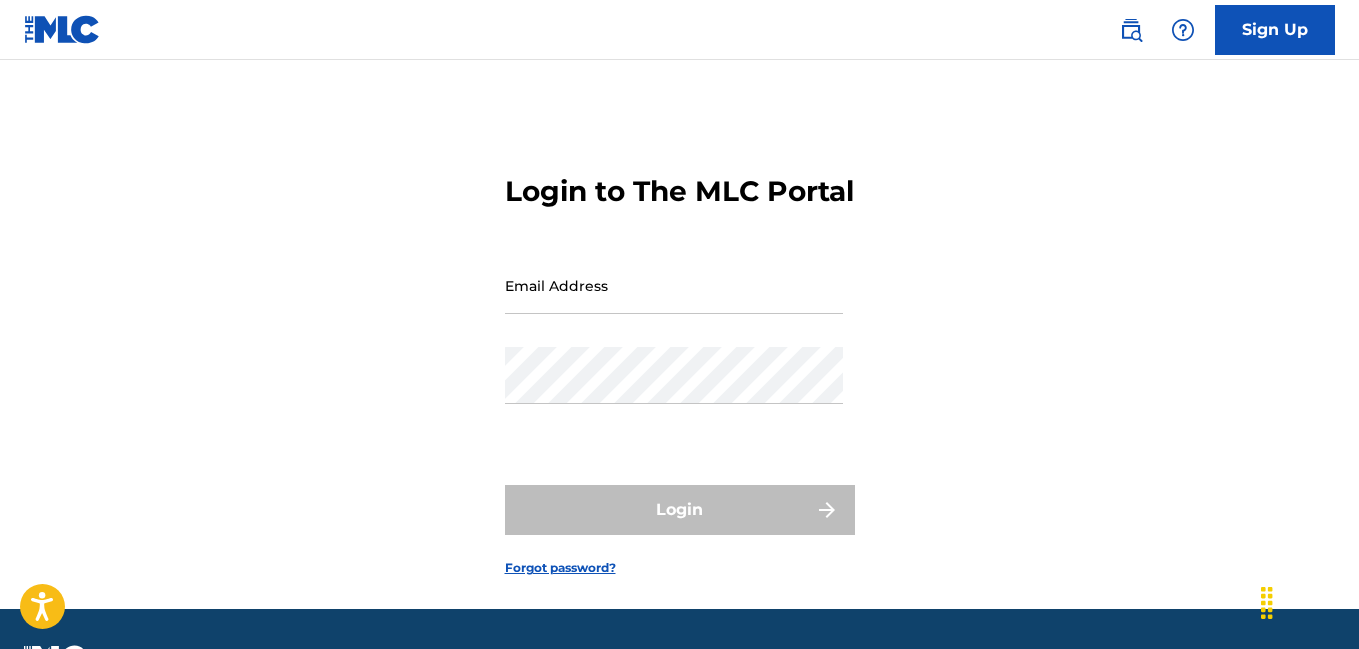 click on "Email Address" at bounding box center (674, 285) 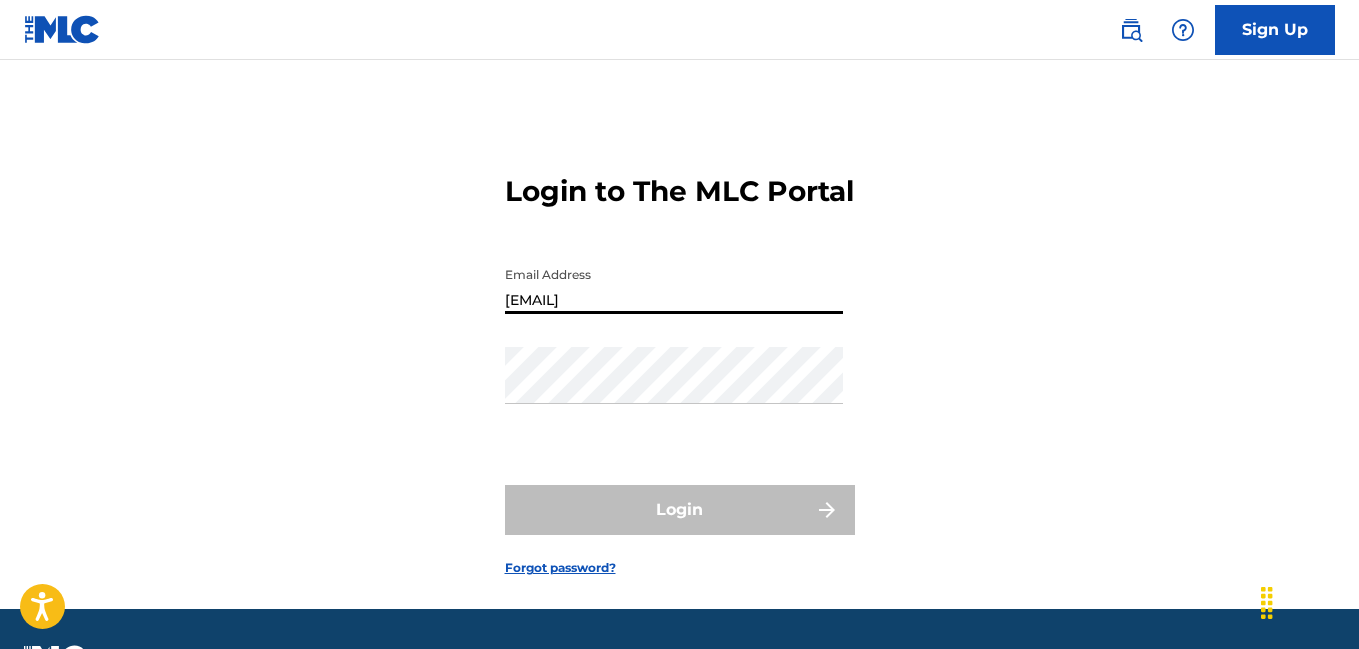 type on "[EMAIL]" 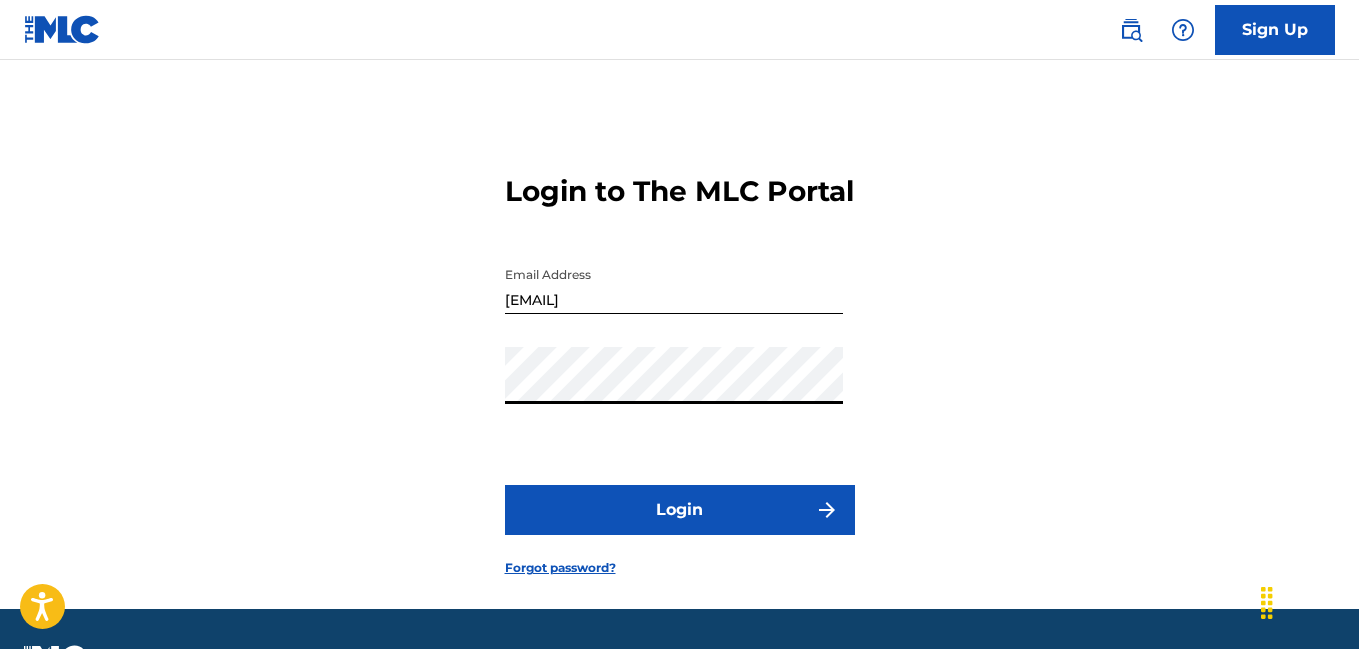 click on "Login" at bounding box center [680, 510] 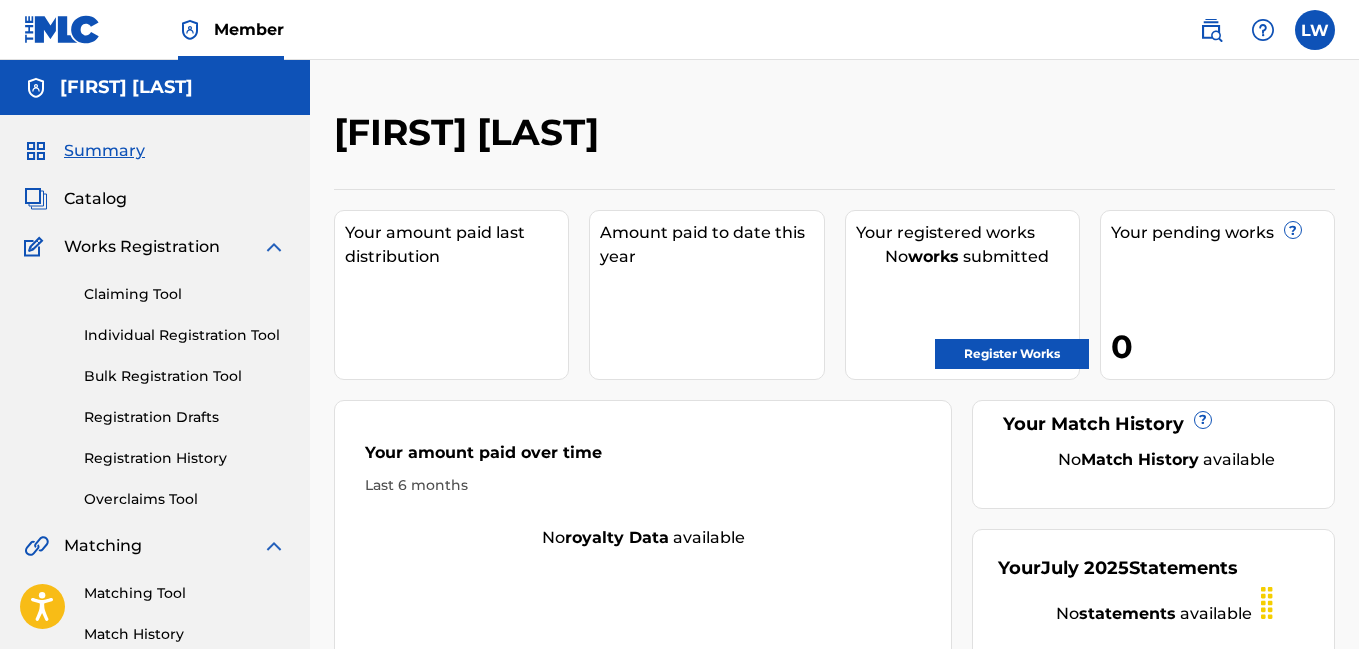 scroll, scrollTop: 0, scrollLeft: 0, axis: both 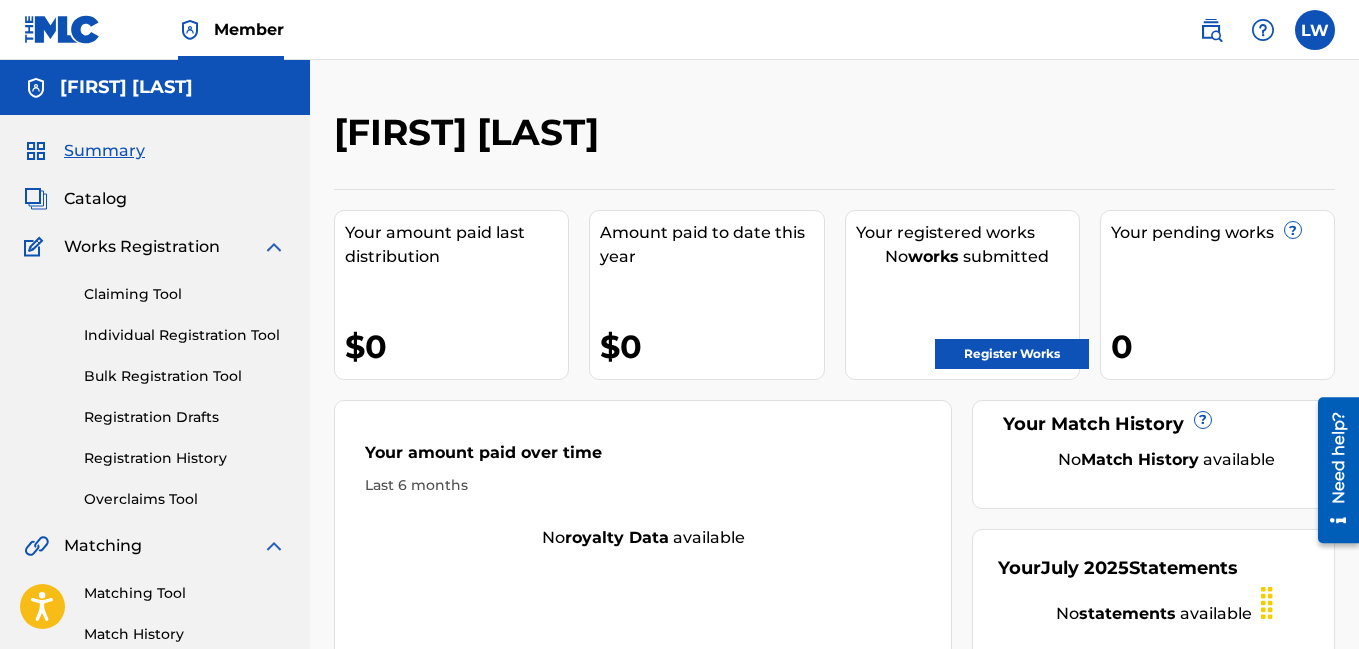 click on "Claiming Tool" at bounding box center (185, 294) 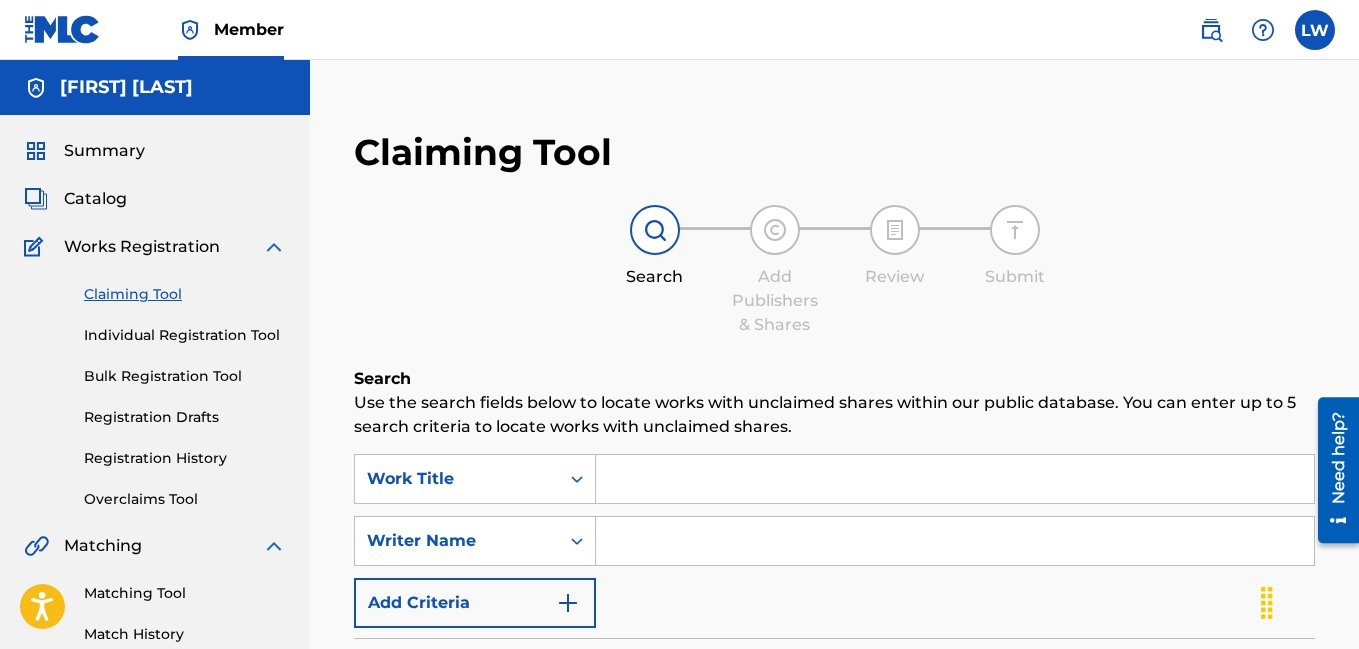 click at bounding box center [955, 479] 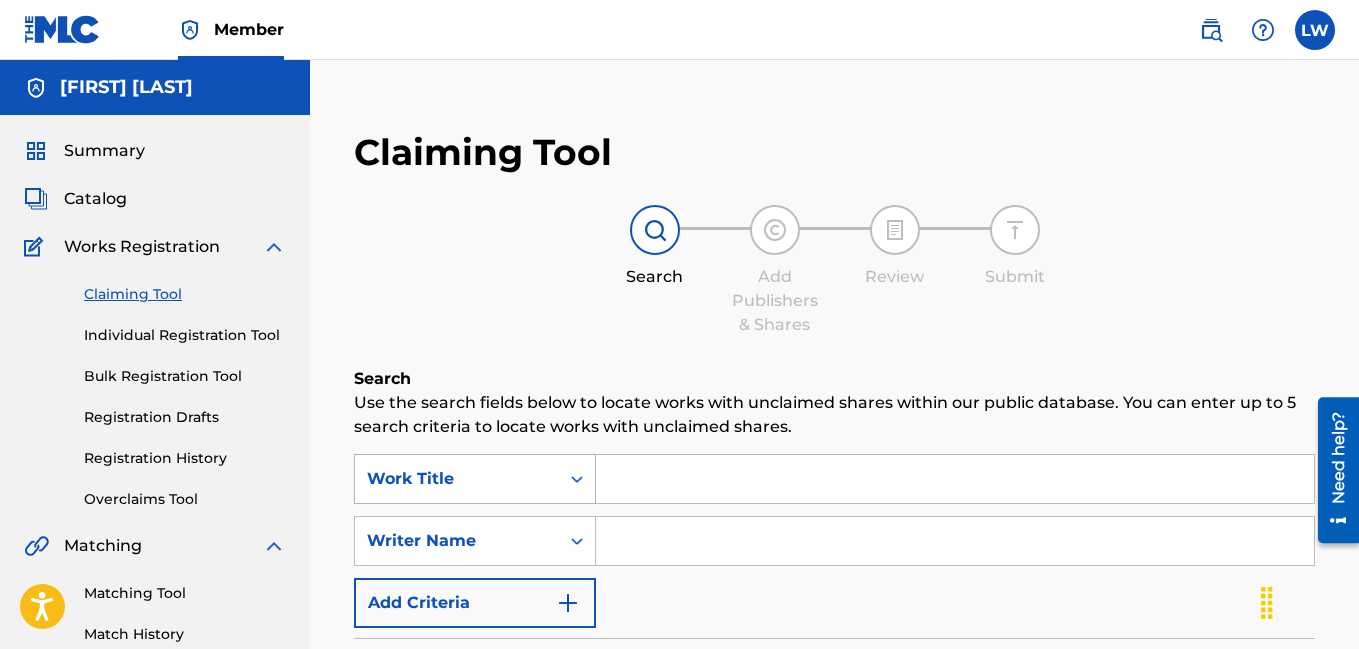 click on "Work Title" at bounding box center [475, 479] 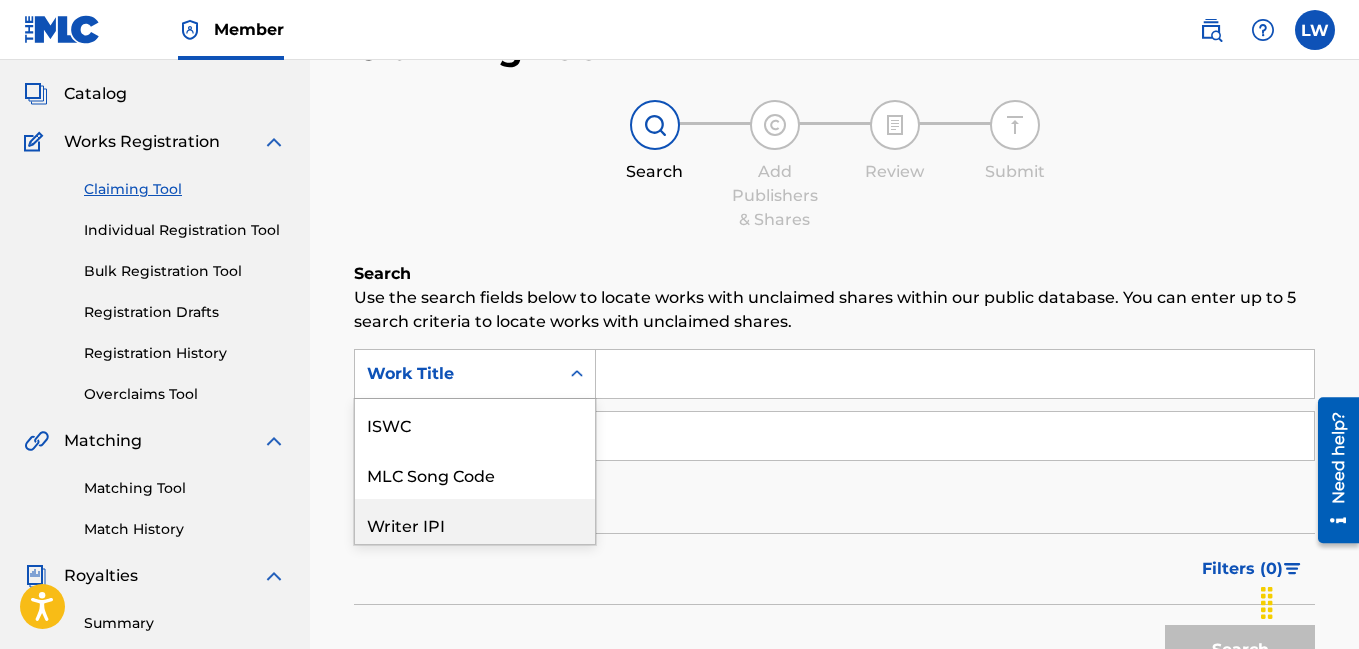 scroll, scrollTop: 147, scrollLeft: 0, axis: vertical 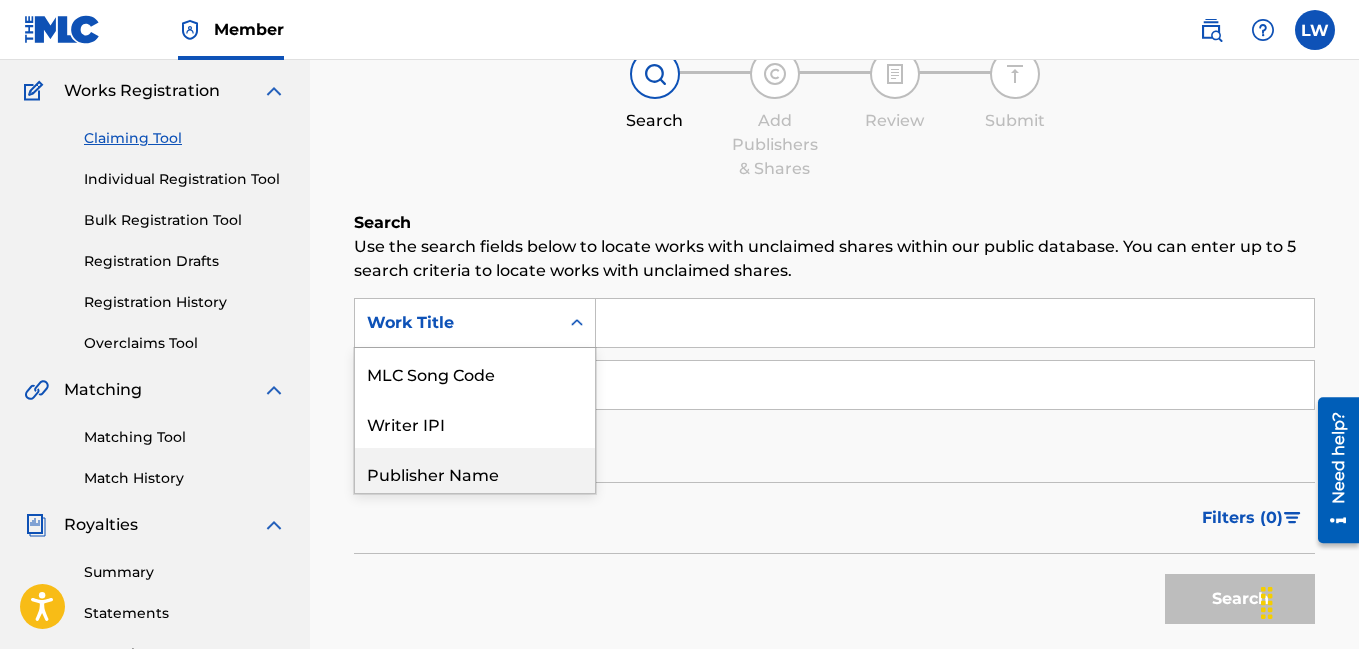 click on "Publisher Name" at bounding box center (475, 473) 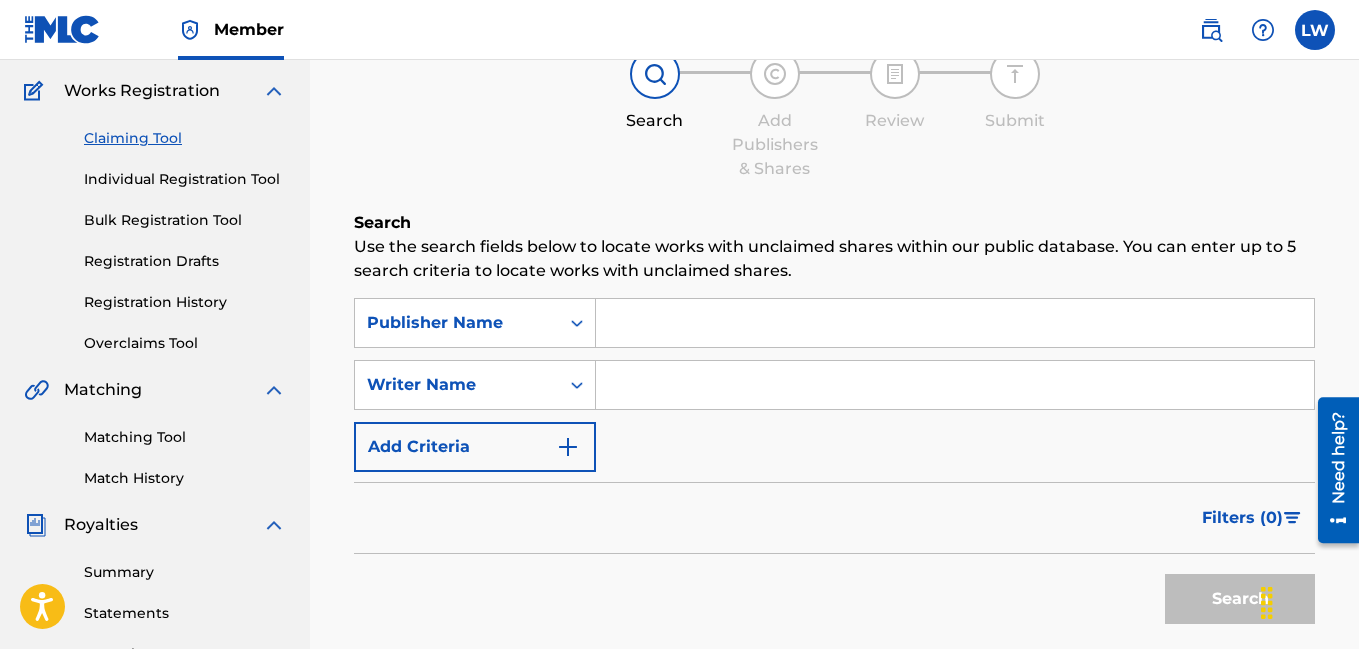 click on "SearchWithCriteria64da2470-5fe7-4776-a4f3-d264e40293ef Publisher Name SearchWithCriteria4e542ed3-b3e3-4db0-a010-81f213cdd266 Writer Name Add Criteria Filter Claim Search Filters Include works claimed by my Member Remove Filters Apply Filters Filters ( 0 ) Search" at bounding box center (834, 466) 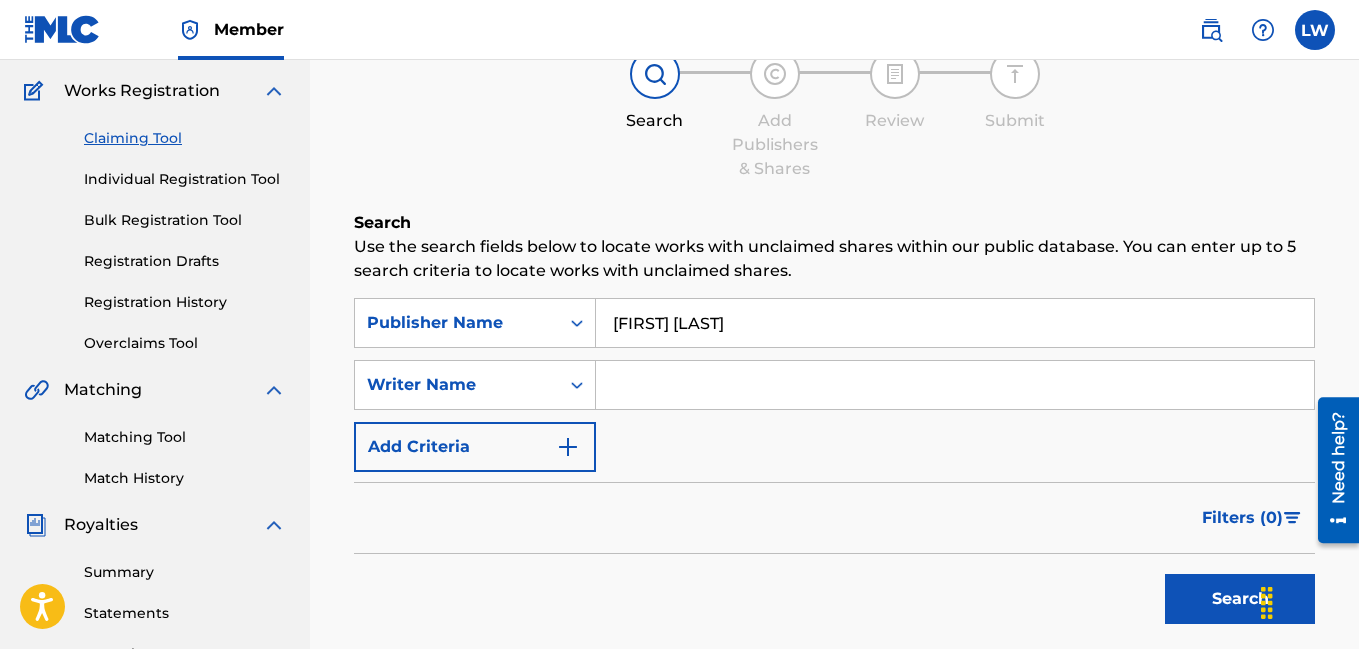 type on "[FIRST] [LAST]" 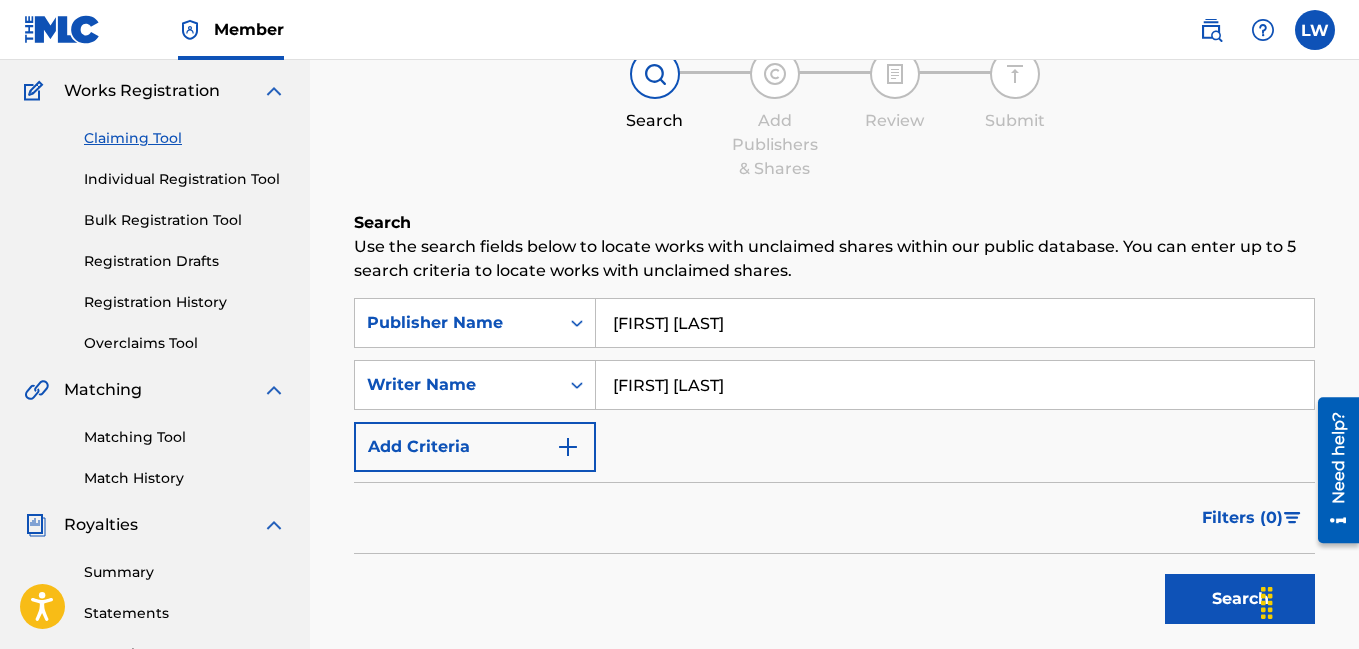 type on "[FIRST] [LAST]" 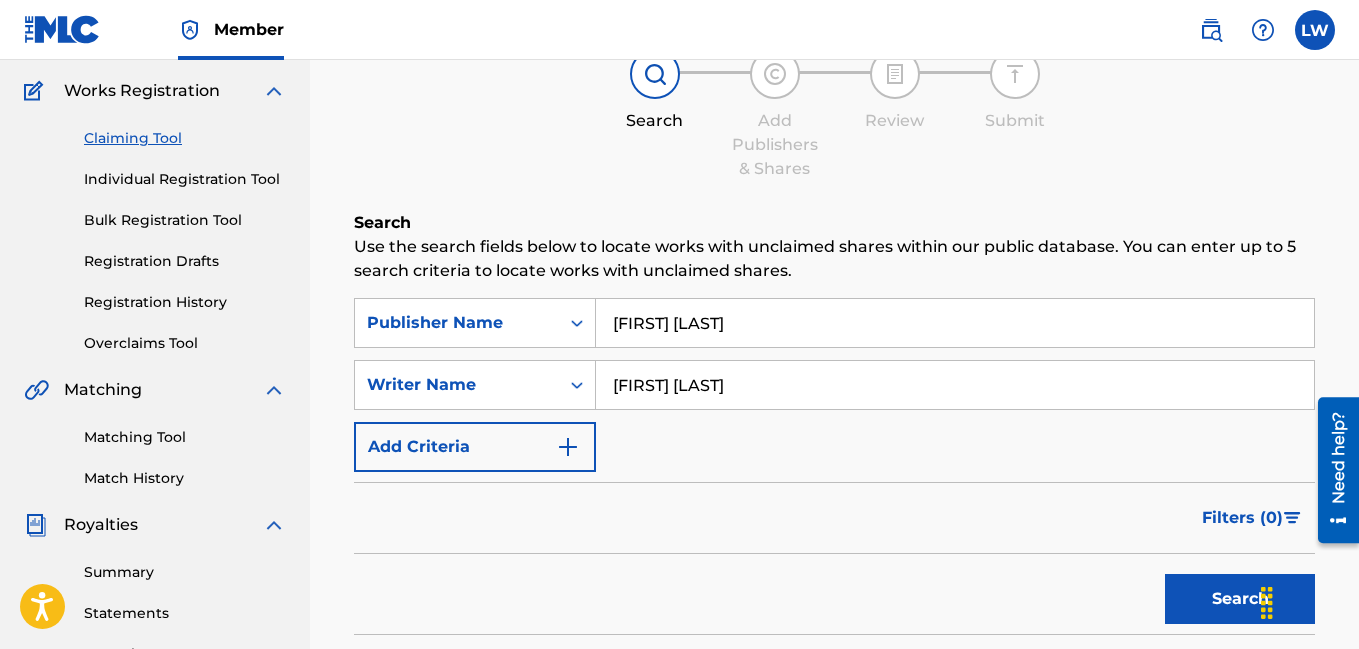 click on "Search" at bounding box center (1240, 599) 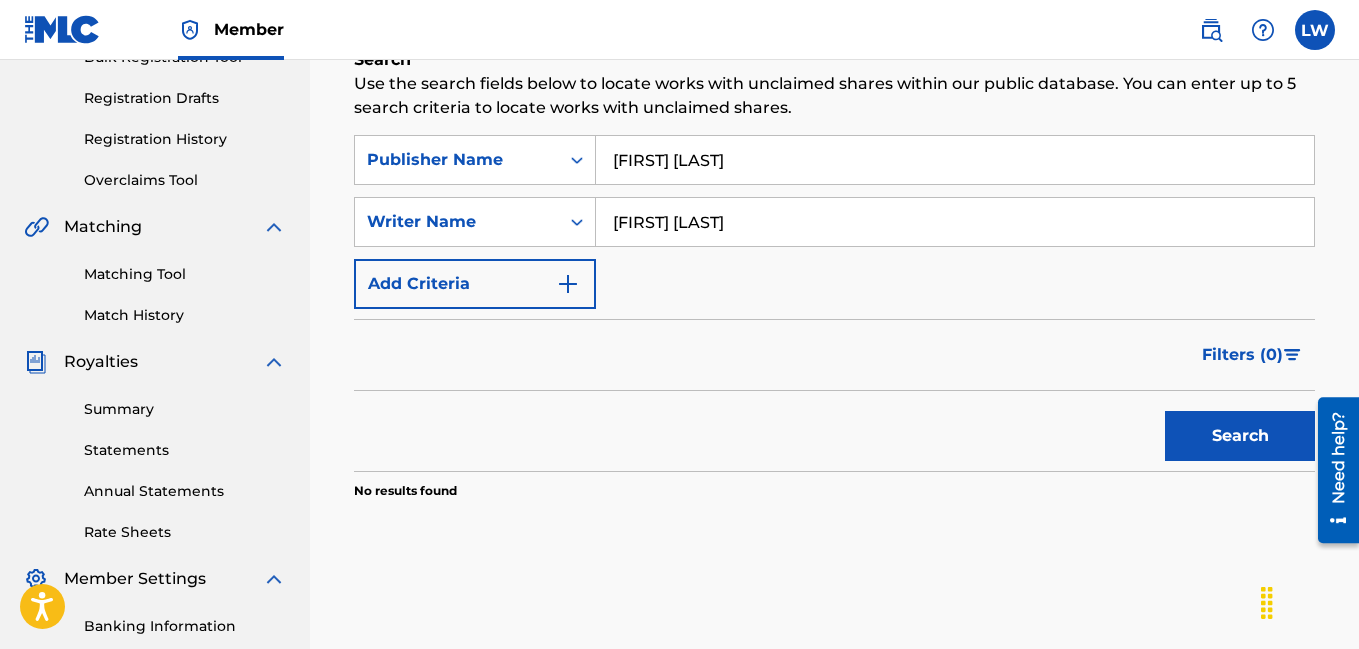 scroll, scrollTop: 325, scrollLeft: 0, axis: vertical 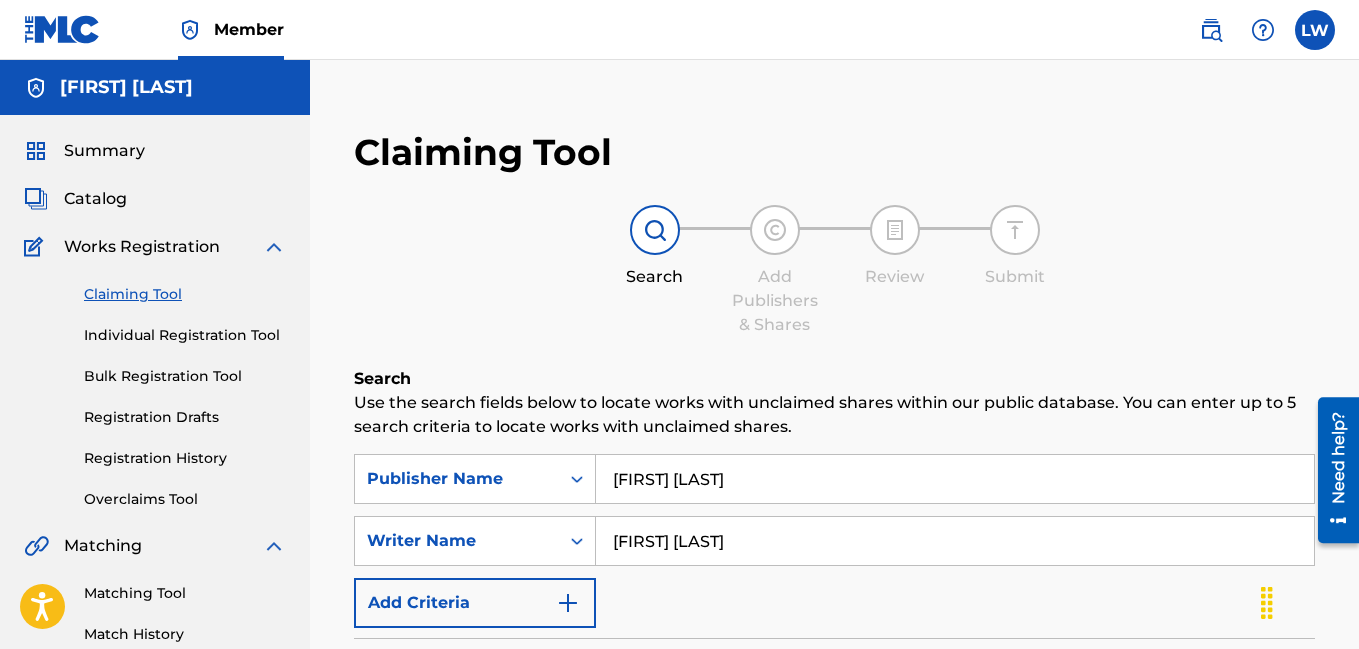 click on "Individual Registration Tool" at bounding box center (185, 335) 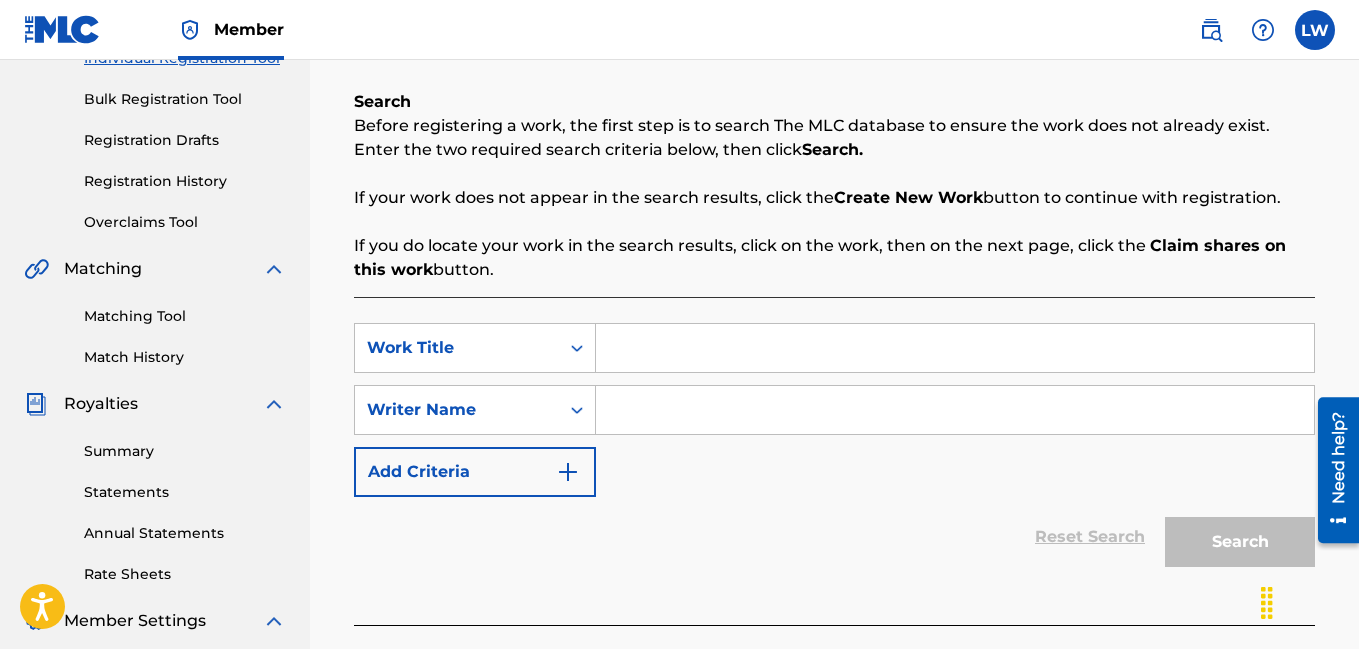 scroll, scrollTop: 284, scrollLeft: 0, axis: vertical 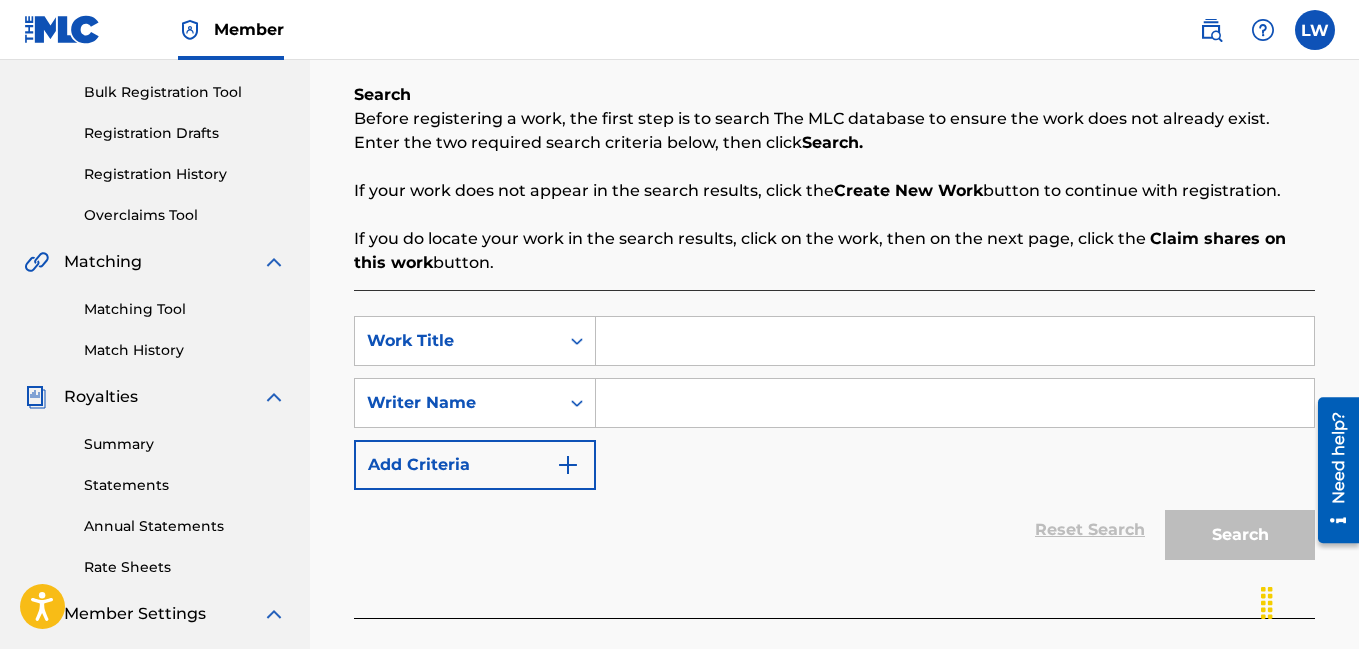 click at bounding box center (955, 341) 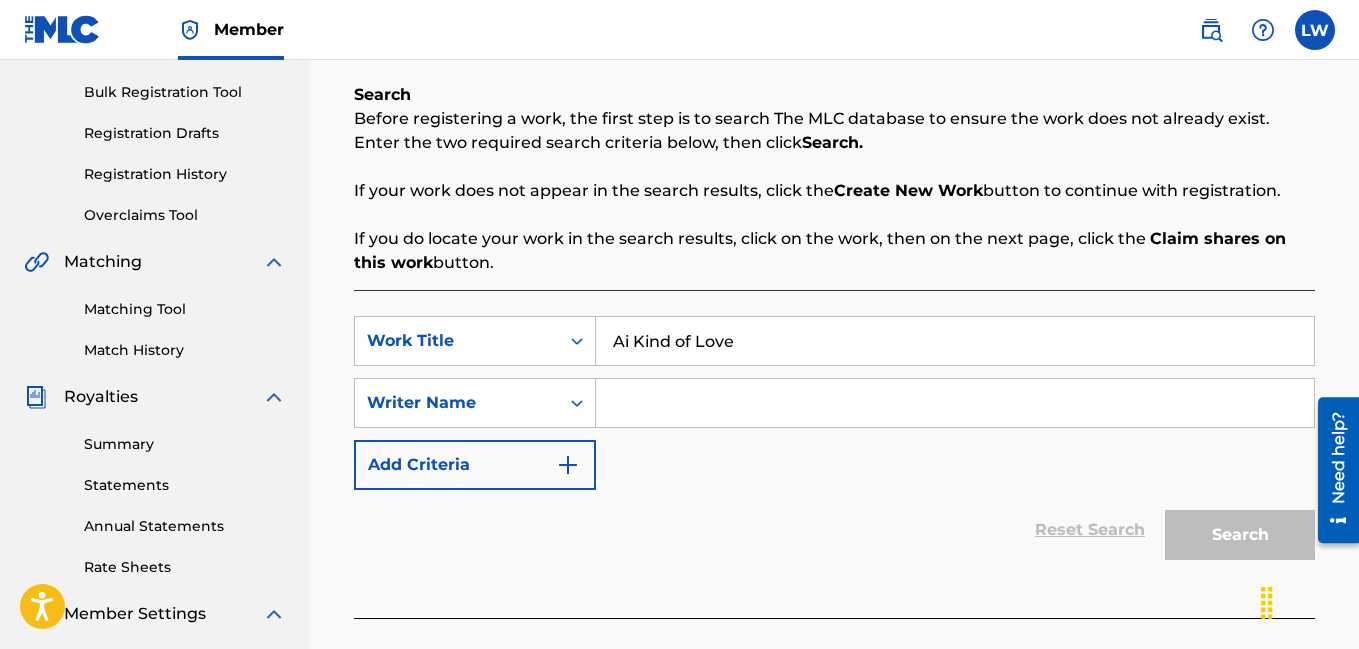 type on "Ai Kind of Love" 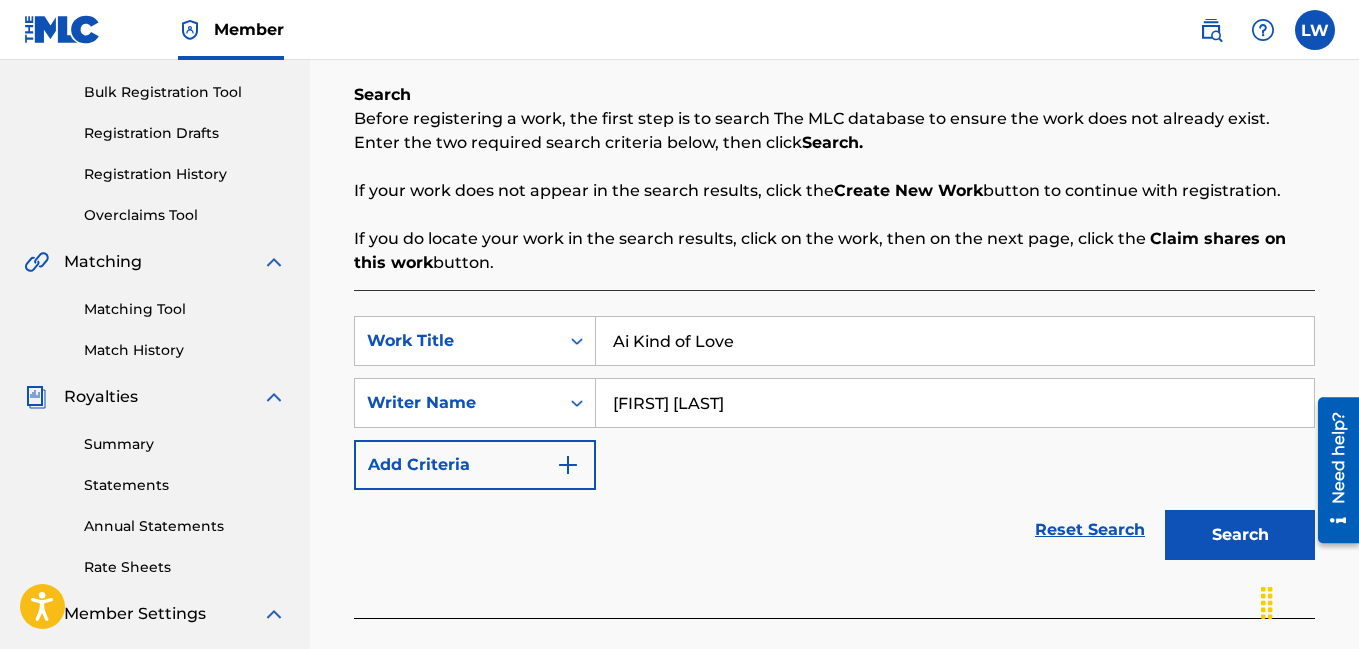 type on "[FIRST] [LAST]" 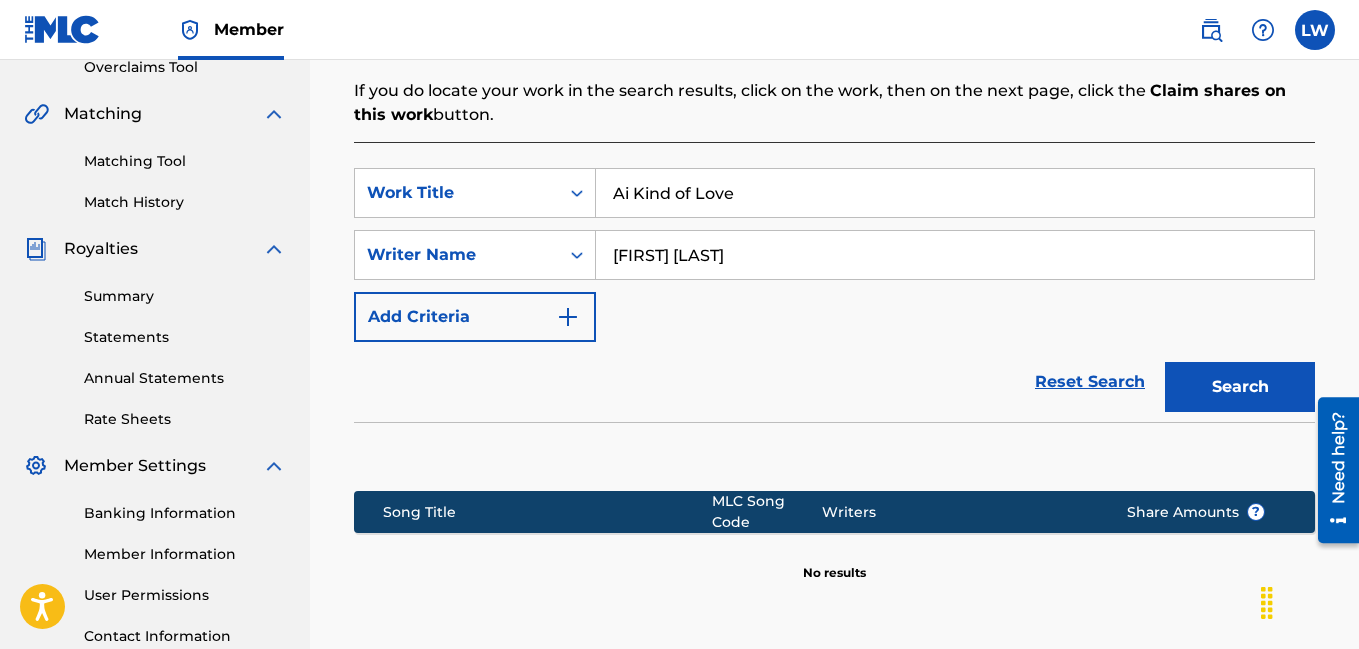 scroll, scrollTop: 444, scrollLeft: 0, axis: vertical 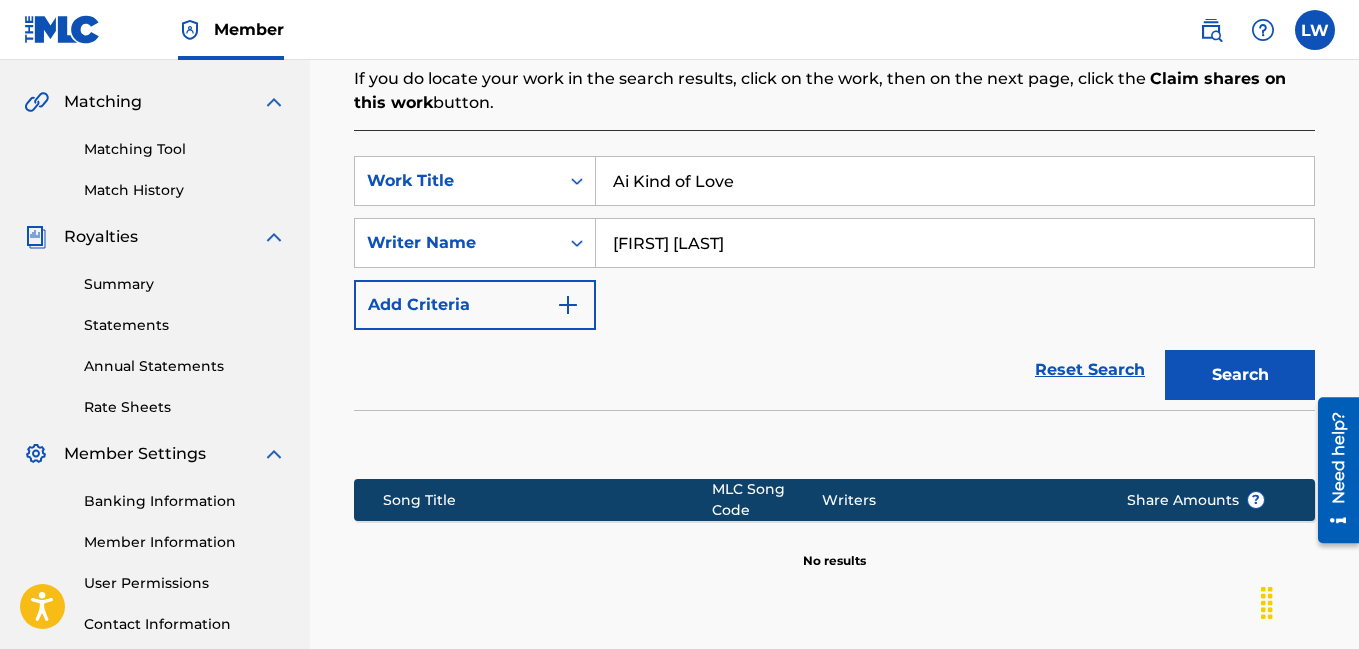 click on "Ai Kind of Love" at bounding box center (955, 181) 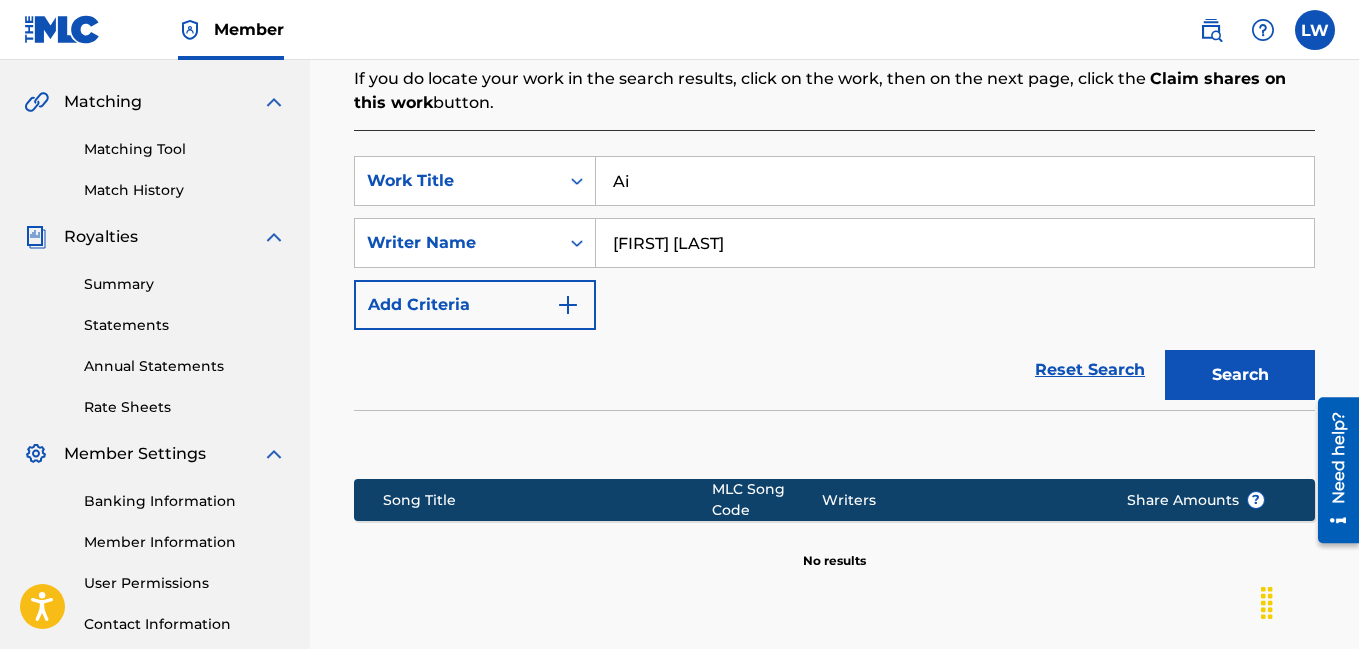 type on "A" 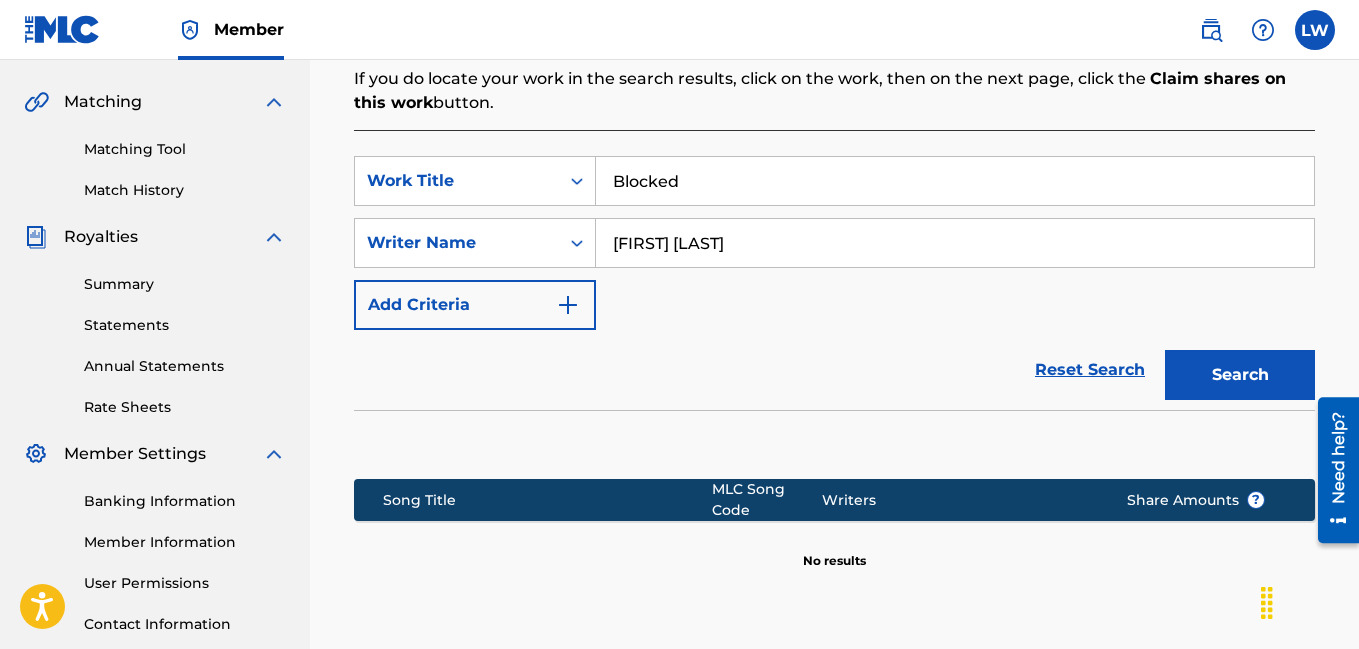 click on "Search" at bounding box center (1240, 375) 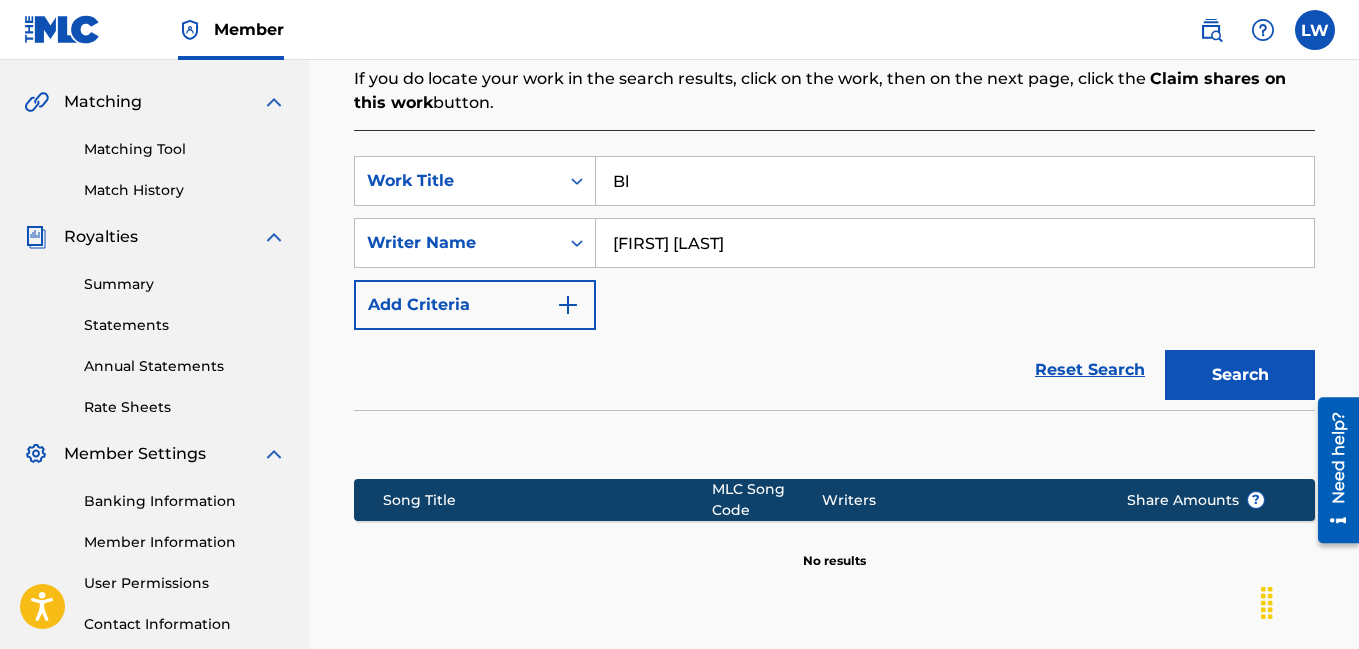 type on "B" 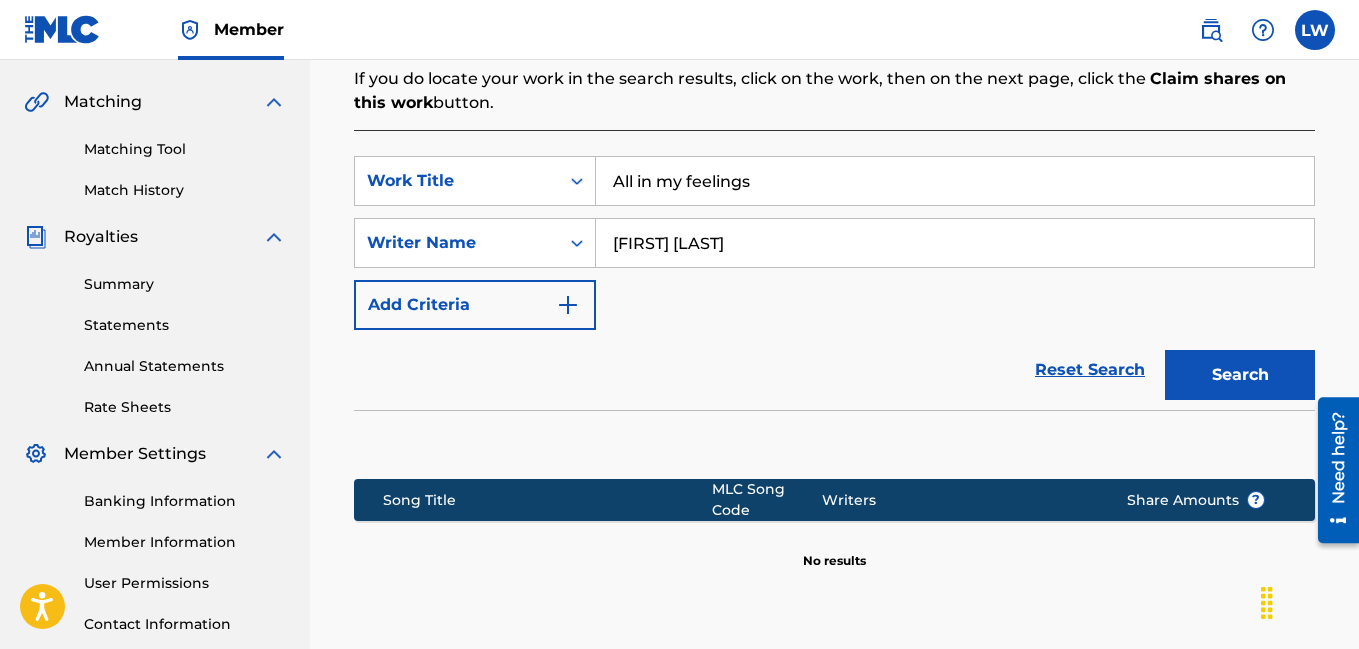 type on "All in my feelings" 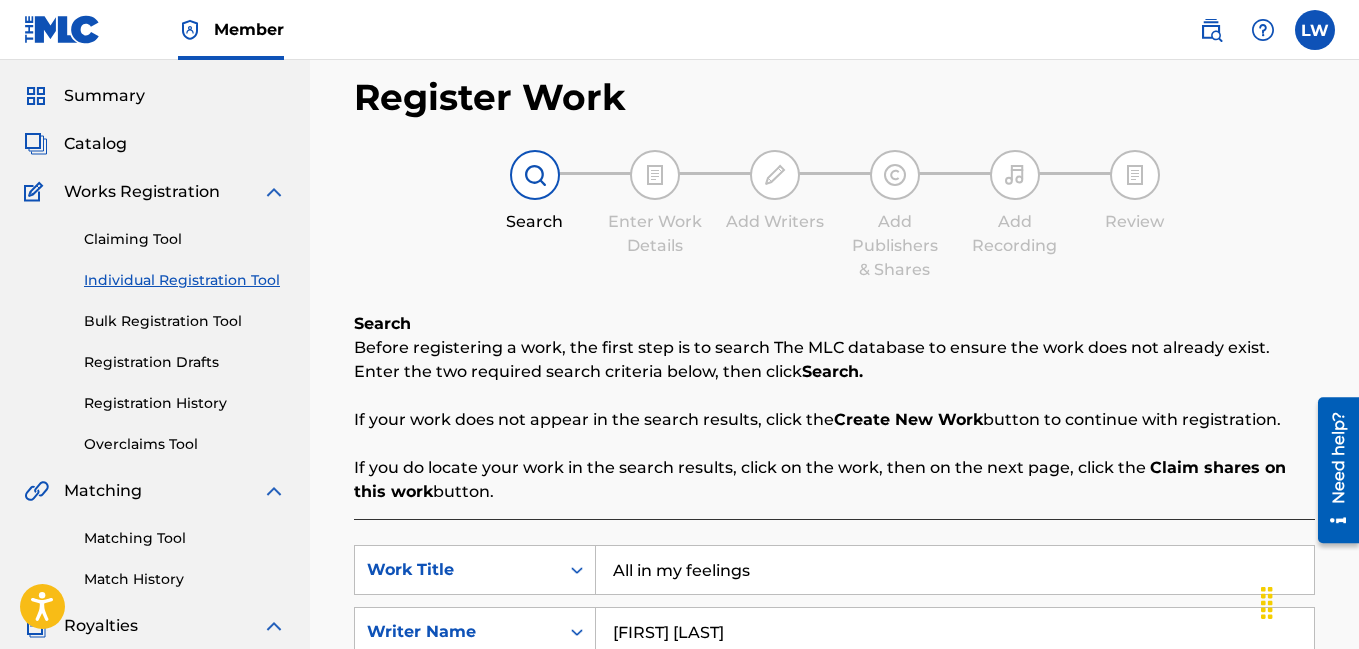 scroll, scrollTop: 51, scrollLeft: 0, axis: vertical 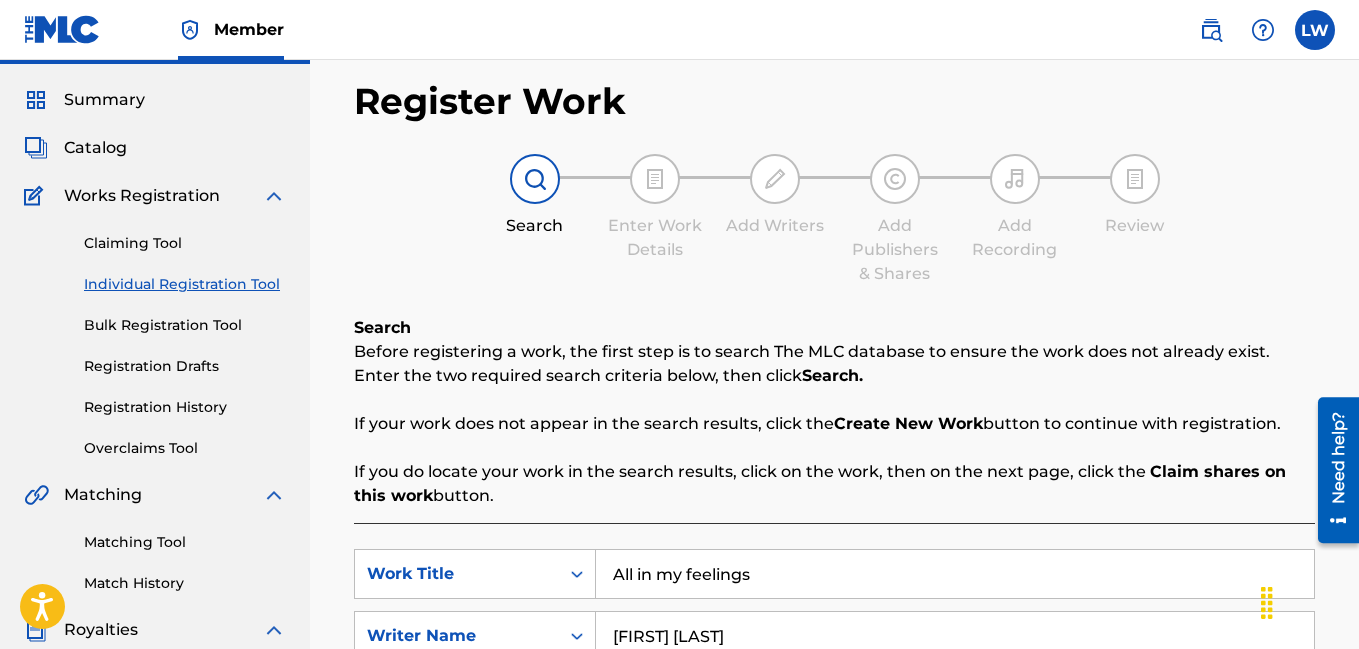 click on "Works Registration" at bounding box center (142, 196) 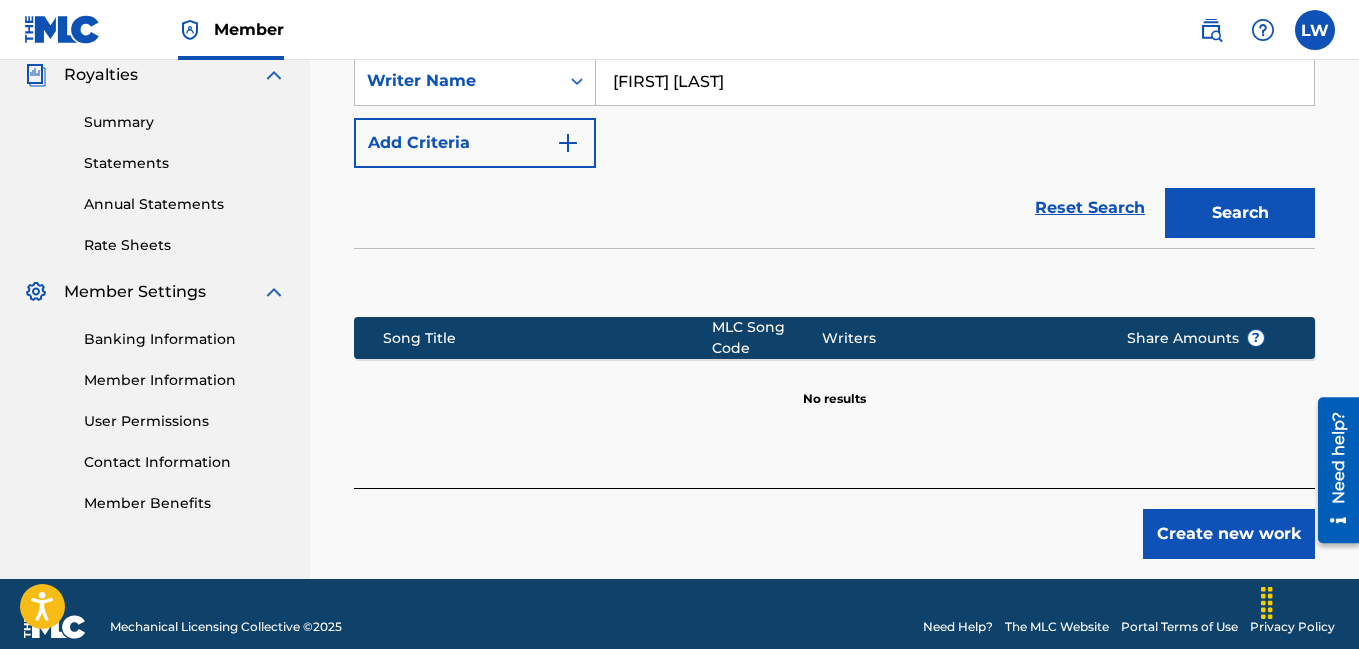scroll, scrollTop: 612, scrollLeft: 0, axis: vertical 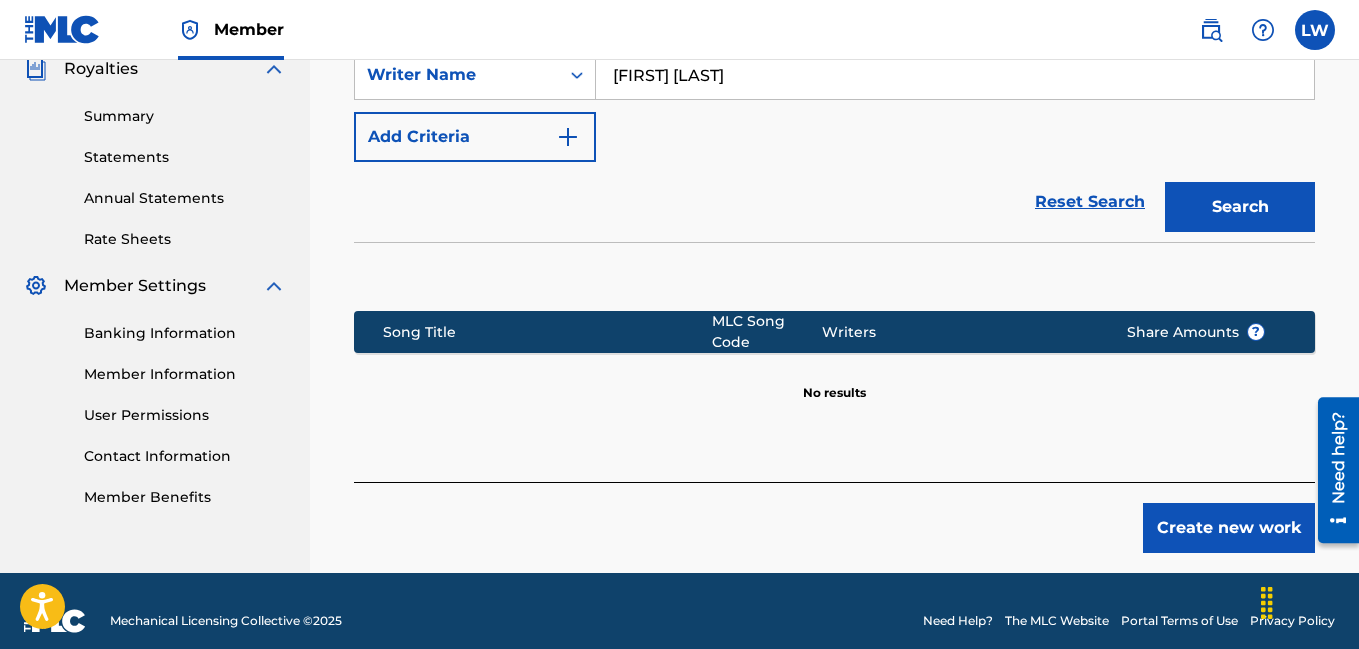 click on "Create new work" at bounding box center [1229, 528] 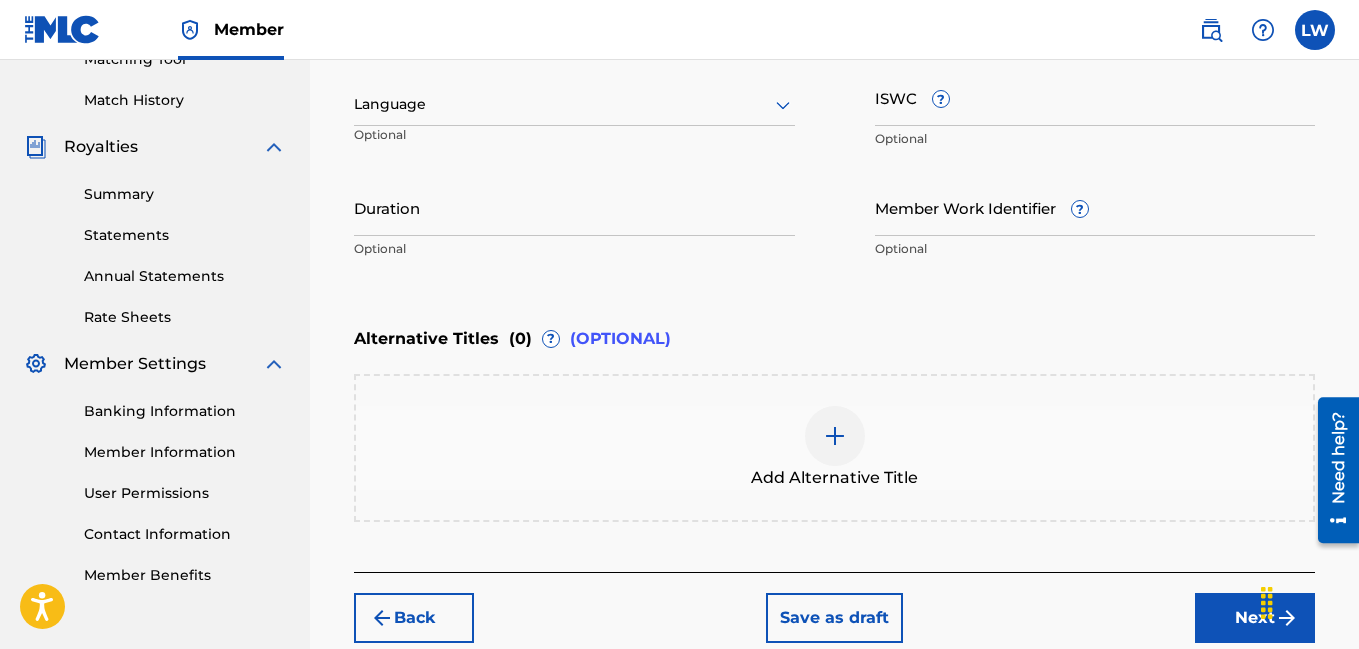 scroll, scrollTop: 490, scrollLeft: 0, axis: vertical 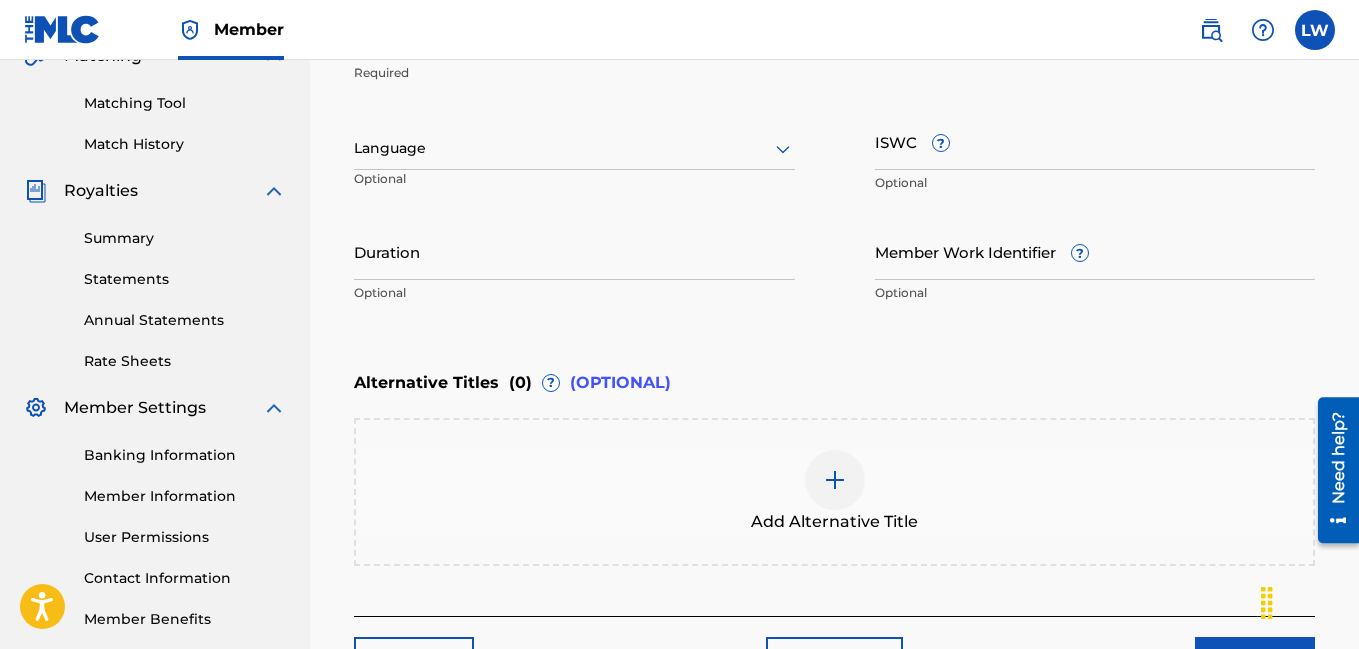 click on "Work Title   All in my feelings Required Language Optional ISWC   ? Optional Duration   Optional Member Work Identifier   ? Optional Alternative Titles ( 0 ) ? (OPTIONAL) Add Alternative Title Back Save as draft Next" at bounding box center (834, 163) 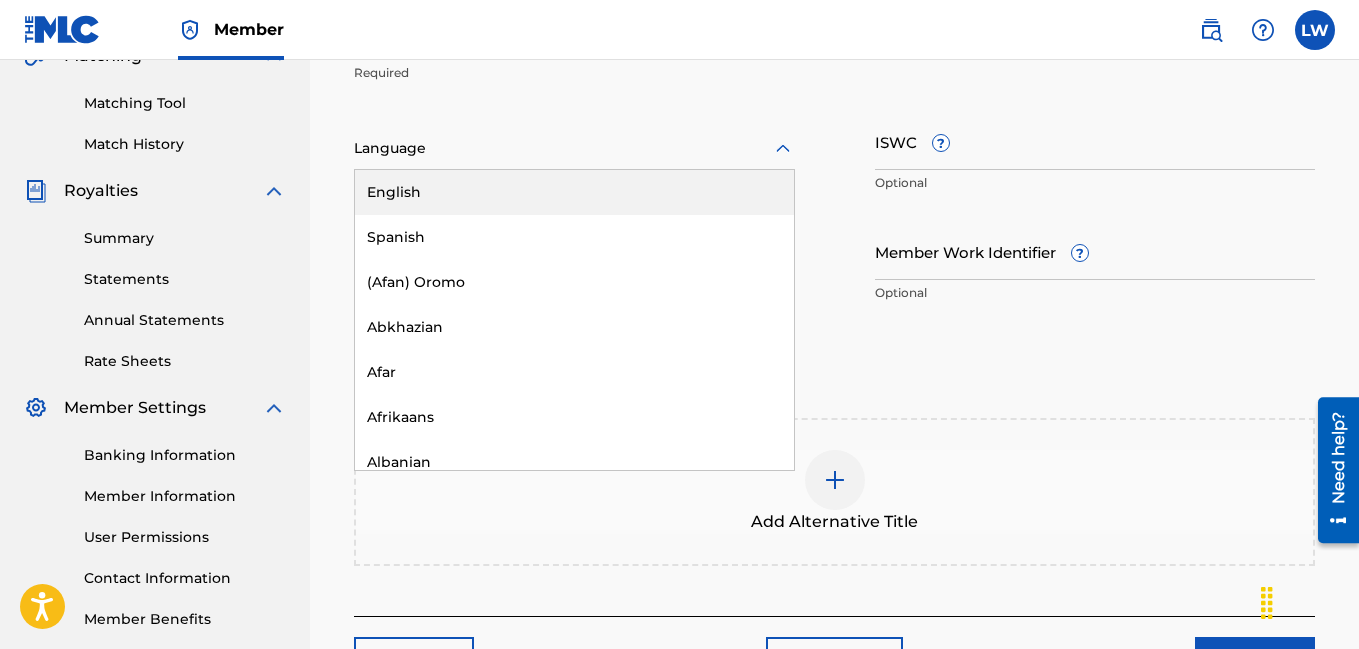 click on "English" at bounding box center [574, 192] 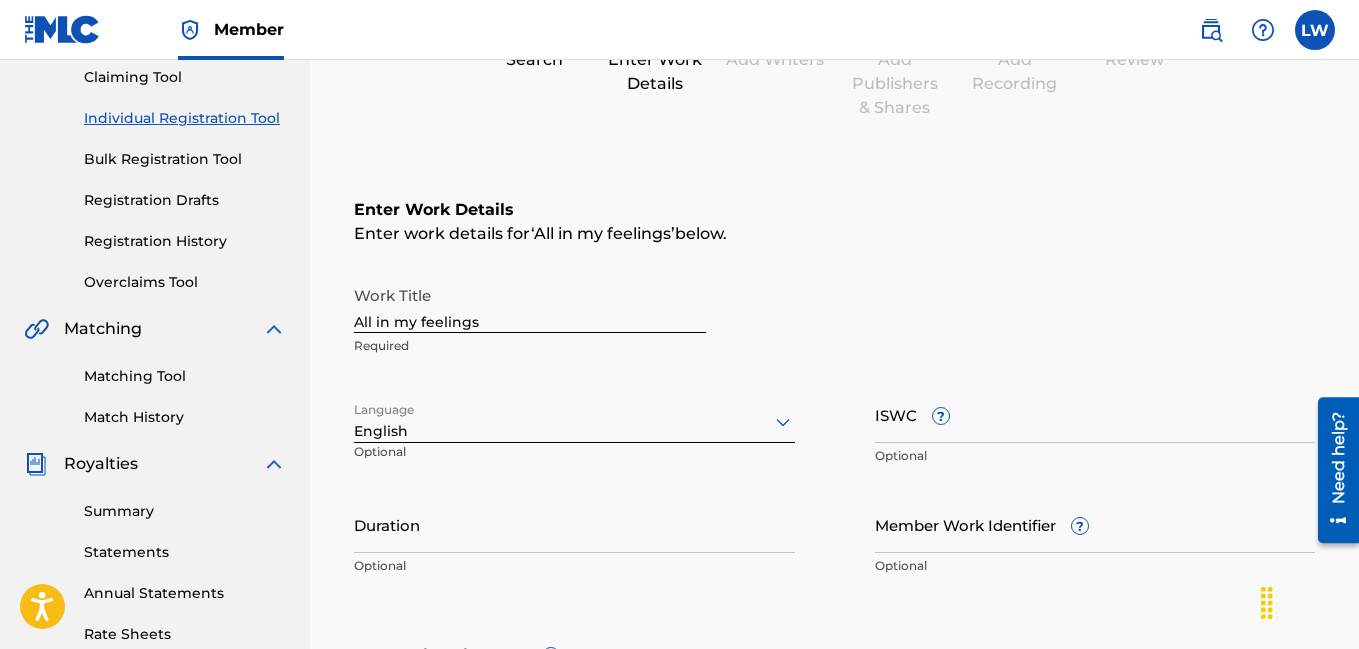scroll, scrollTop: 211, scrollLeft: 0, axis: vertical 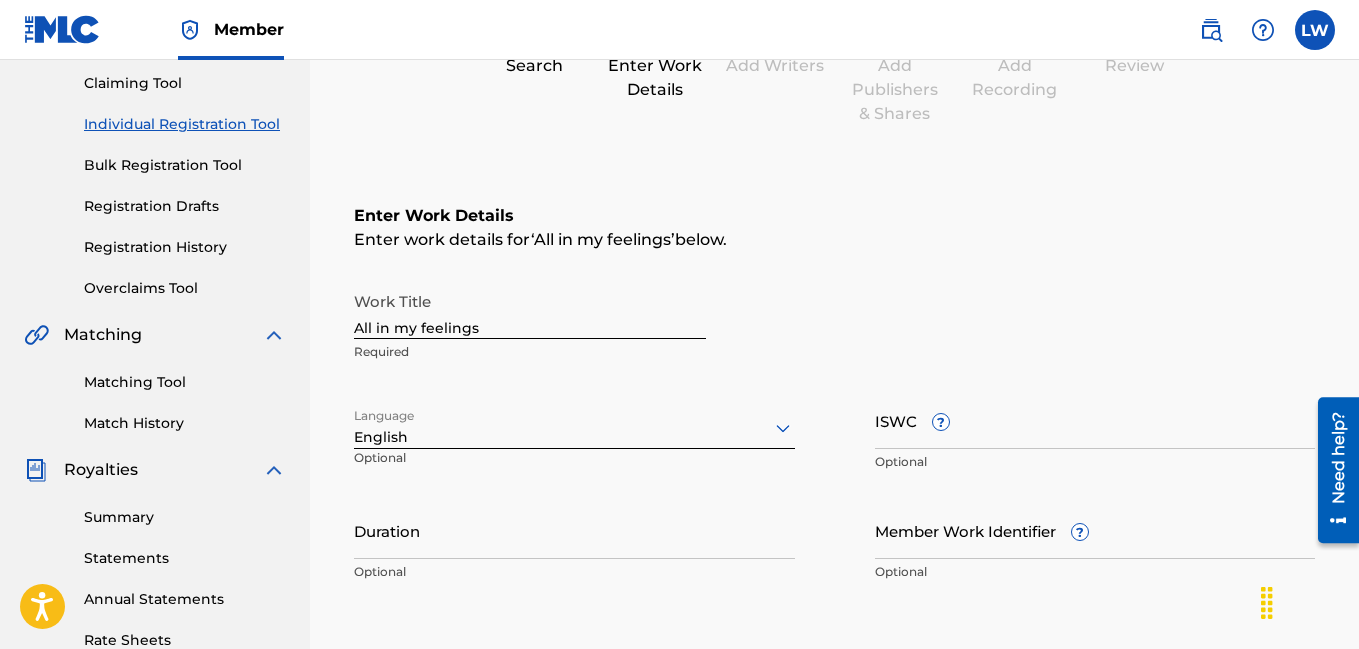 click on "Register Work Search Enter Work Details Add Writers Add Publishers & Shares Add Recording Review Enter Work Details Enter work details for ‘ All in my feelings ’ below. Work Title All in my feelings Required Language option English, selected. English Optional ISWC ? Optional Duration Optional Member Work Identifier ? Optional Alternative Titles ( 0 ) ? (OPTIONAL) Add Alternative Title Back Save as draft Next" at bounding box center [834, 442] 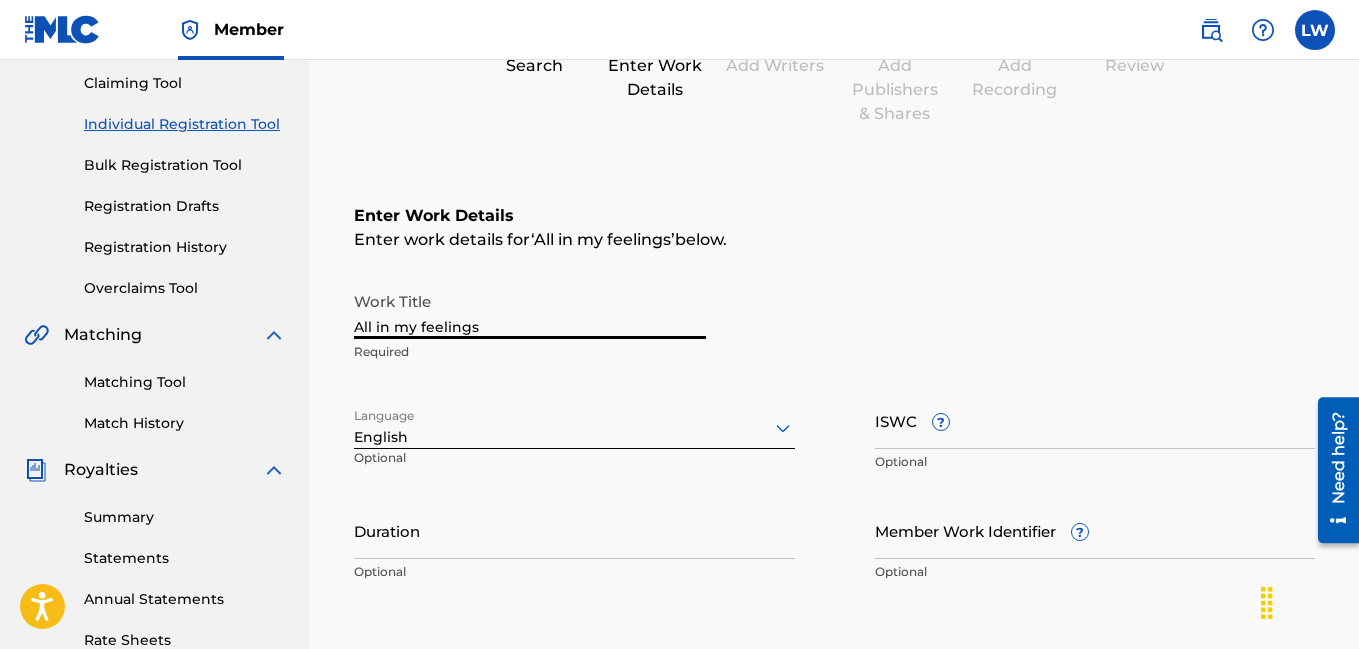 click on "All in my feelings" at bounding box center [530, 310] 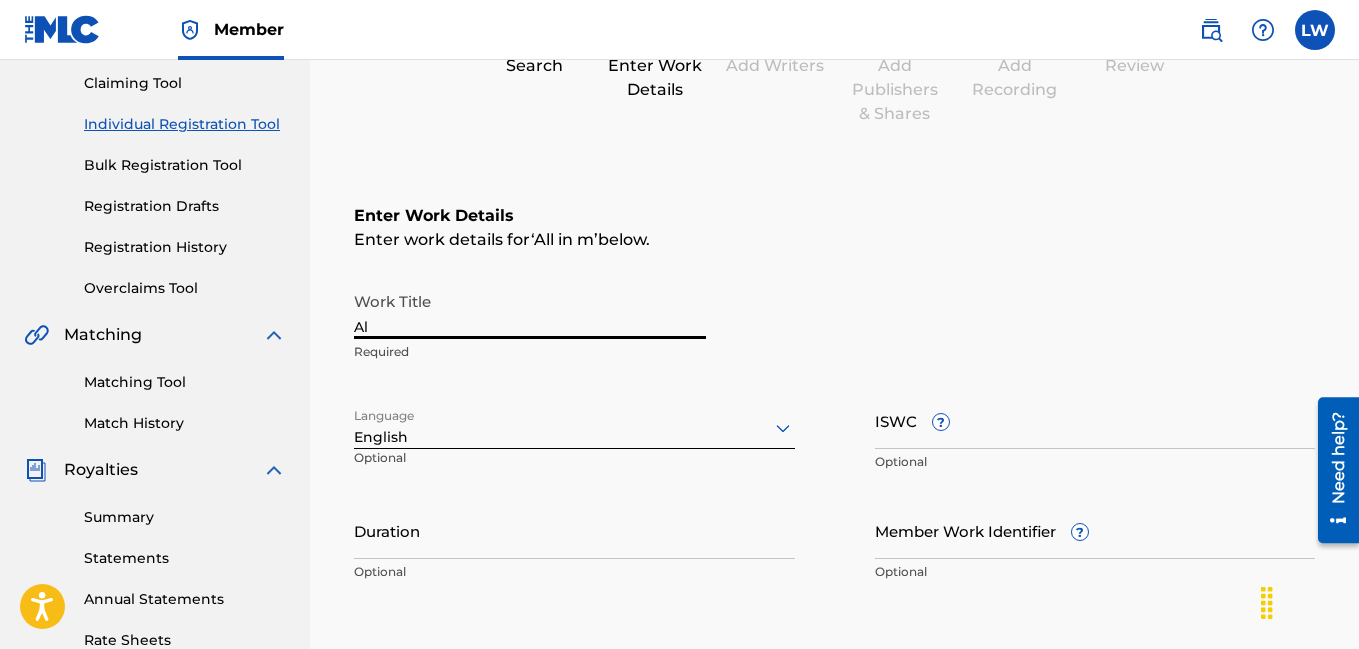 type on "A" 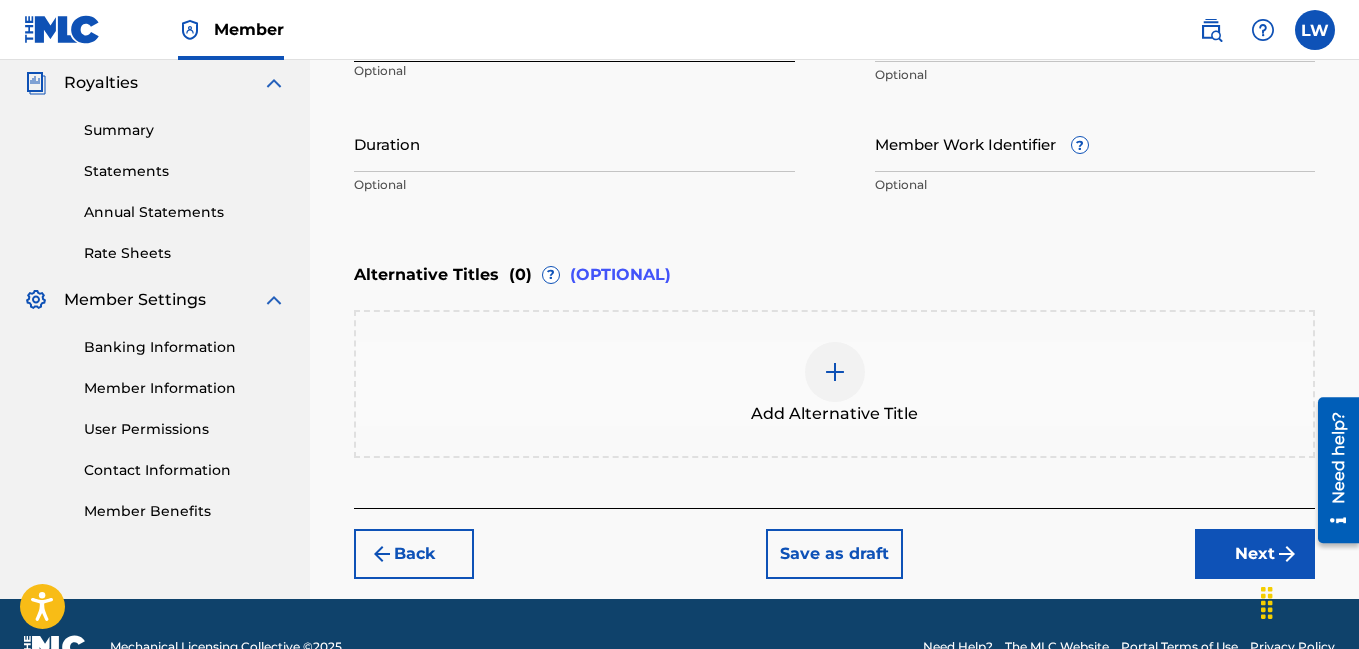 scroll, scrollTop: 606, scrollLeft: 0, axis: vertical 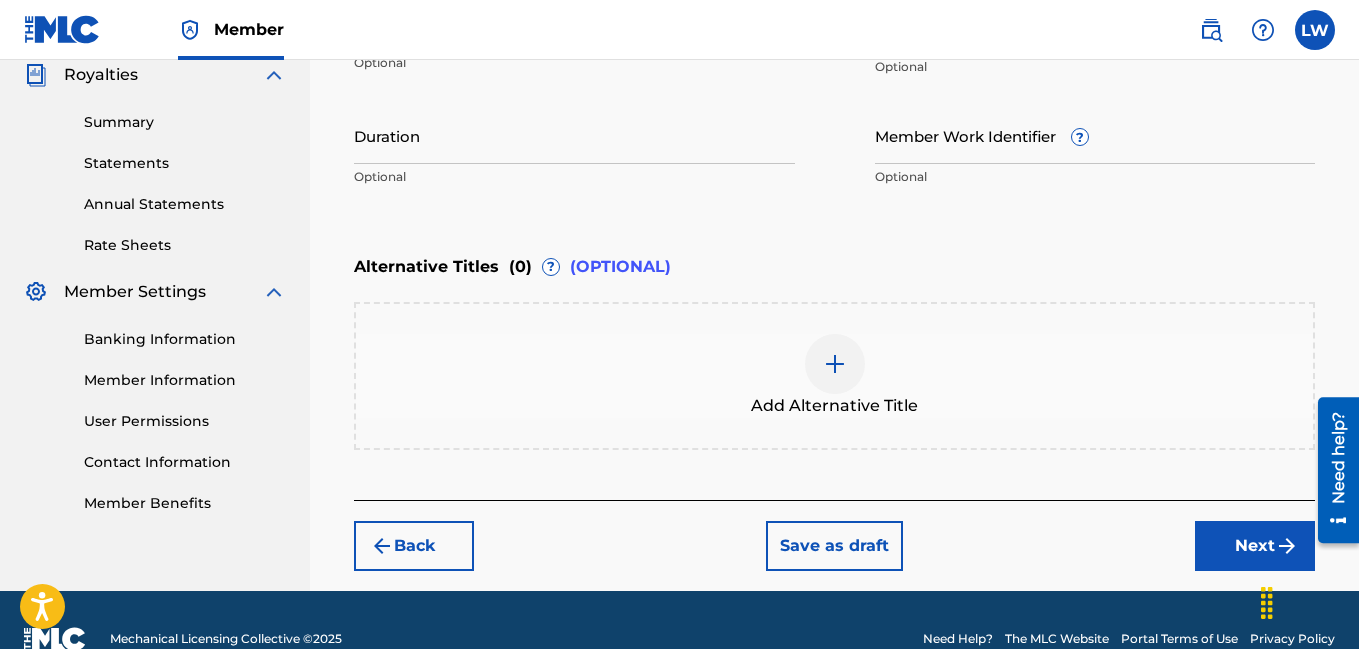 type on "Sports Center Sex" 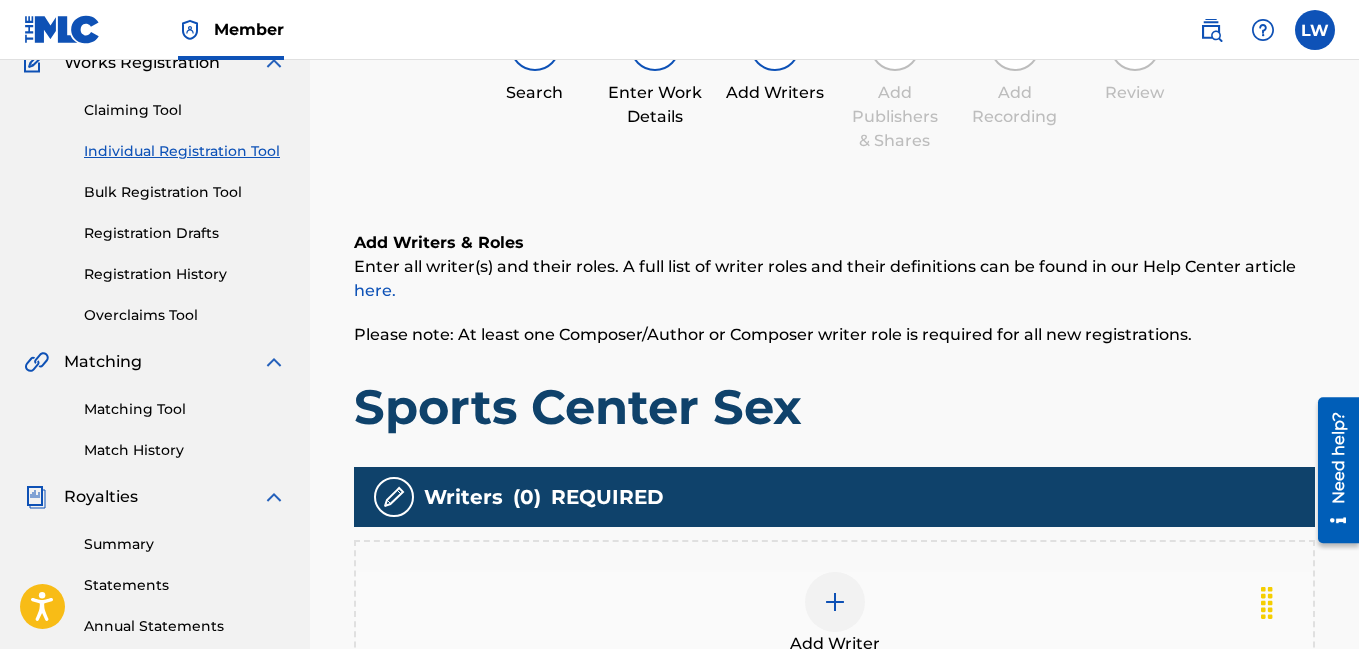 scroll, scrollTop: 90, scrollLeft: 0, axis: vertical 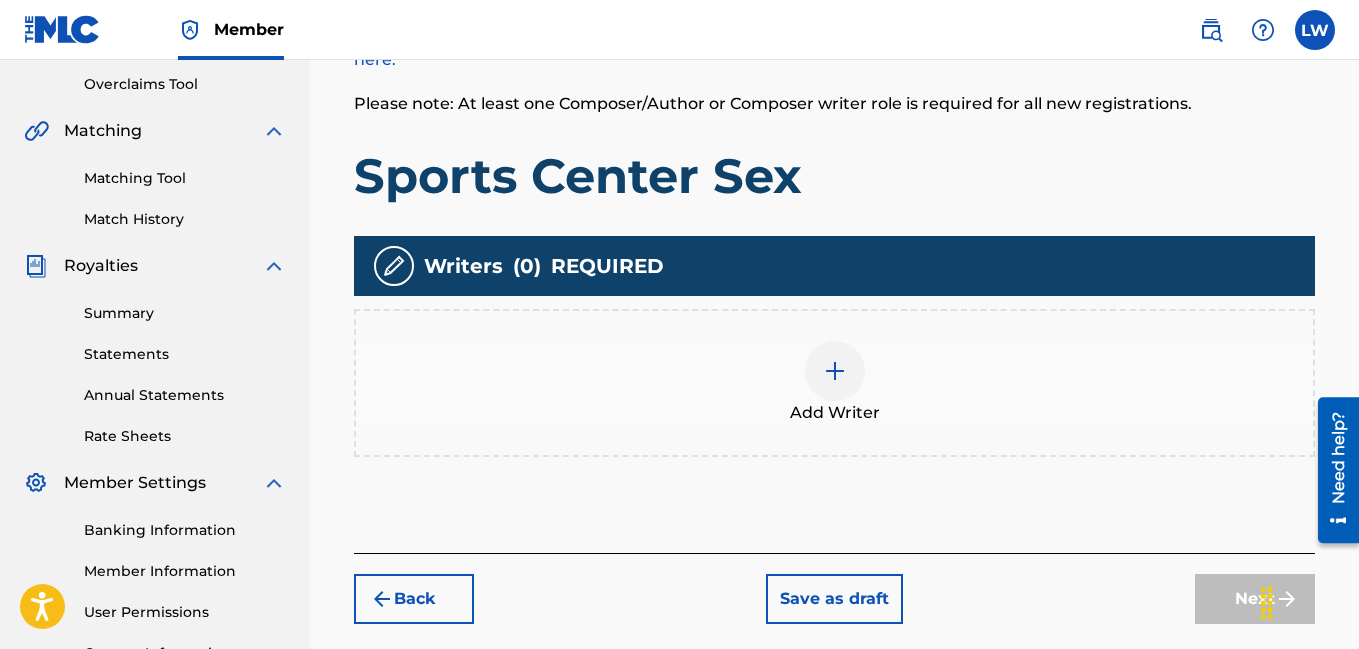 click at bounding box center (835, 371) 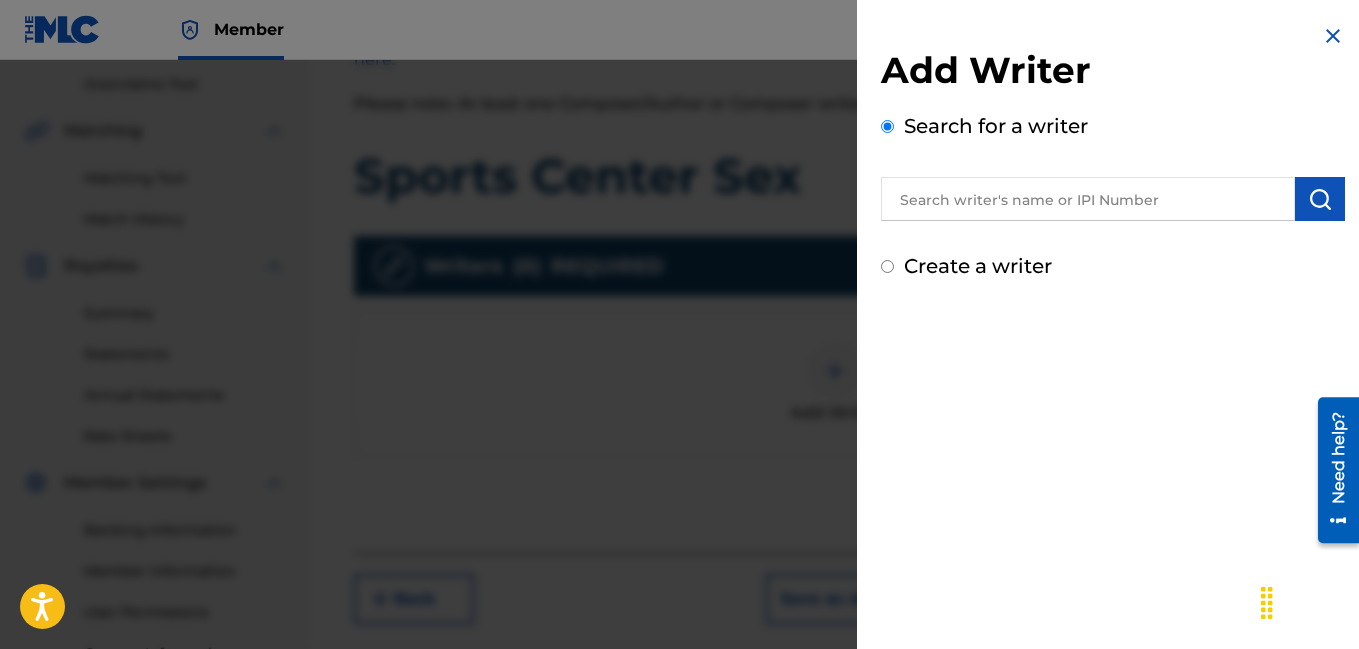 click at bounding box center (1088, 199) 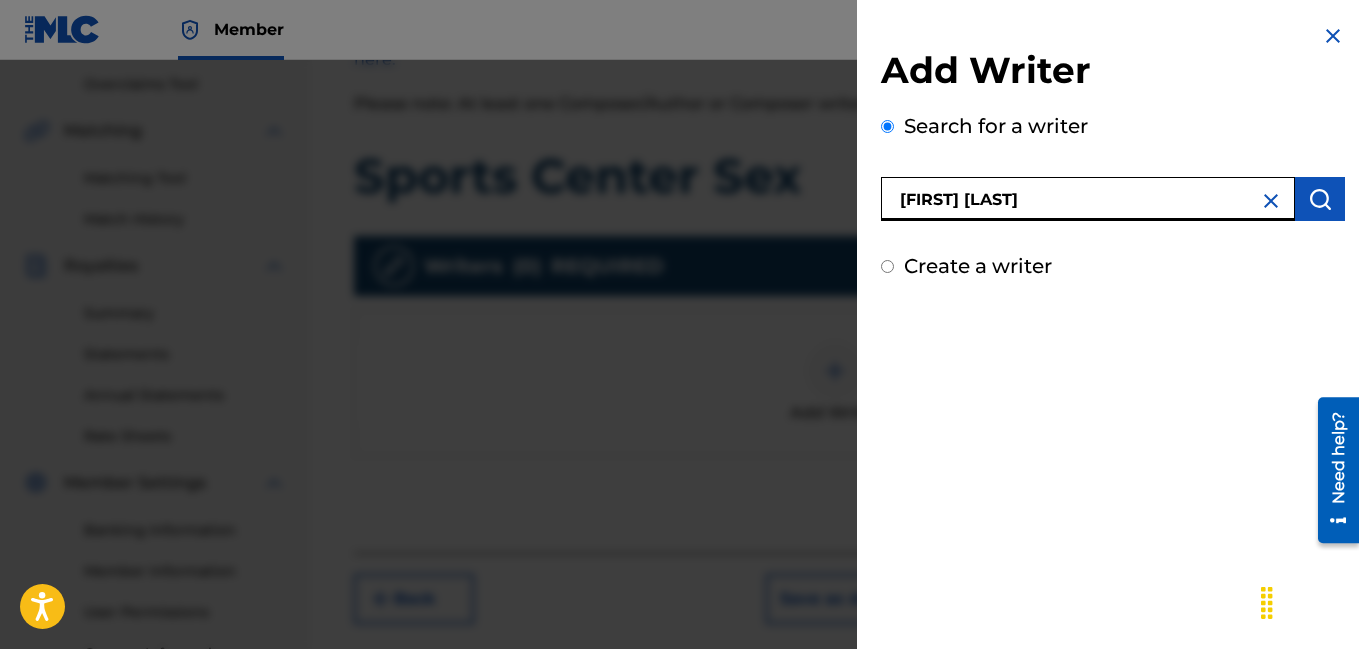 click on "[FIRST] [LAST]" at bounding box center (1088, 199) 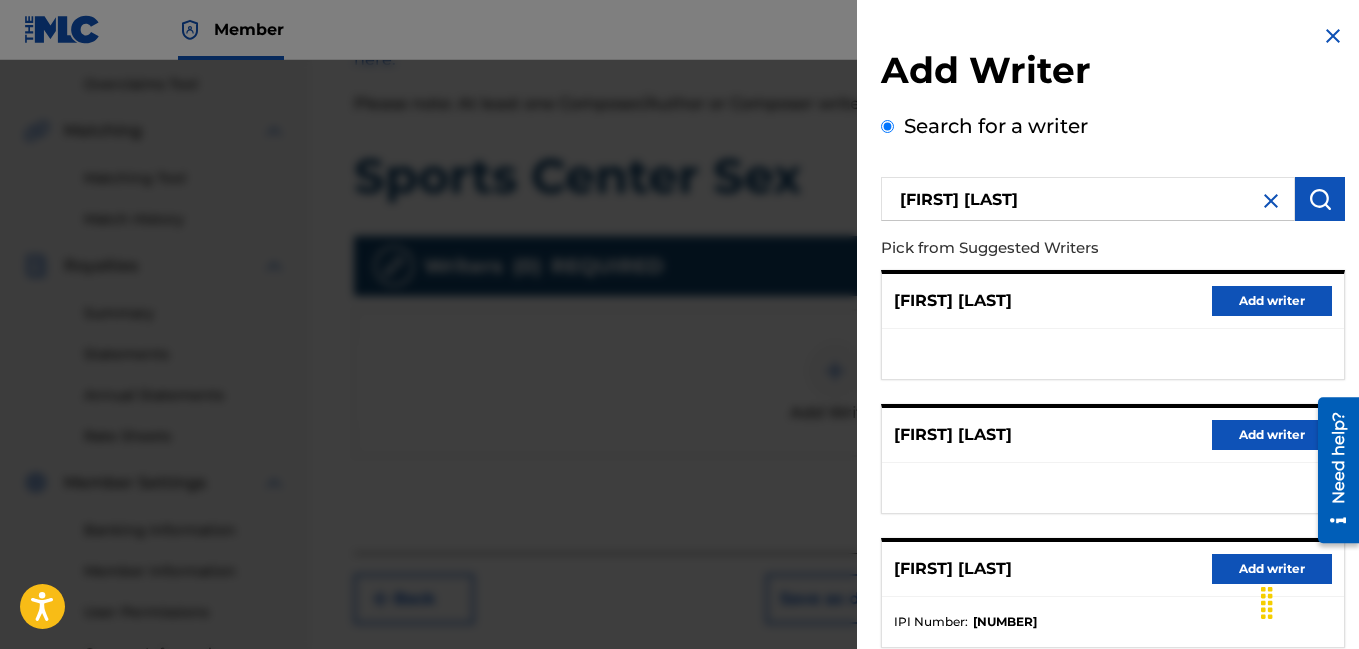 click at bounding box center (1271, 201) 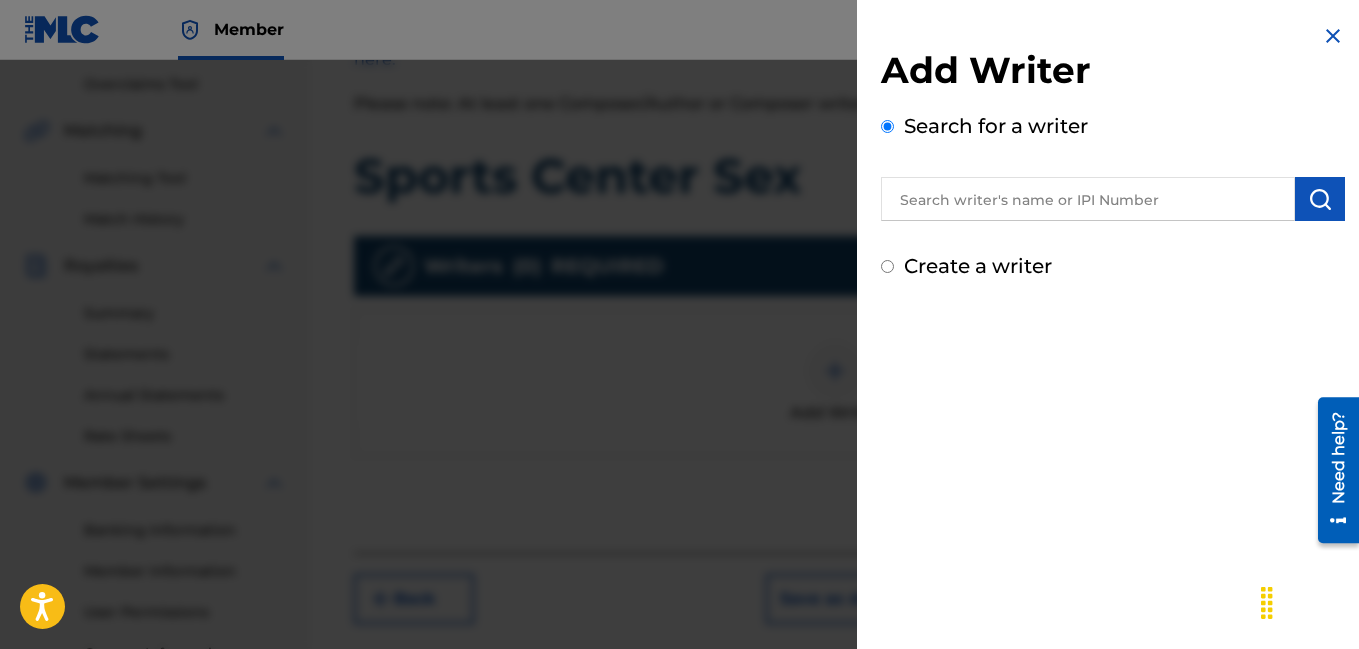 click on "Create a writer" at bounding box center [887, 266] 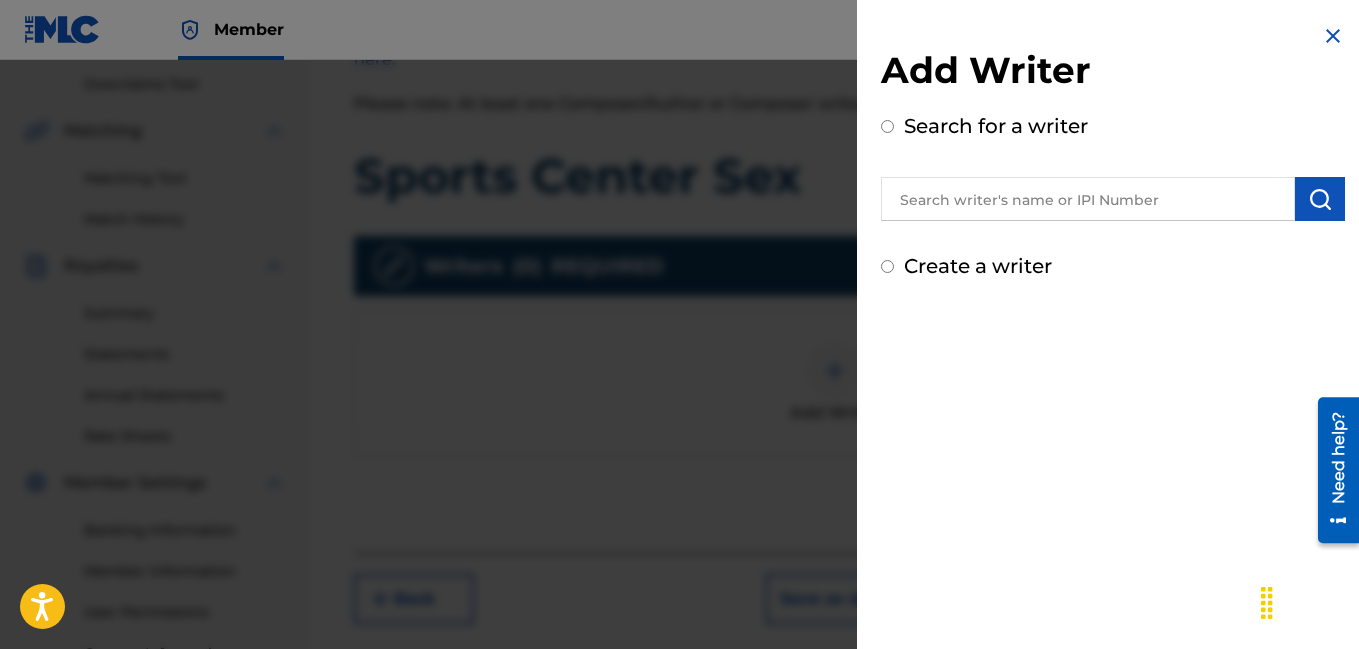 radio on "true" 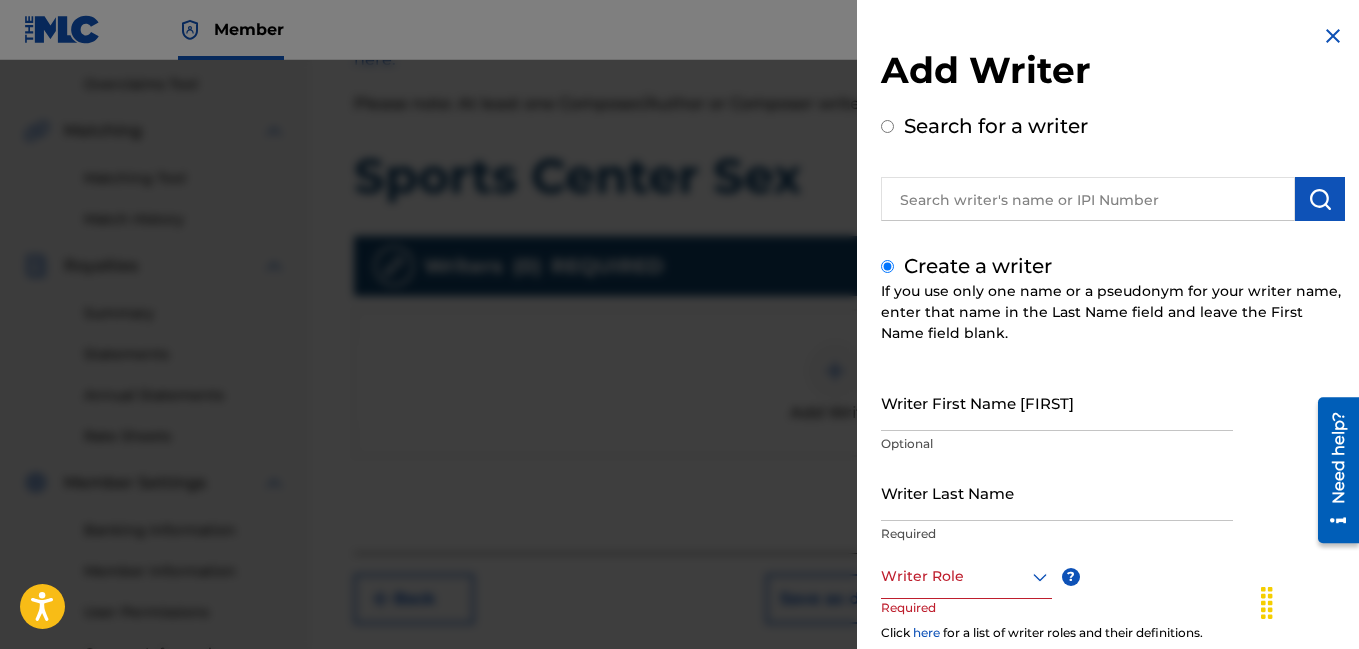 click on "Writer First Name   [FIRST]" at bounding box center [1057, 402] 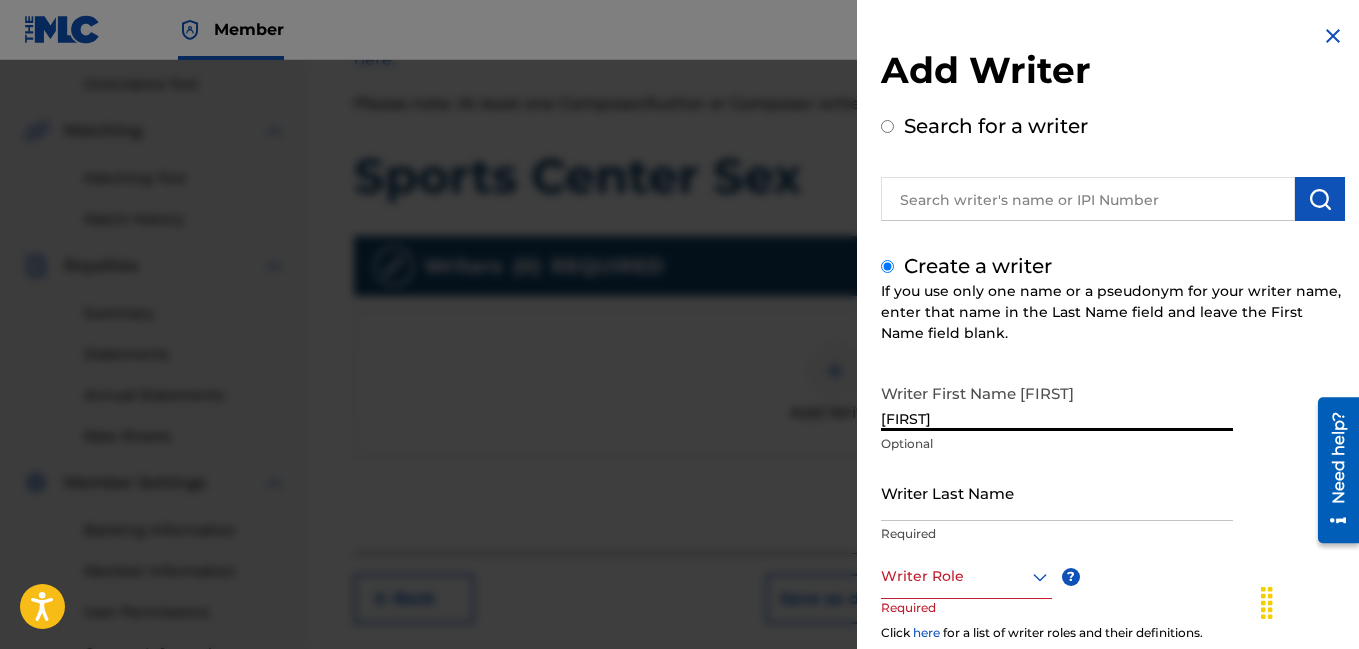 type on "[FIRST]" 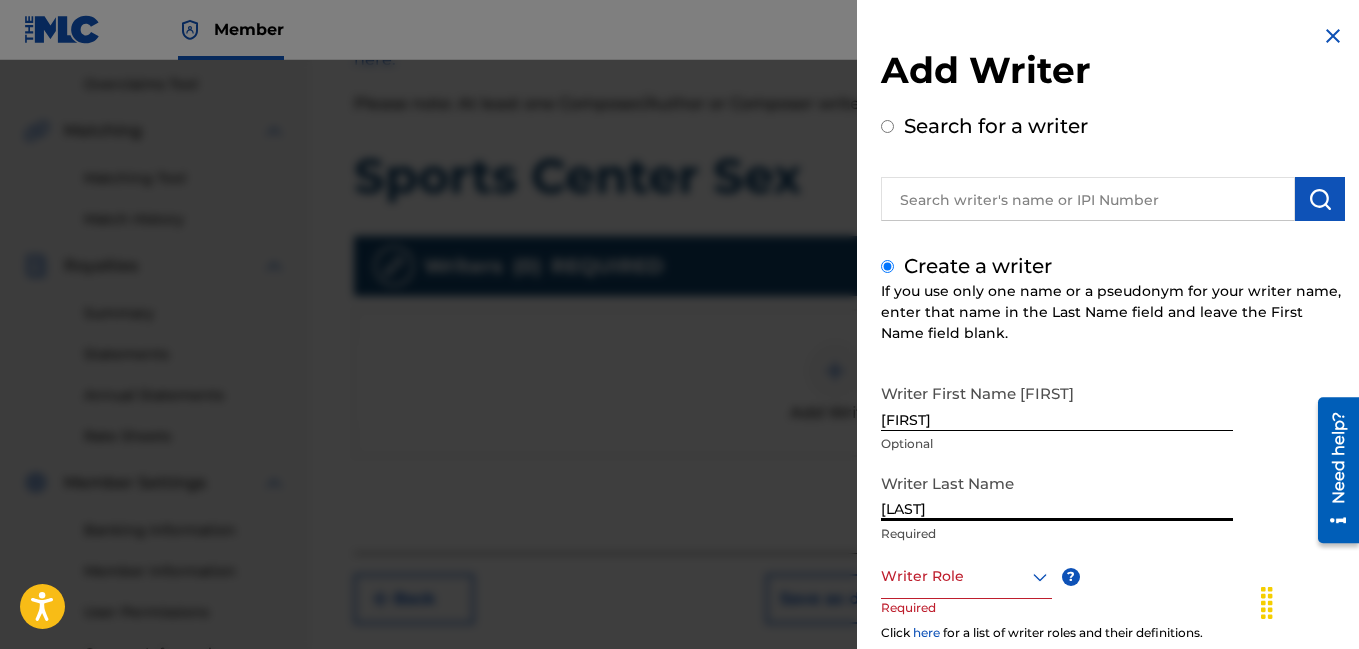 type on "[LAST]" 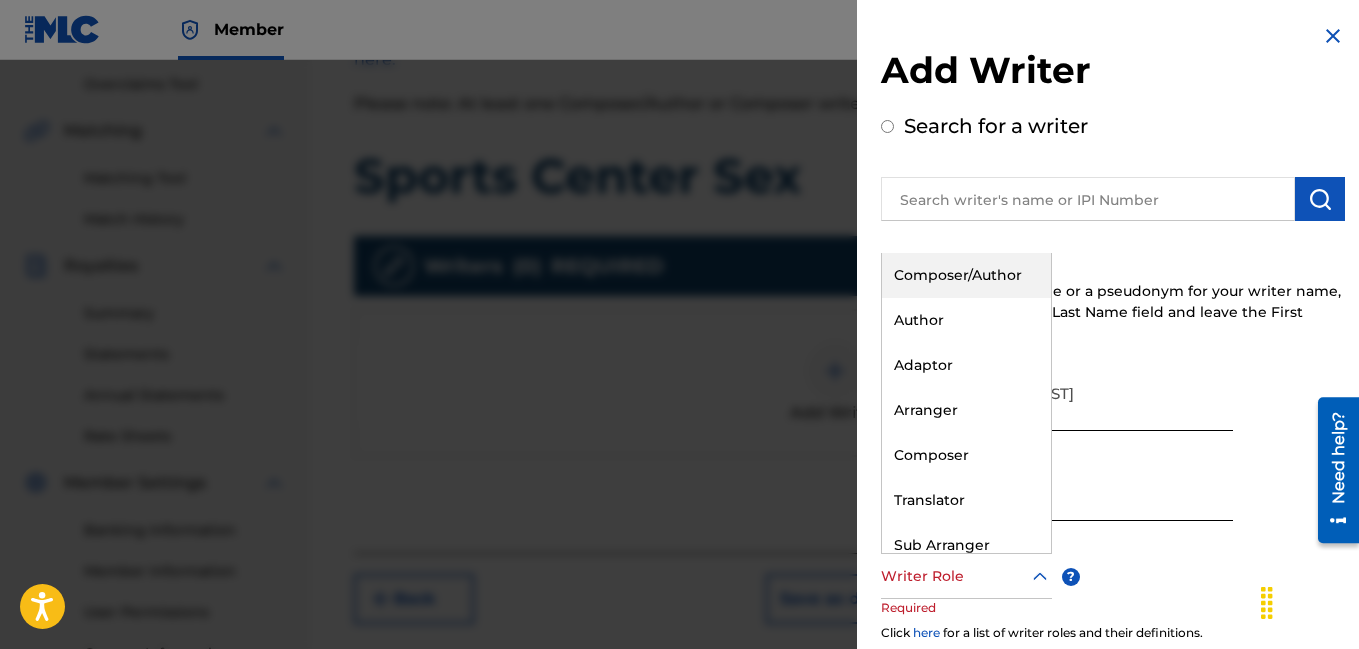 click on "Composer/Author" at bounding box center [966, 275] 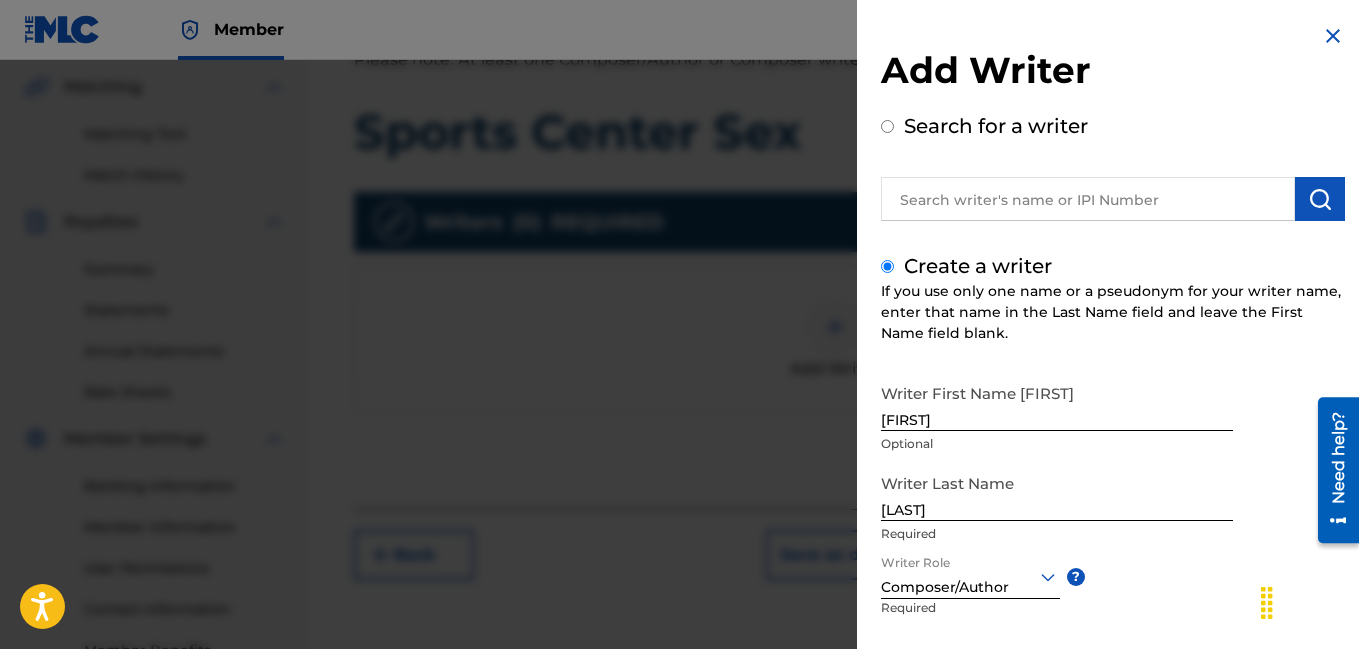 scroll, scrollTop: 466, scrollLeft: 0, axis: vertical 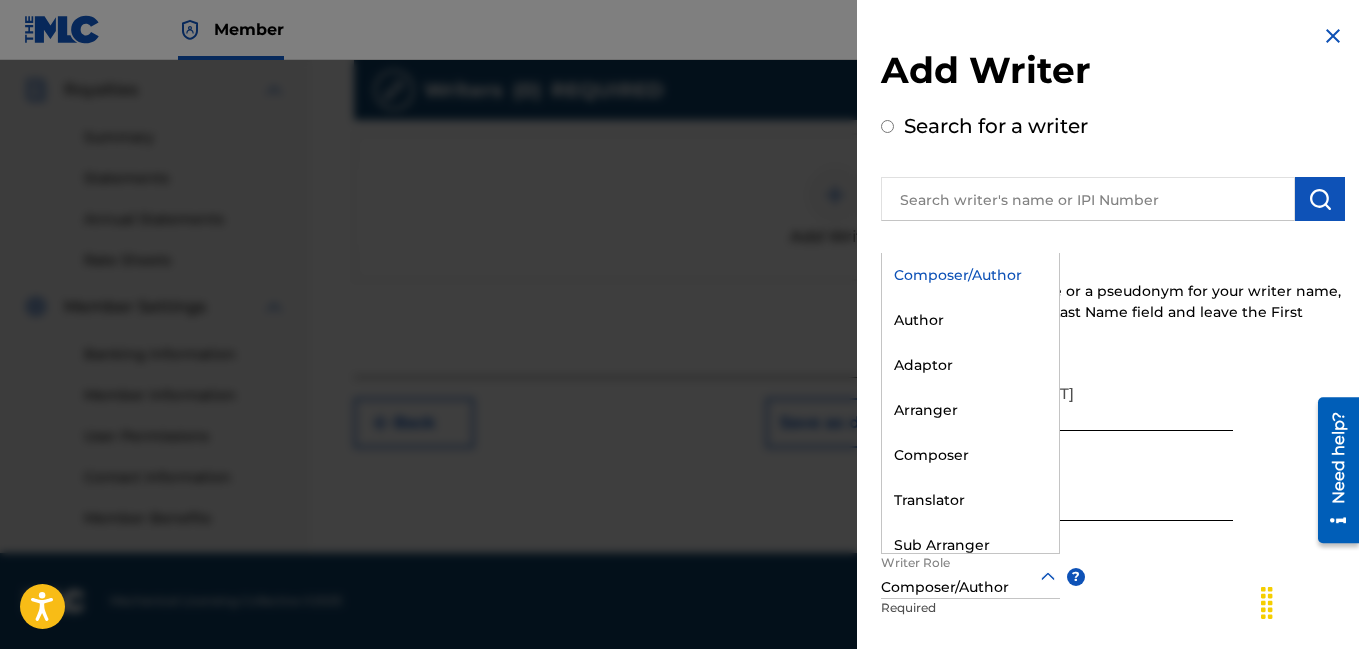 click on "Composer/Author" at bounding box center [970, 275] 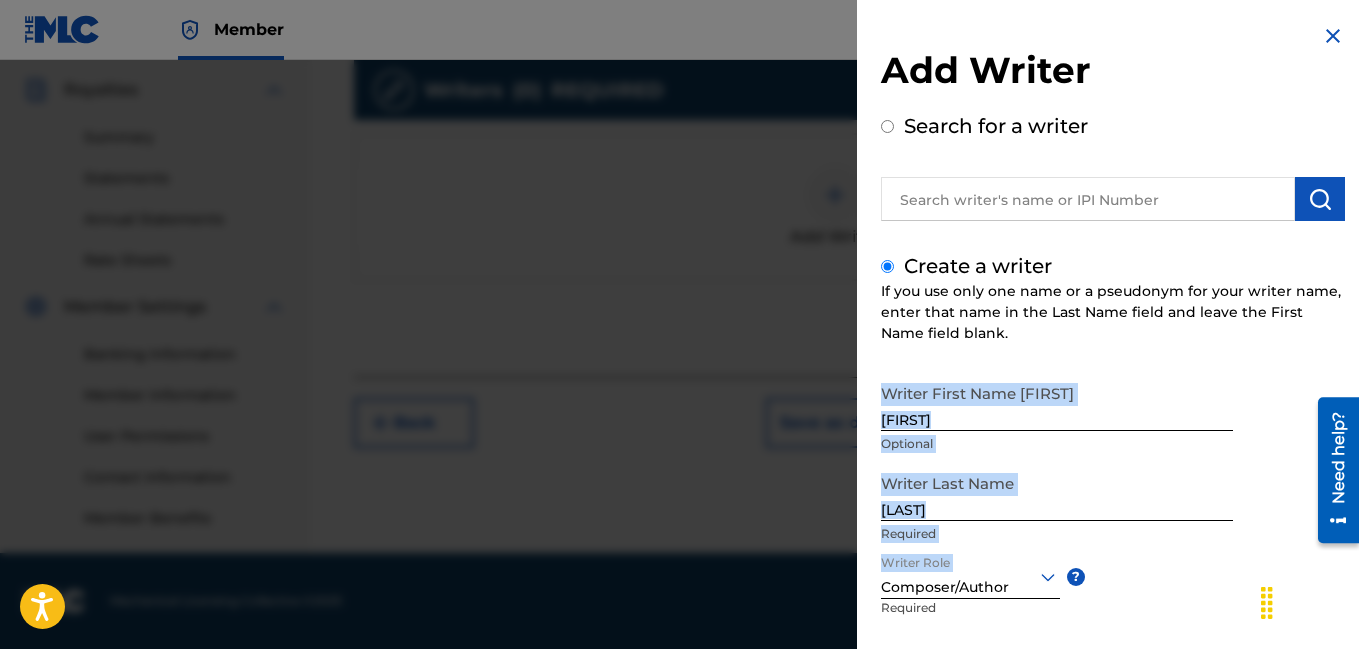 drag, startPoint x: 1196, startPoint y: 554, endPoint x: 1204, endPoint y: 355, distance: 199.16074 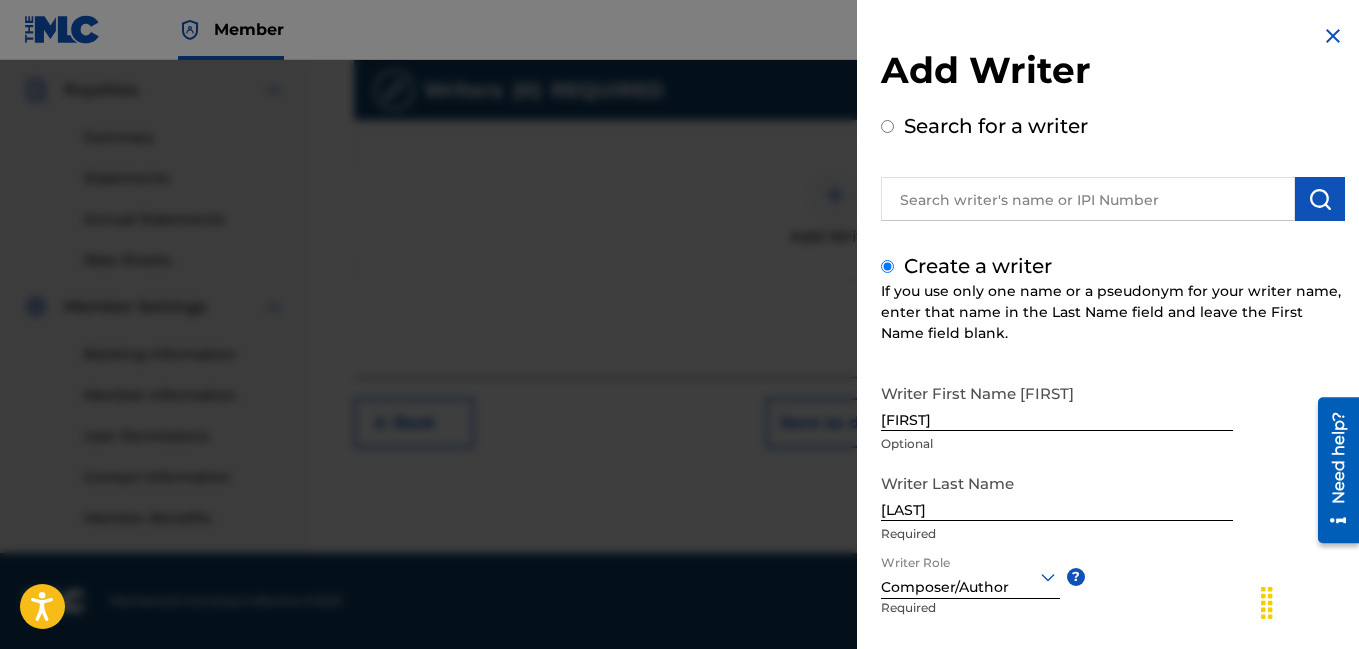 click on "Writer First Name Lakeshia Optional Writer Last Name Weathersby Required Writer Role Composer/Author ? Required IPI Optional Save & Add Another Writer Continue" at bounding box center [1113, 594] 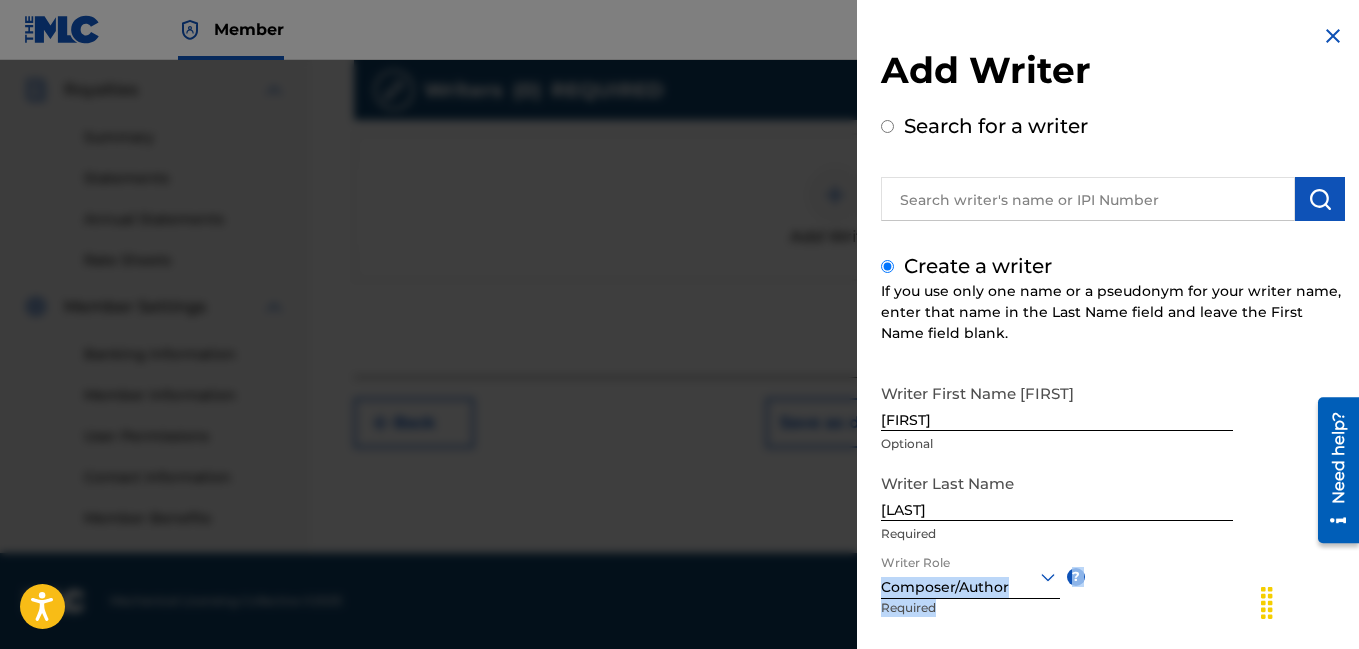 drag, startPoint x: 1124, startPoint y: 605, endPoint x: 1132, endPoint y: 561, distance: 44.72136 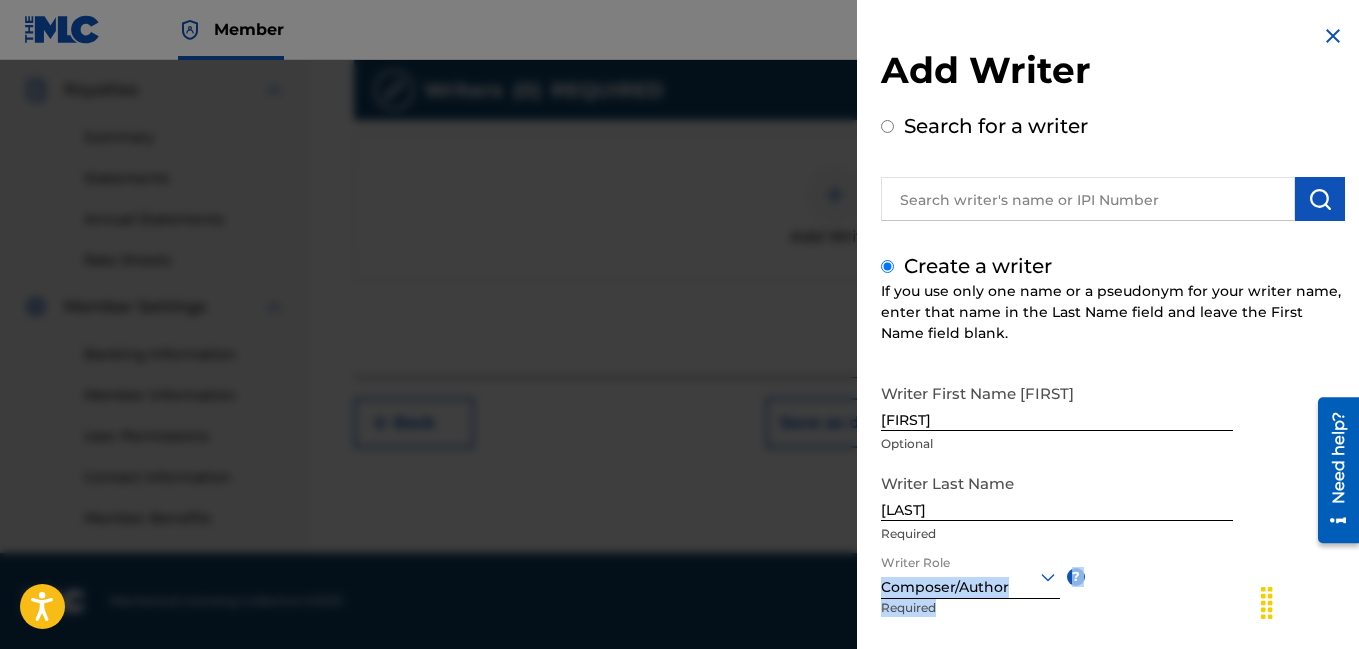 click at bounding box center [1333, 36] 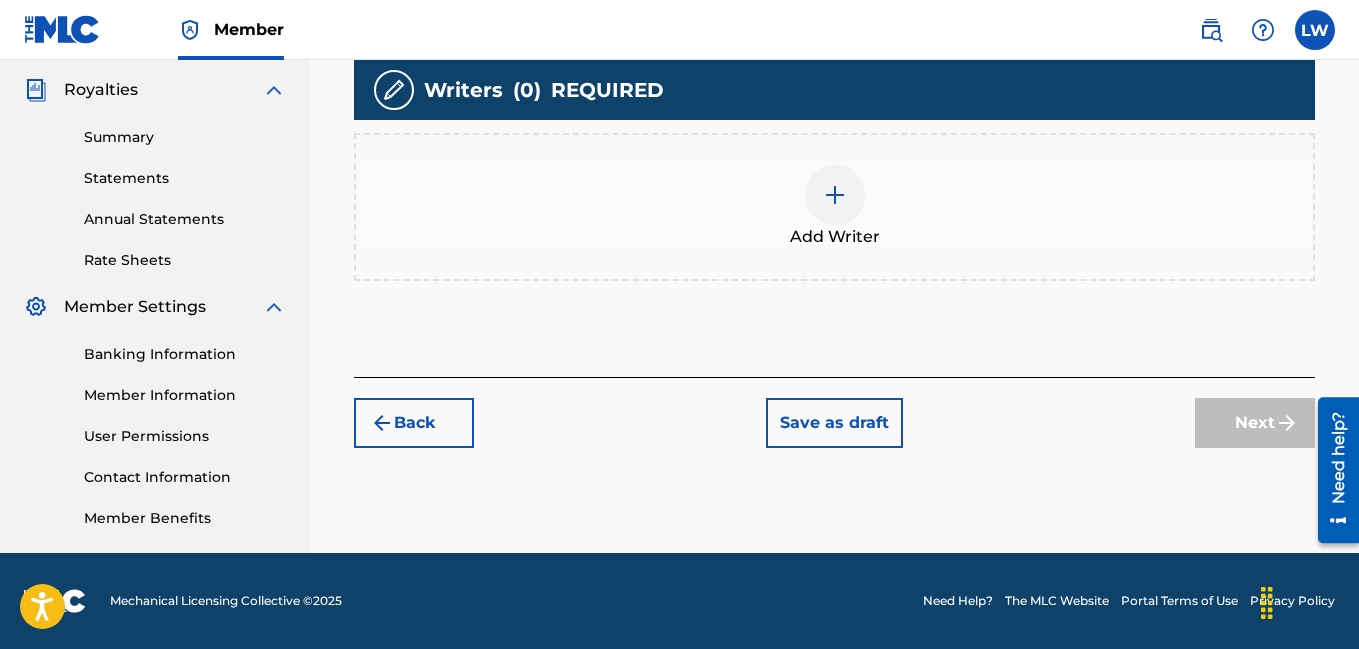 click at bounding box center (1315, 30) 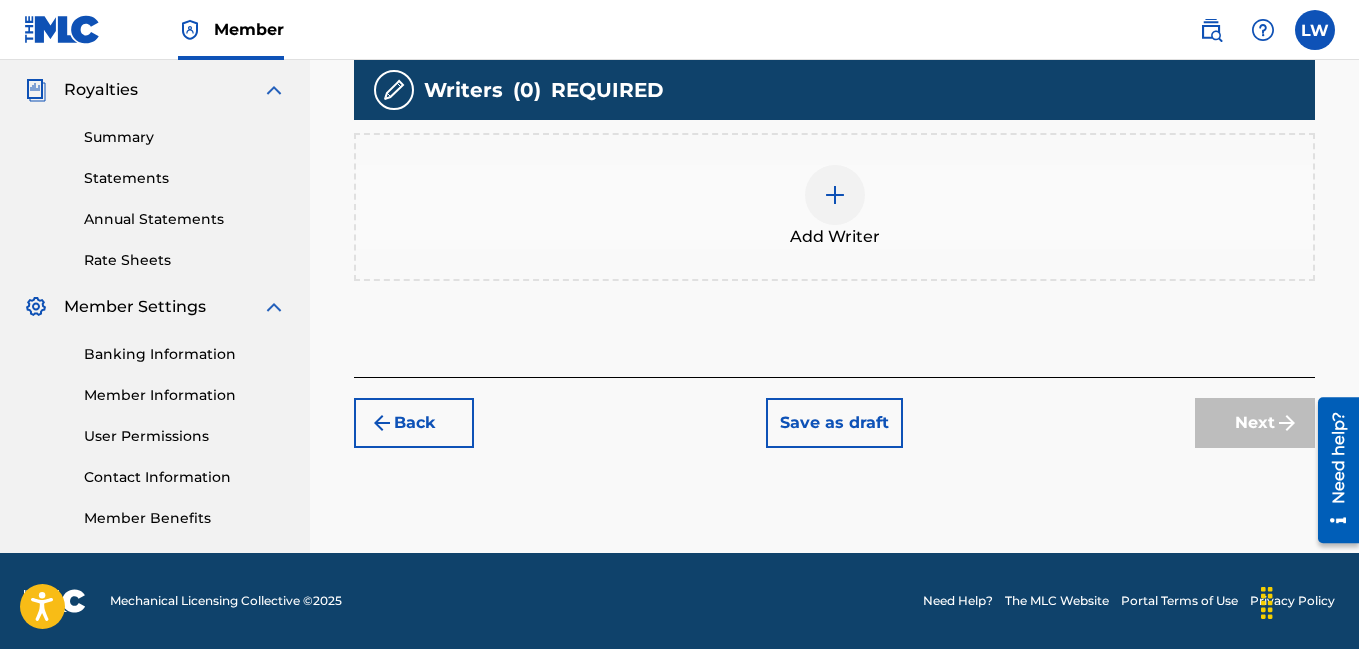 click at bounding box center (835, 195) 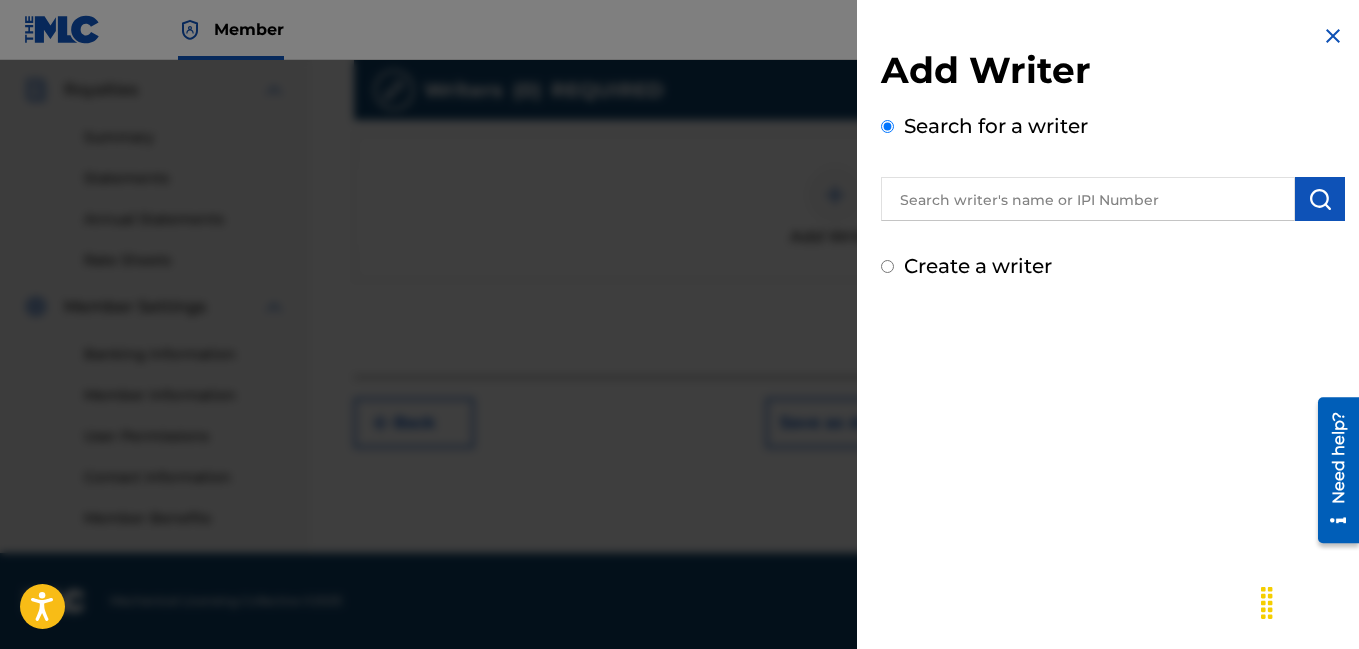 click at bounding box center [1088, 199] 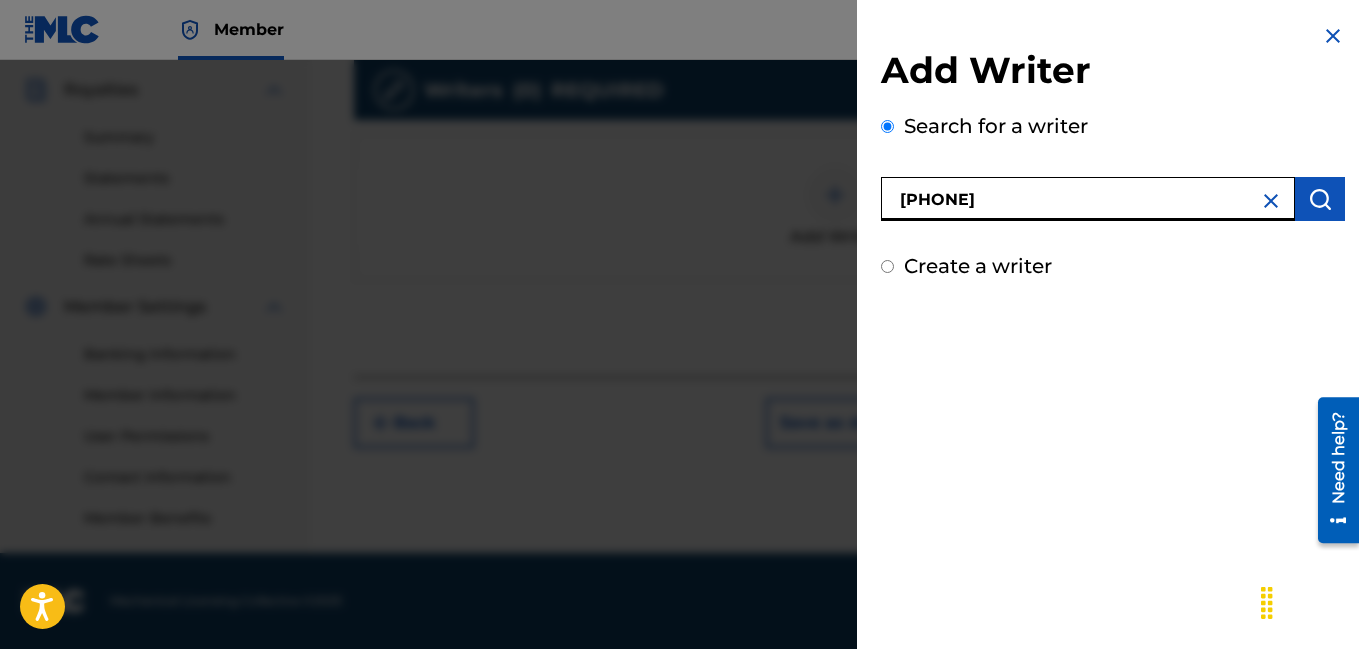 type on "[PHONE]" 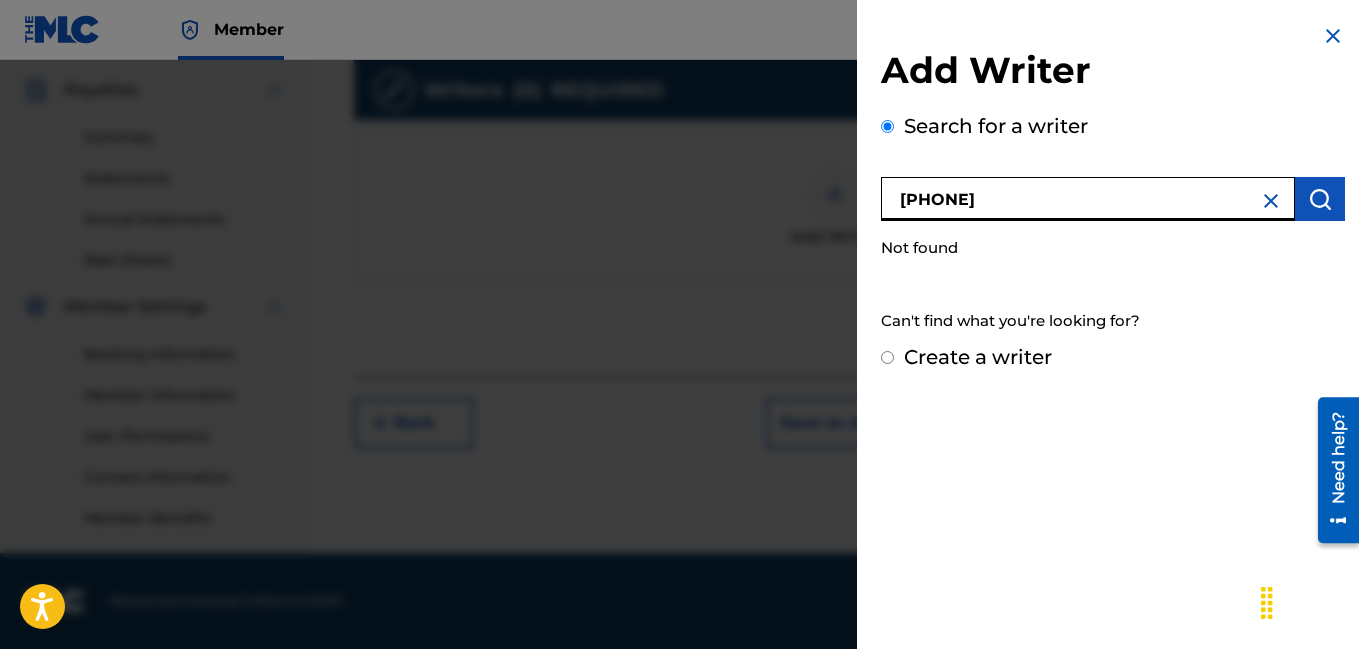 click on "Create a writer" at bounding box center (887, 357) 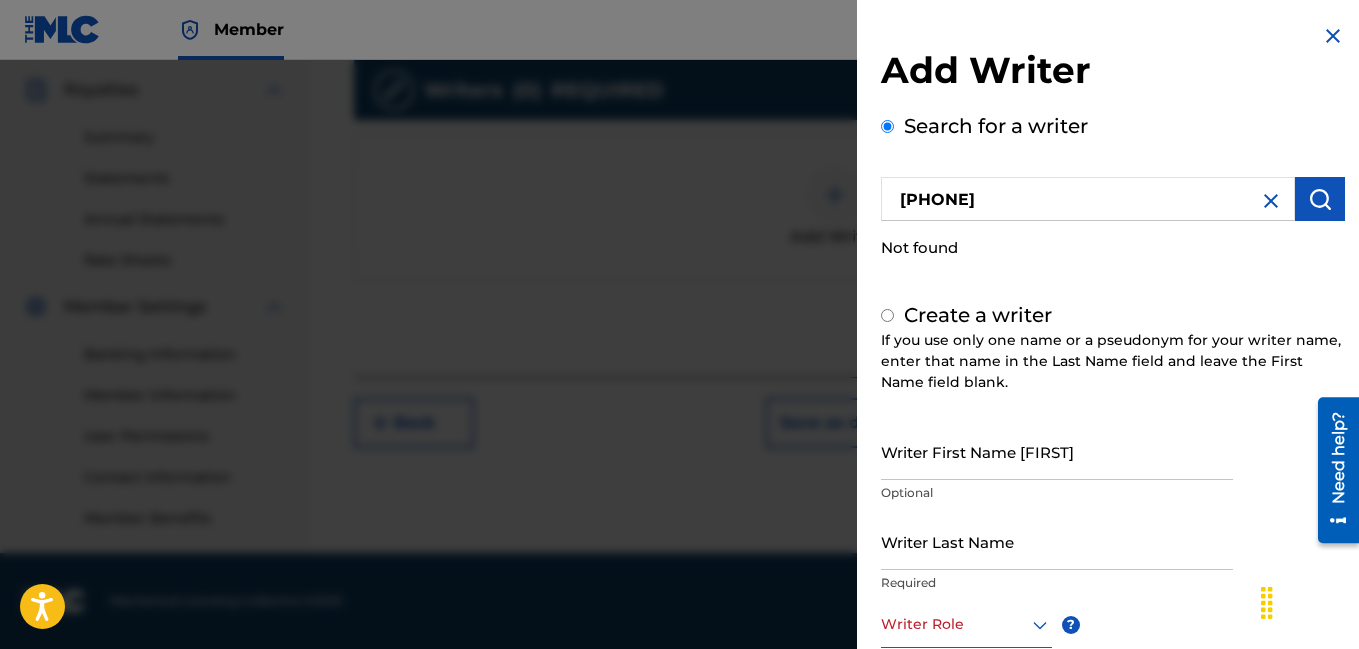 radio on "false" 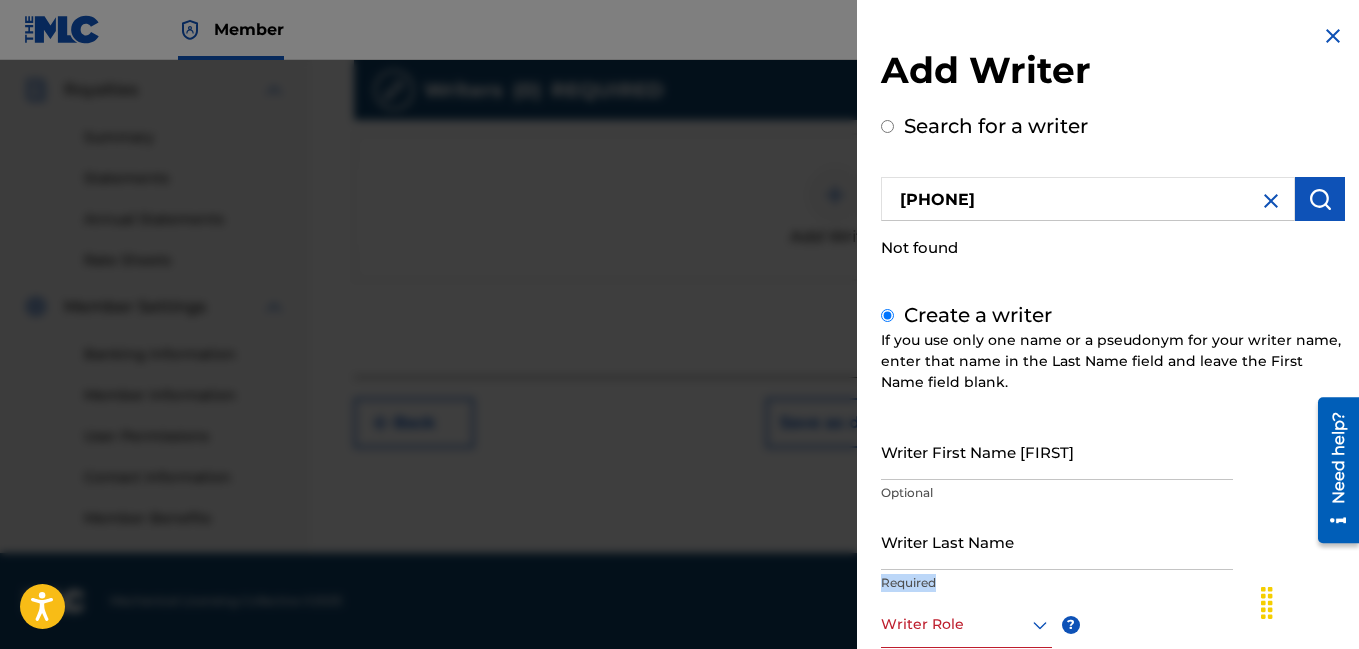 drag, startPoint x: 1234, startPoint y: 594, endPoint x: 1234, endPoint y: 548, distance: 46 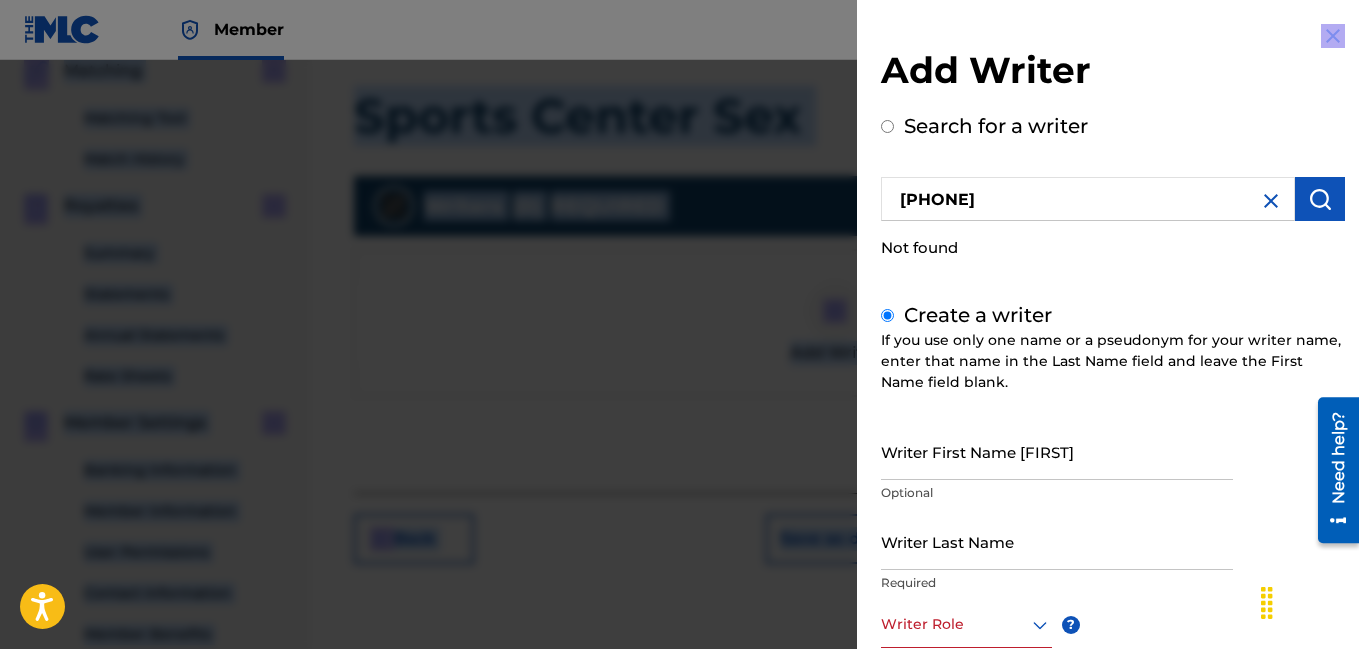 scroll, scrollTop: 348, scrollLeft: 0, axis: vertical 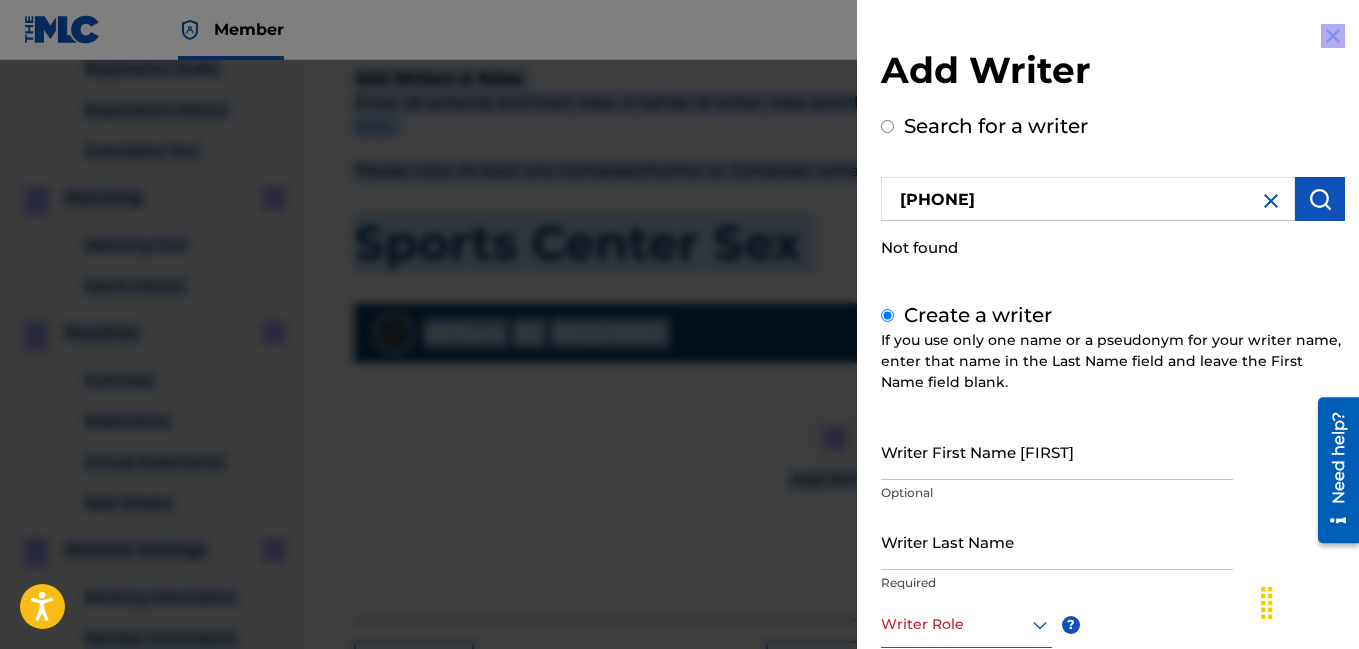 drag, startPoint x: 1081, startPoint y: 43, endPoint x: 874, endPoint y: -10, distance: 213.67732 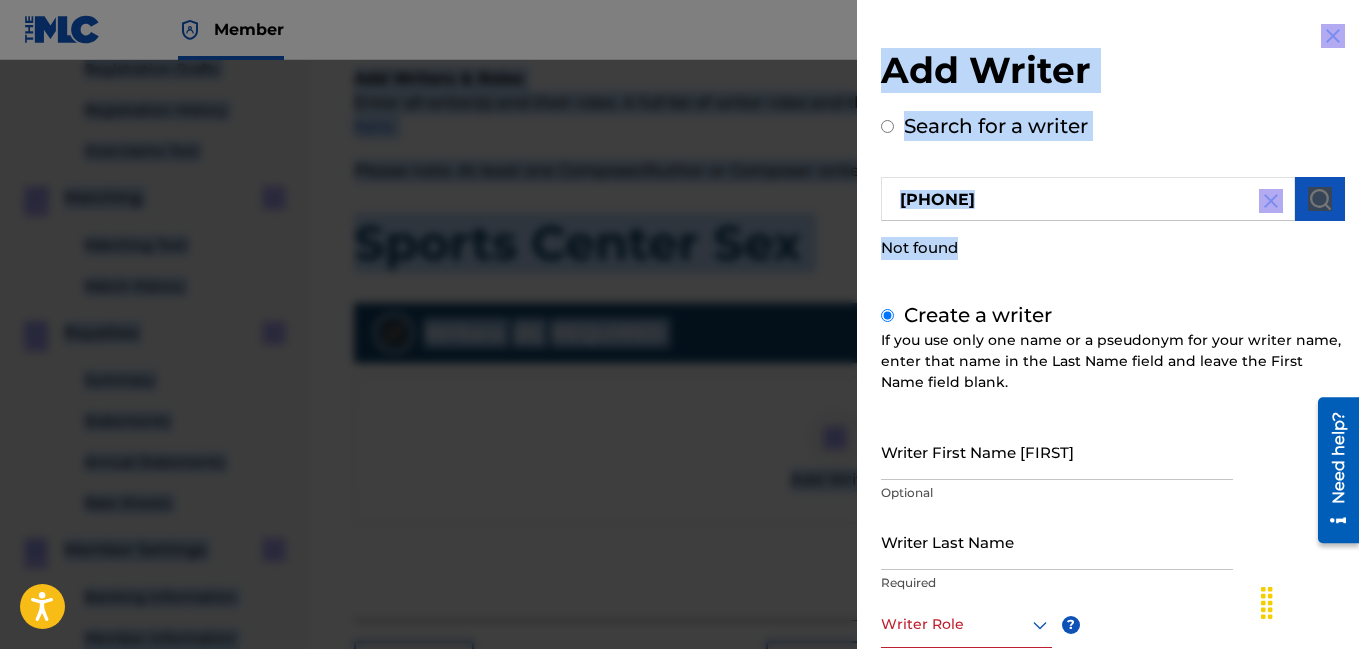 drag, startPoint x: 961, startPoint y: 257, endPoint x: 1021, endPoint y: -57, distance: 319.6811 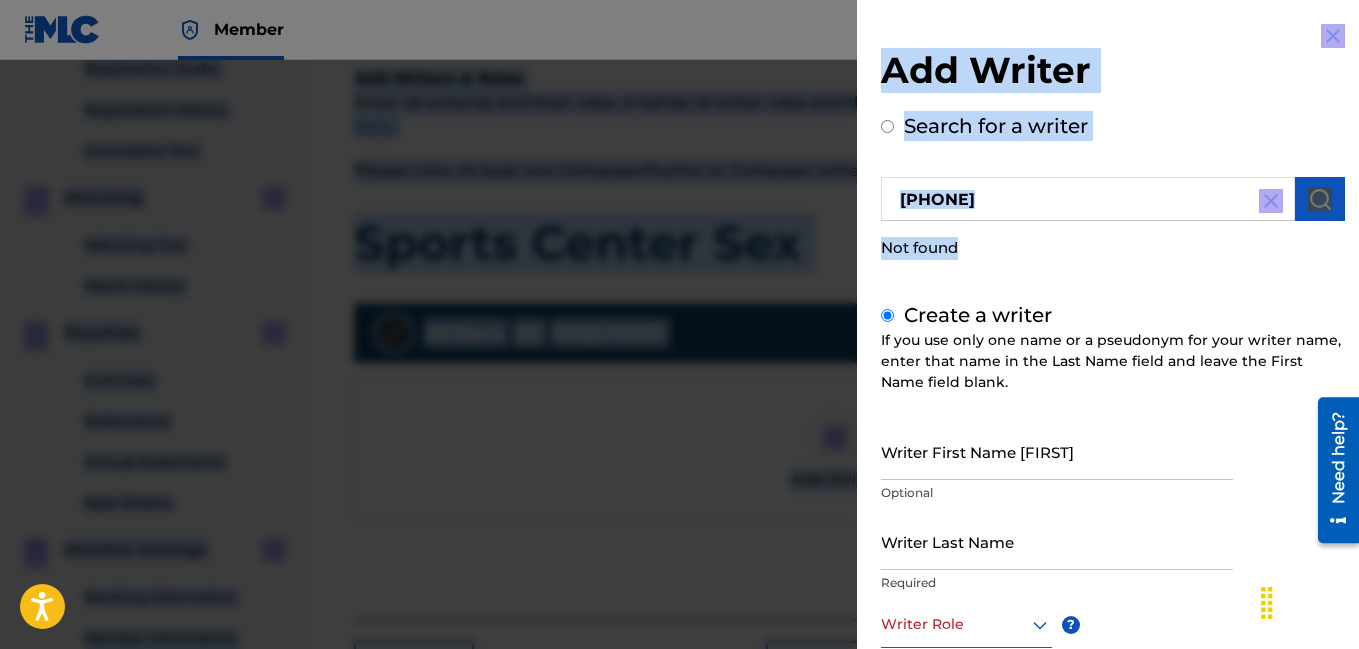 click at bounding box center [1271, 201] 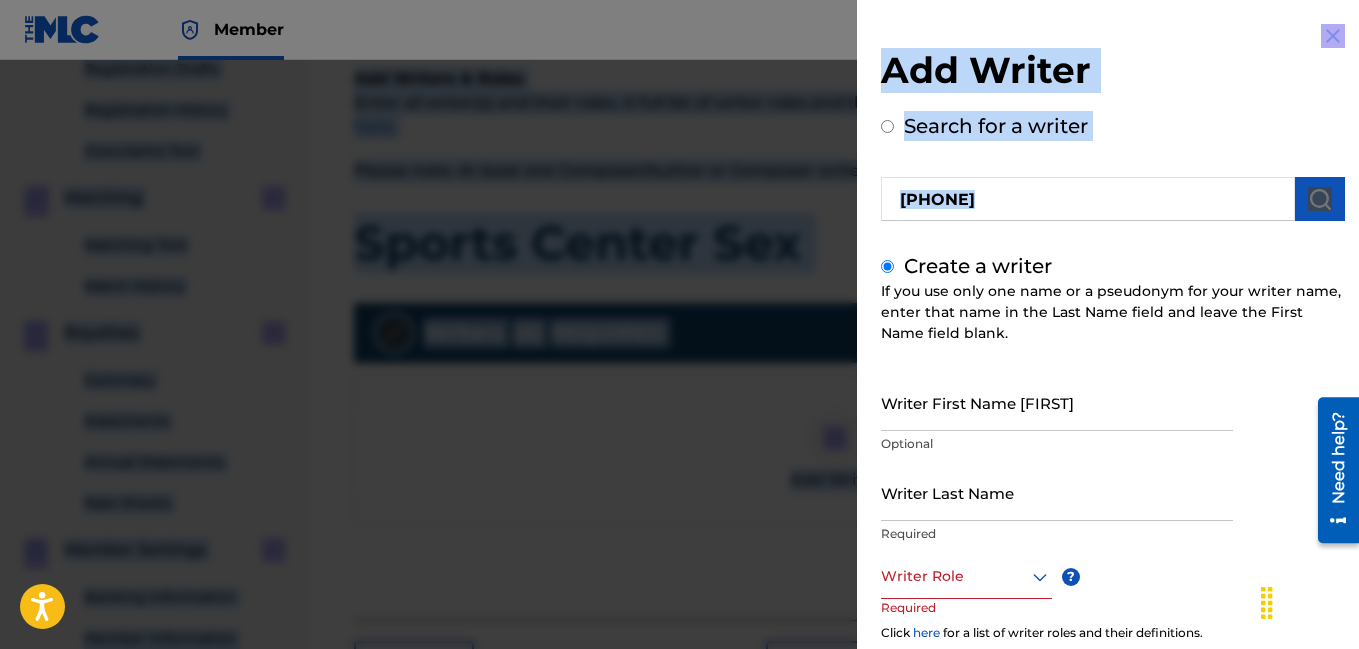type 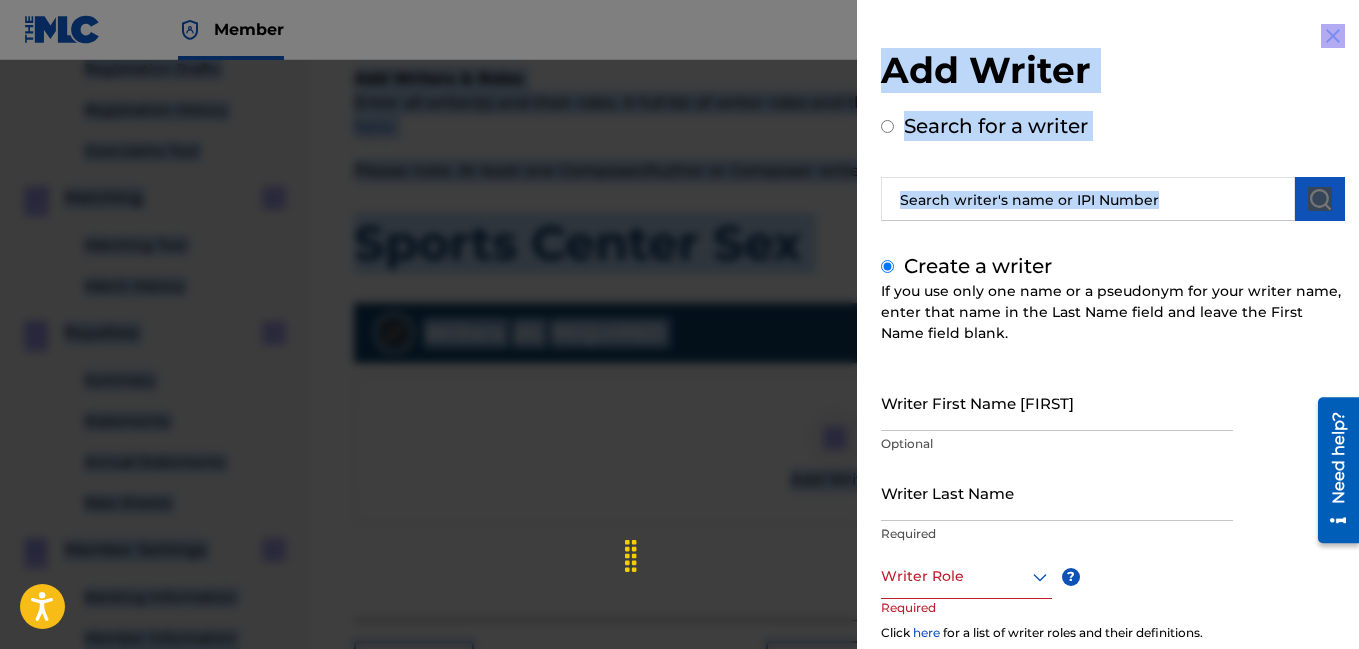 drag, startPoint x: 1270, startPoint y: 610, endPoint x: 640, endPoint y: 565, distance: 631.6051 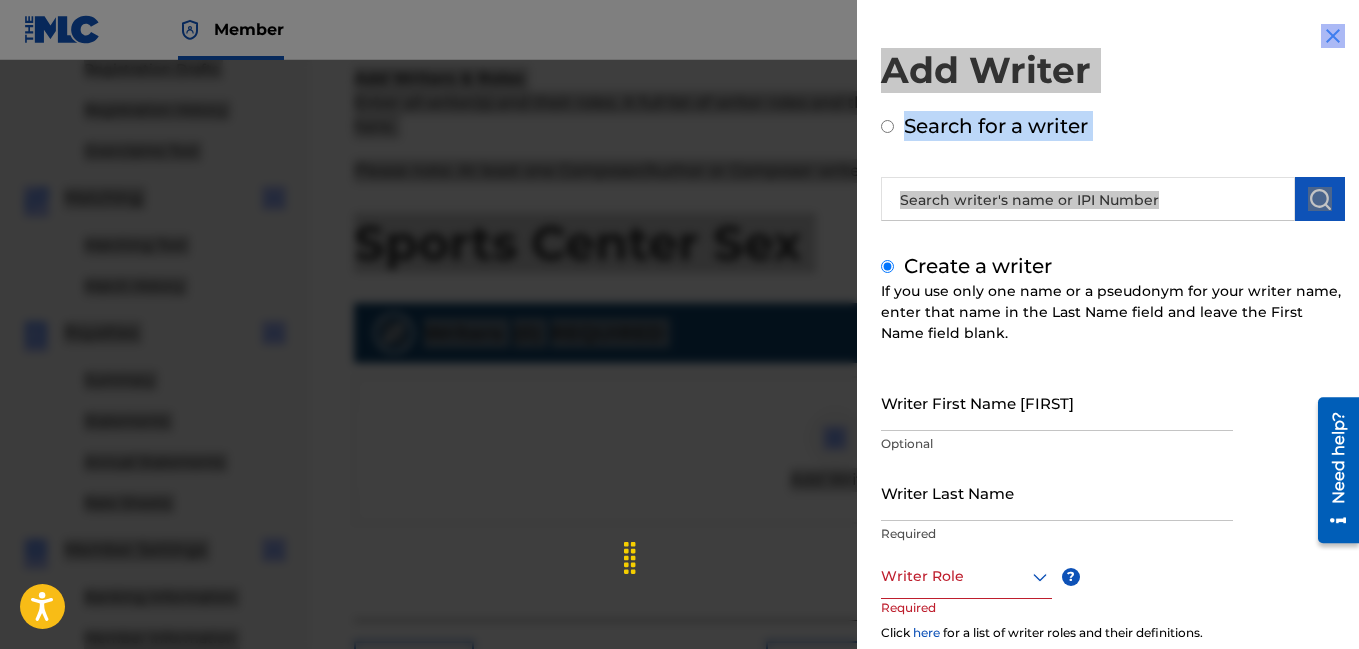 drag, startPoint x: 1353, startPoint y: 468, endPoint x: 963, endPoint y: 456, distance: 390.18457 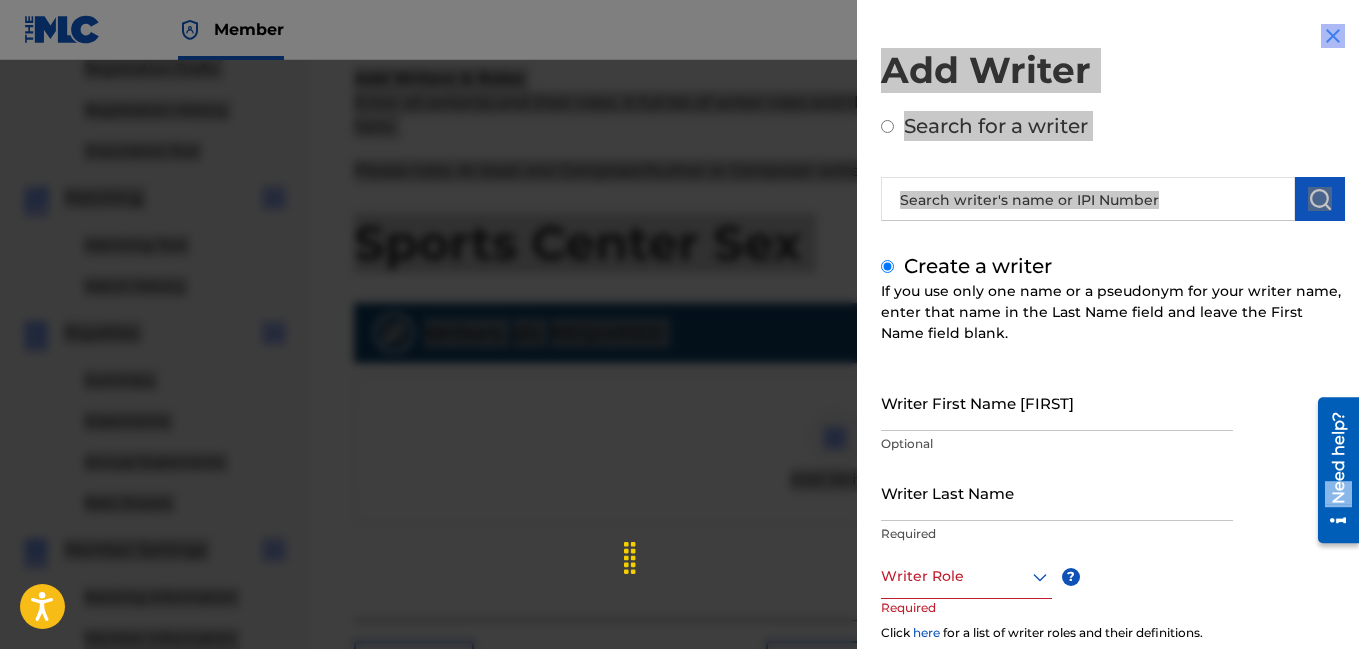 drag, startPoint x: 1341, startPoint y: 481, endPoint x: 1150, endPoint y: 488, distance: 191.12823 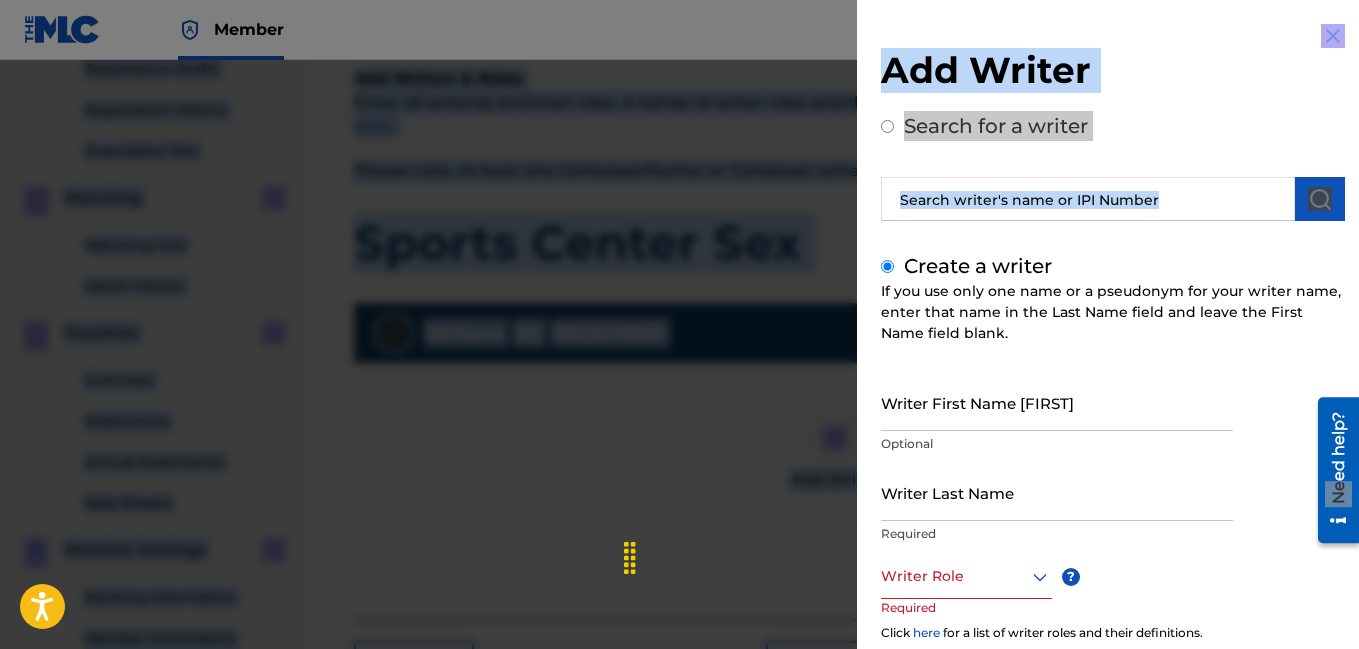 click at bounding box center [679, 384] 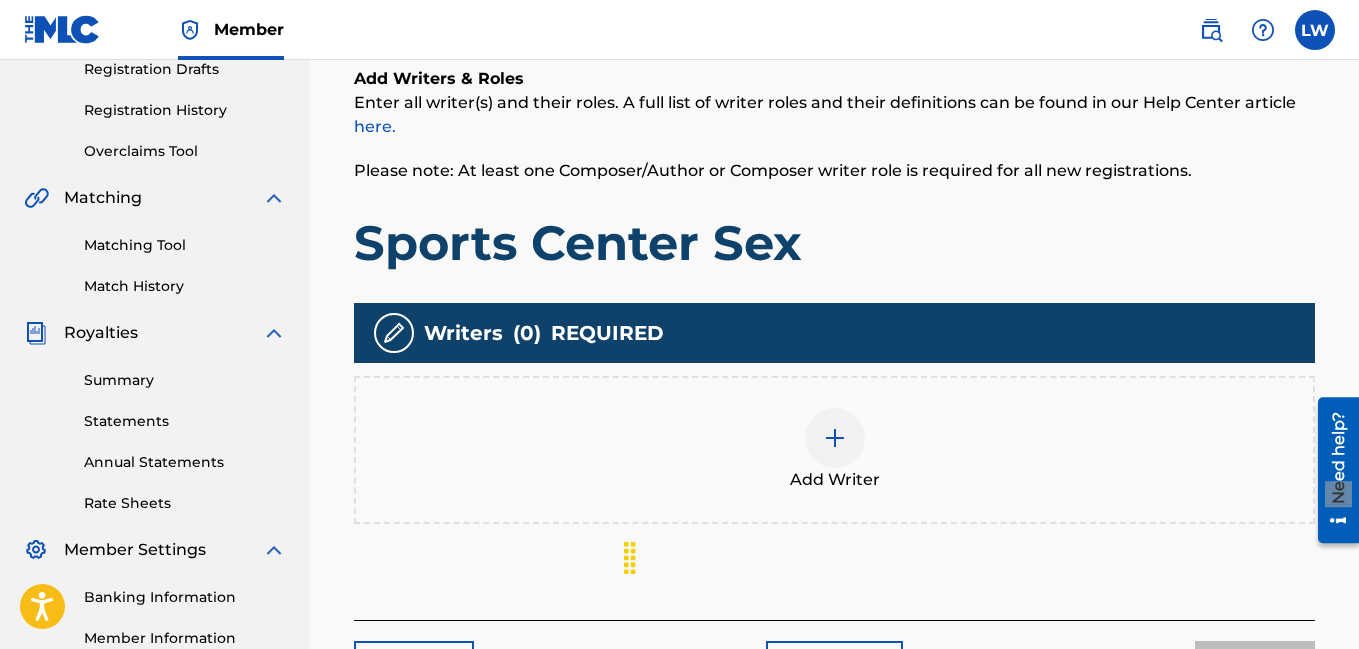 click at bounding box center (835, 438) 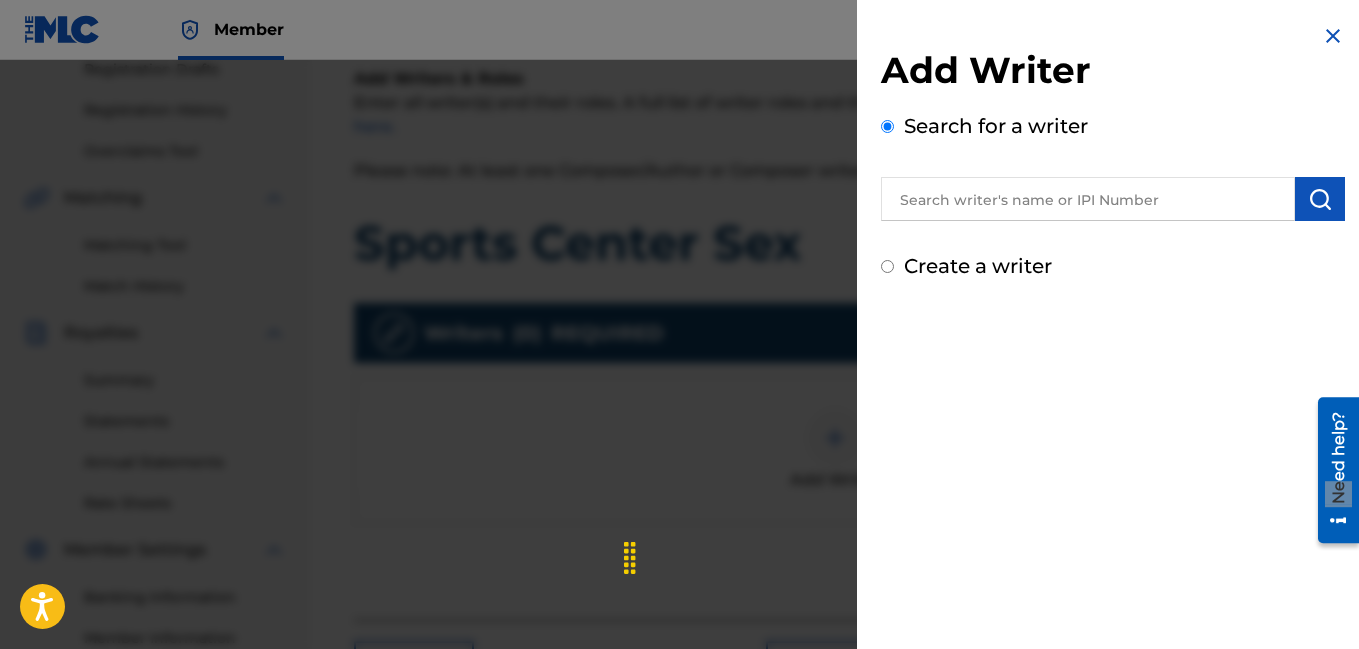 click on "Create a writer" at bounding box center [887, 266] 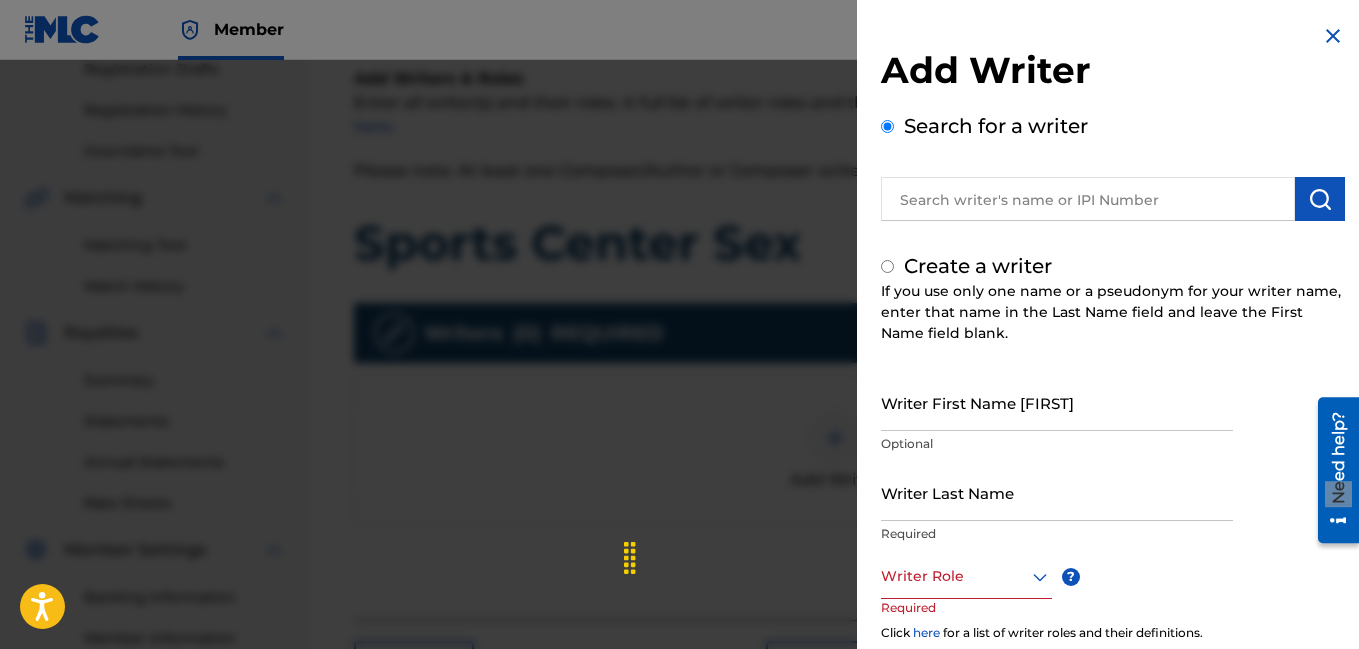 radio on "false" 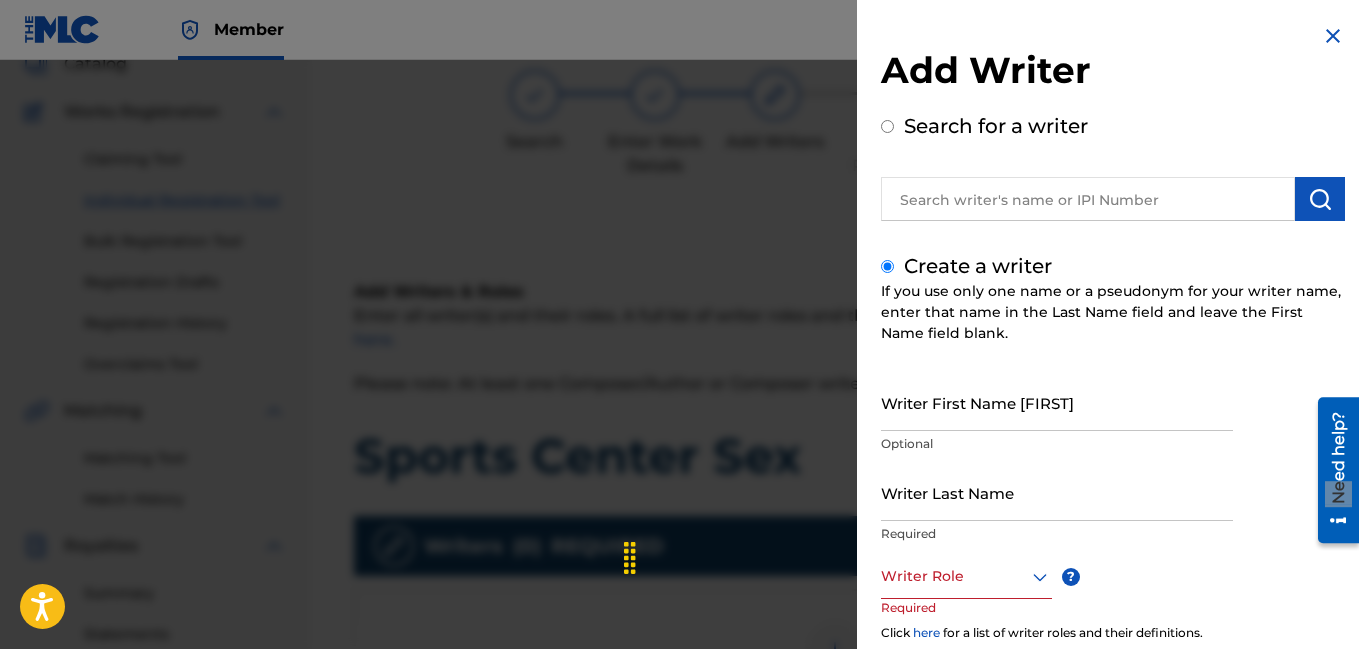 scroll, scrollTop: 38, scrollLeft: 0, axis: vertical 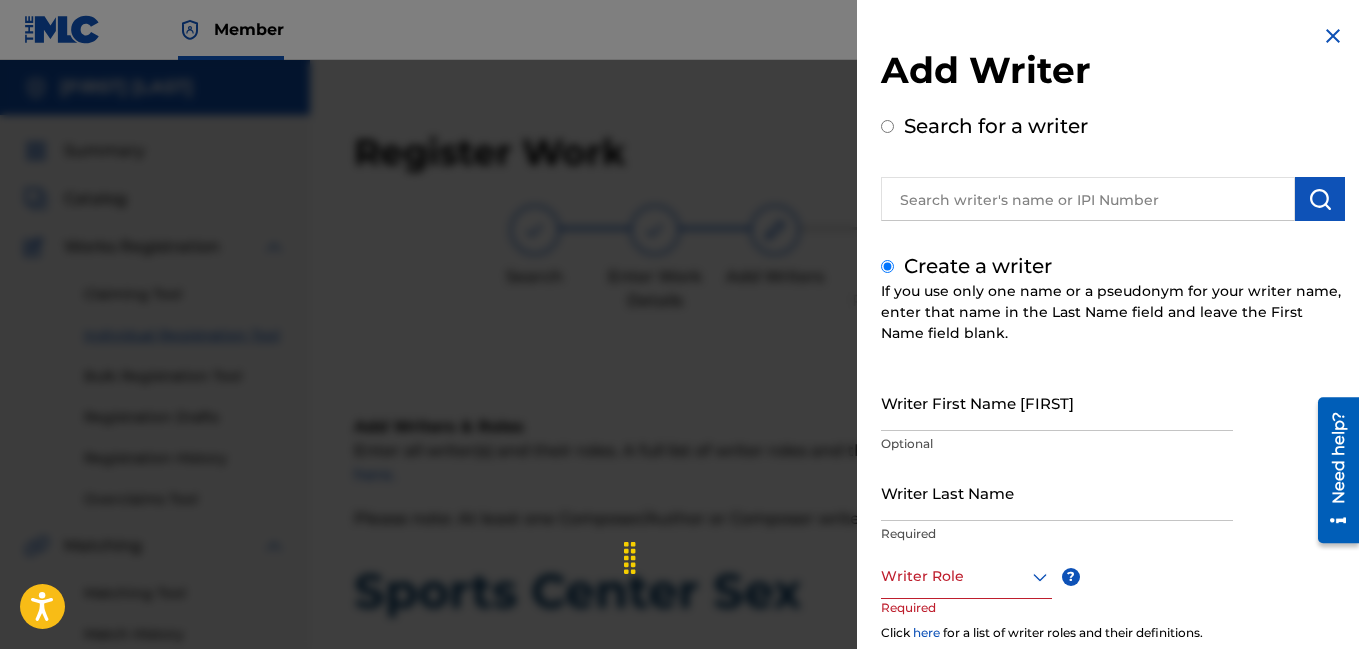 click on "Need help?" at bounding box center (1338, 457) 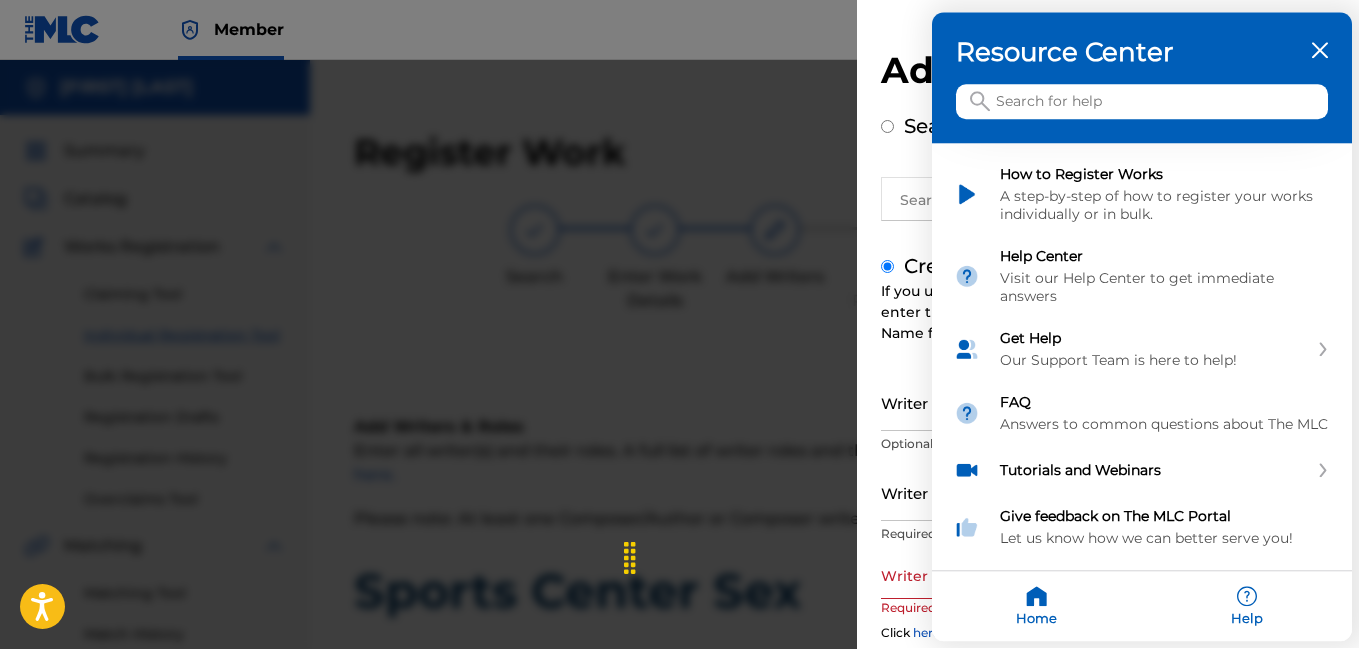 click on "Help" at bounding box center (1247, 607) 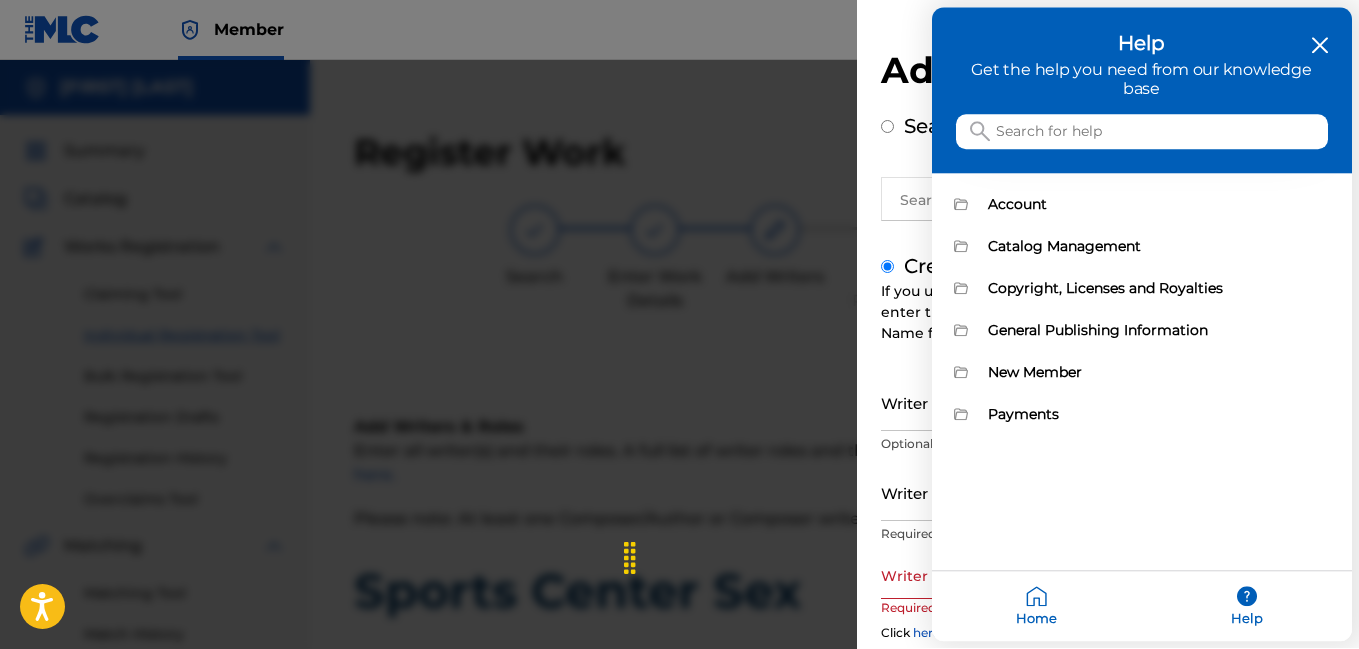 click at bounding box center [679, 324] 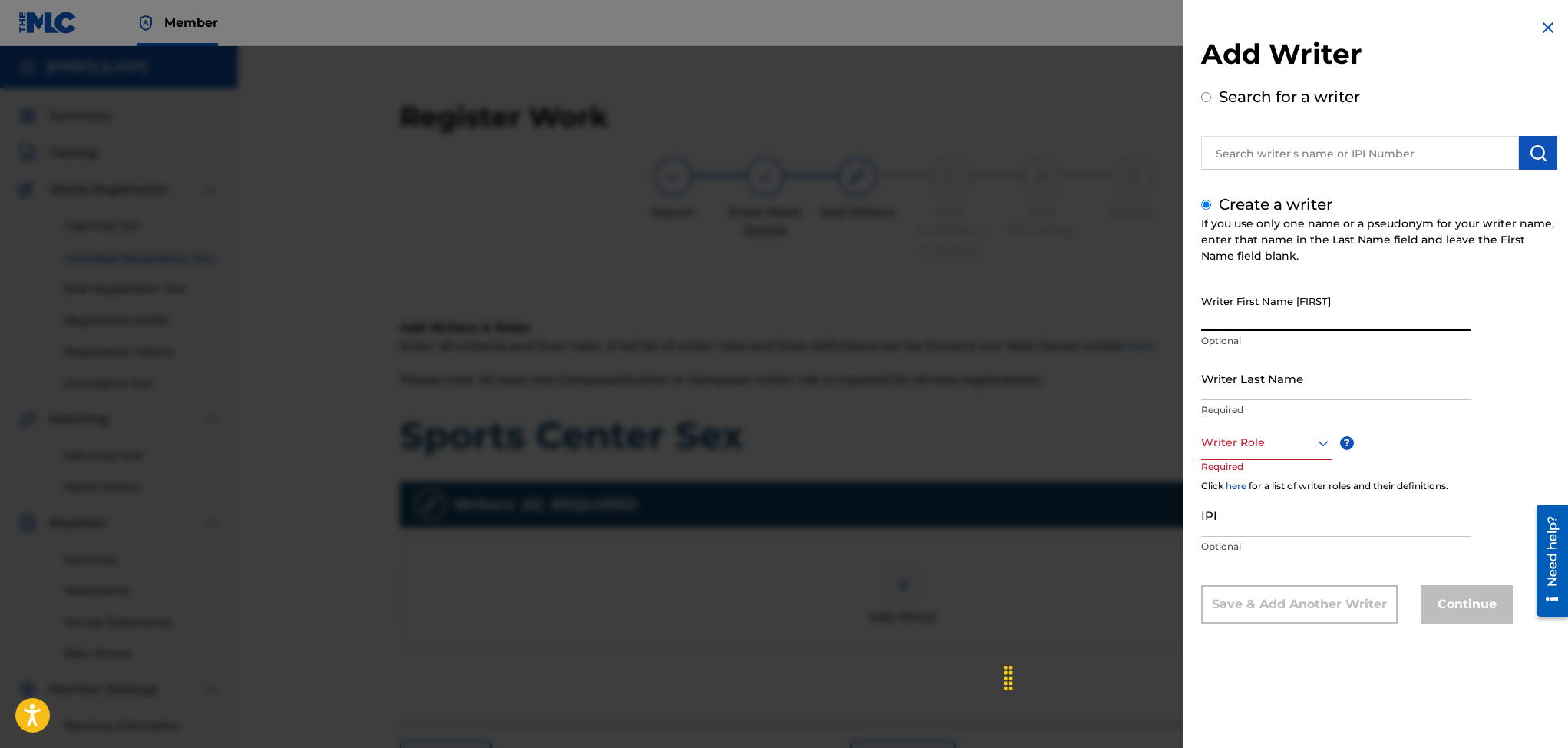 click on "Writer First Name   [FIRST]" at bounding box center (1336, 309) 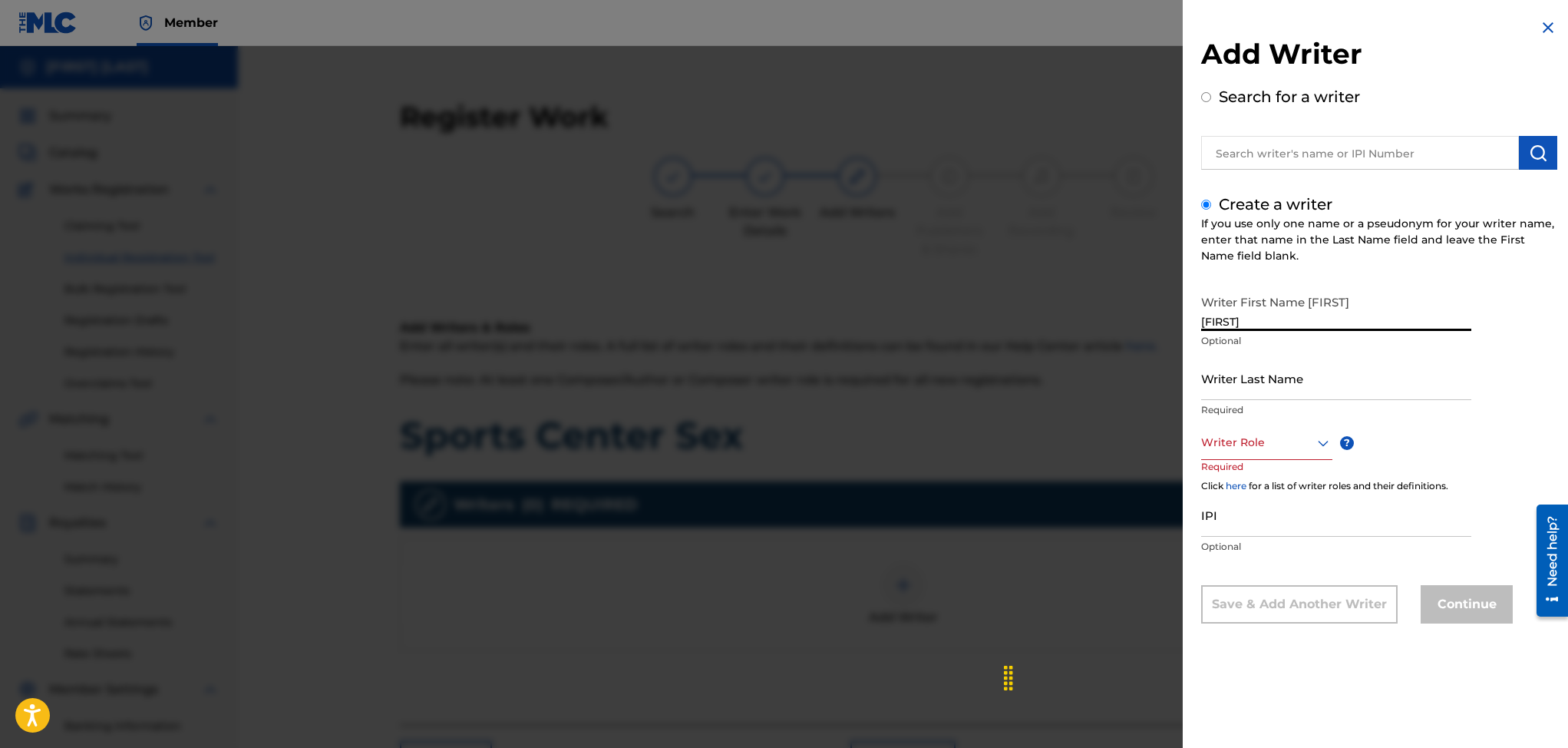 type on "[FIRST]" 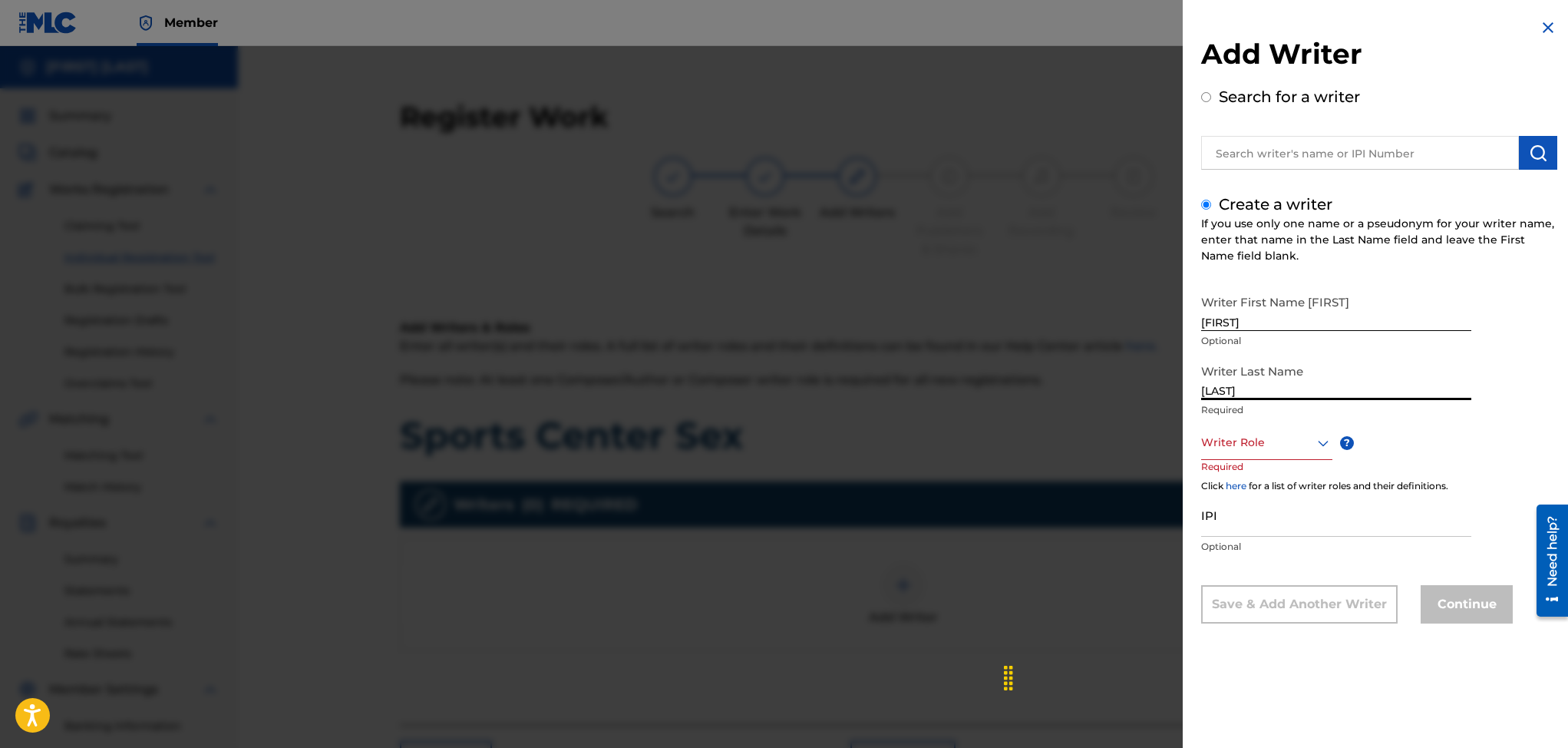 type on "[LAST]" 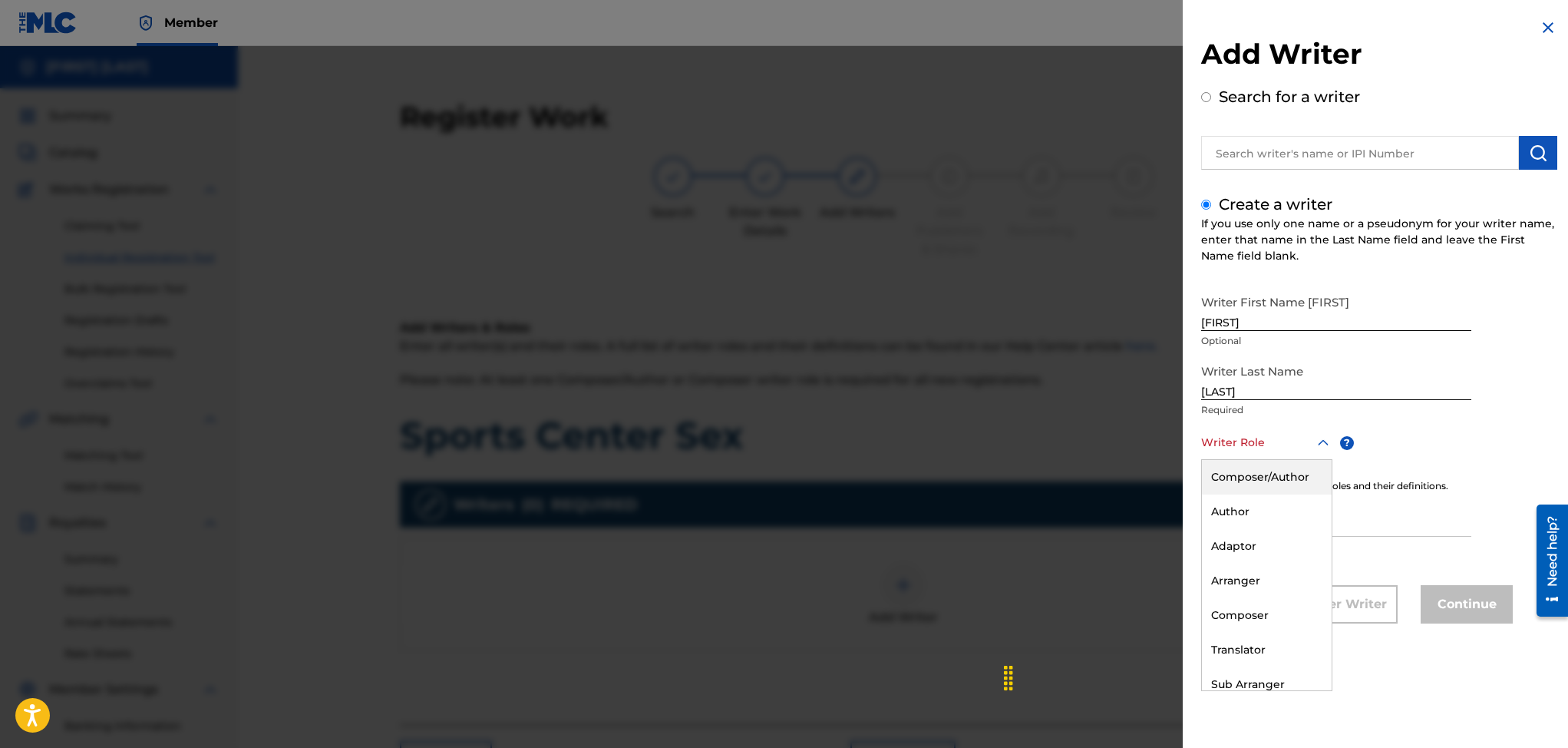 click on "Composer/Author" at bounding box center [1266, 477] 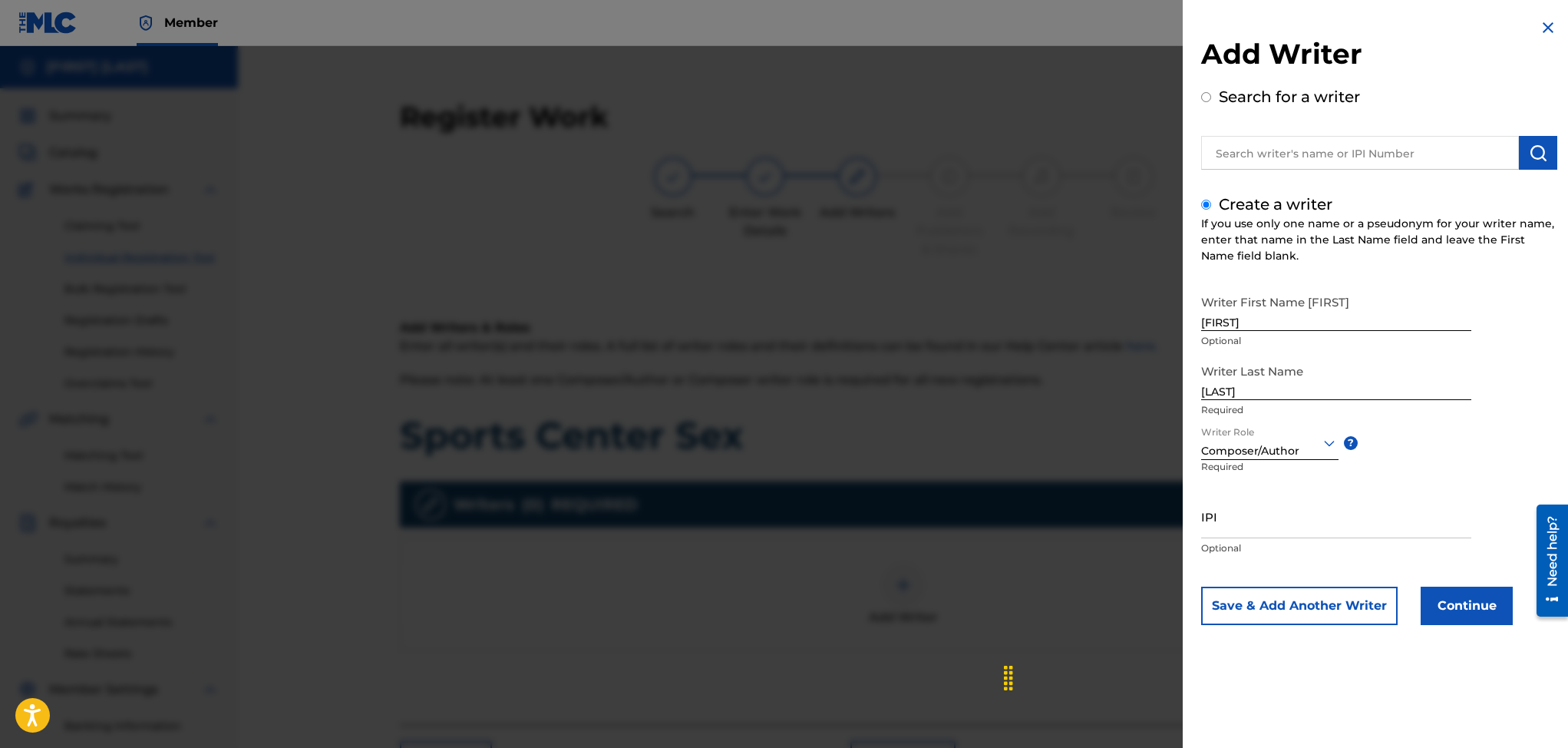 click on "IPI" at bounding box center [1336, 516] 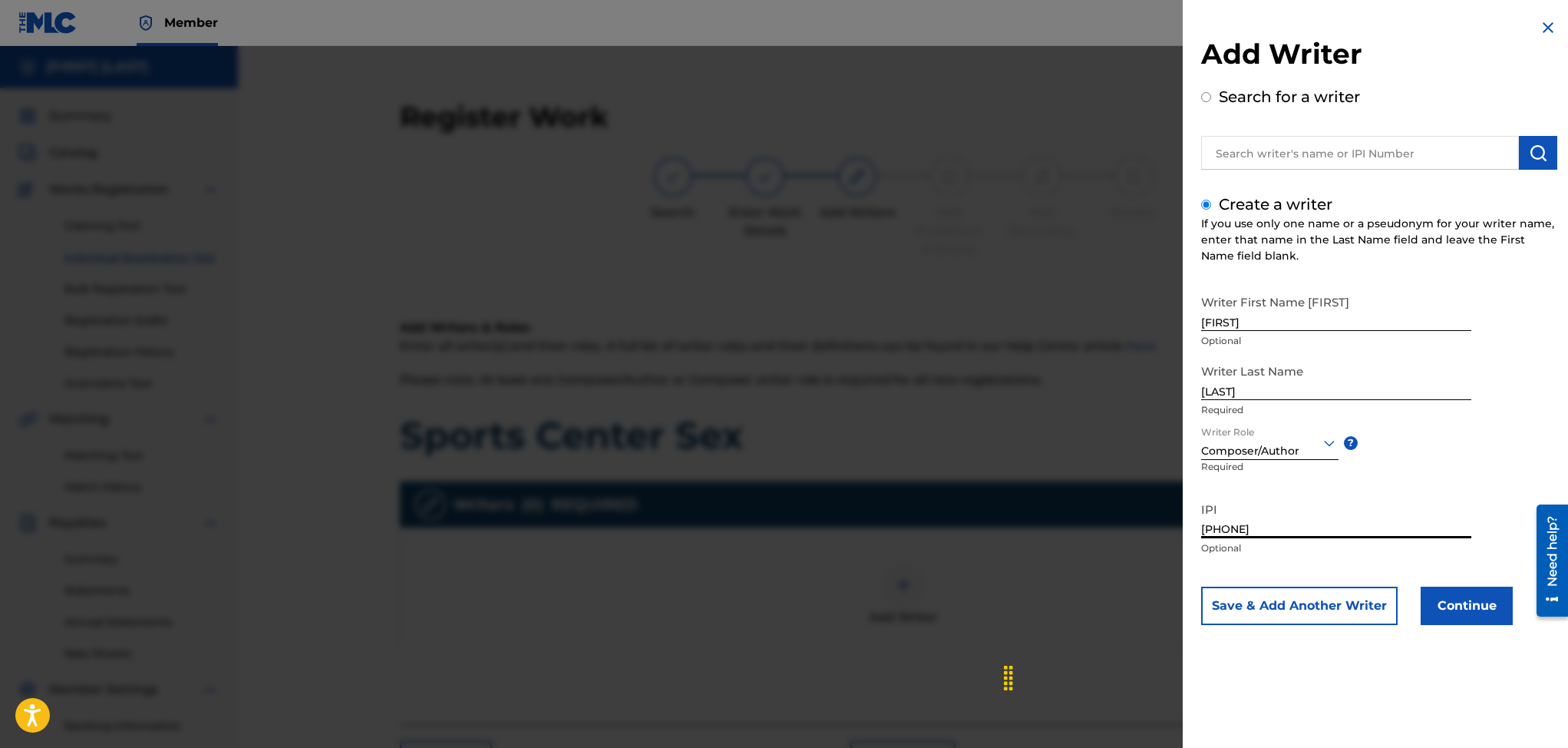 type on "[PHONE]" 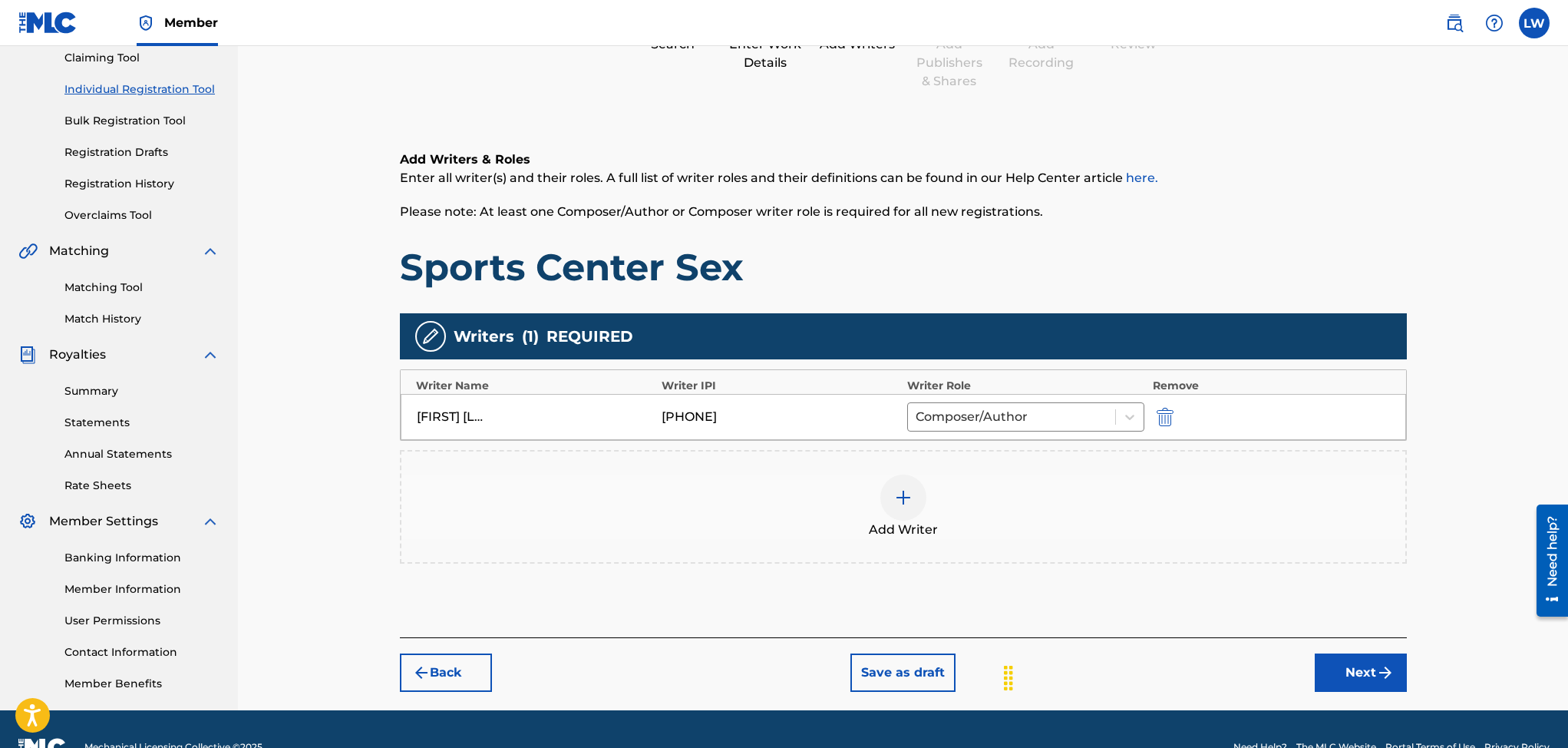 scroll, scrollTop: 176, scrollLeft: 0, axis: vertical 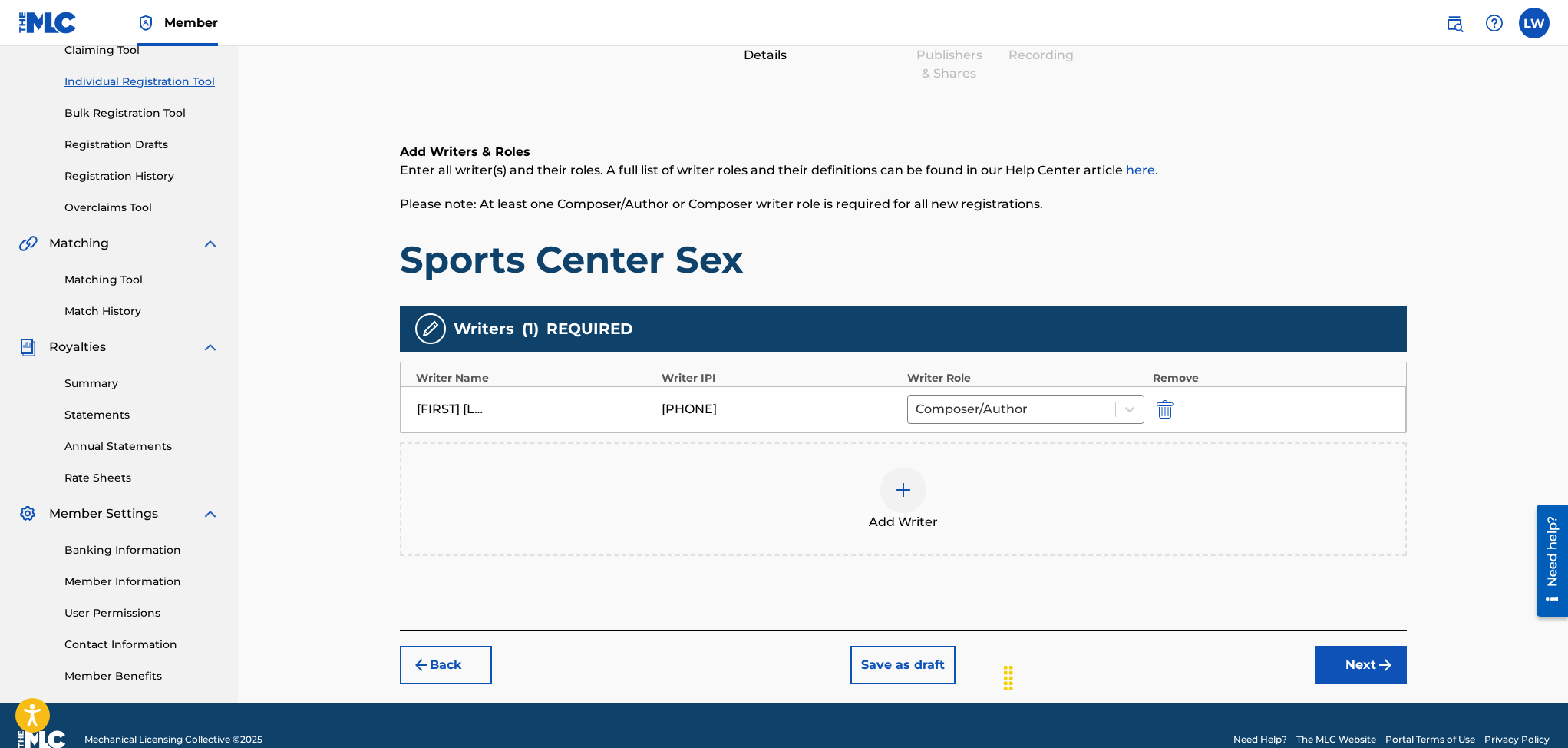 click on "Next" at bounding box center [1361, 665] 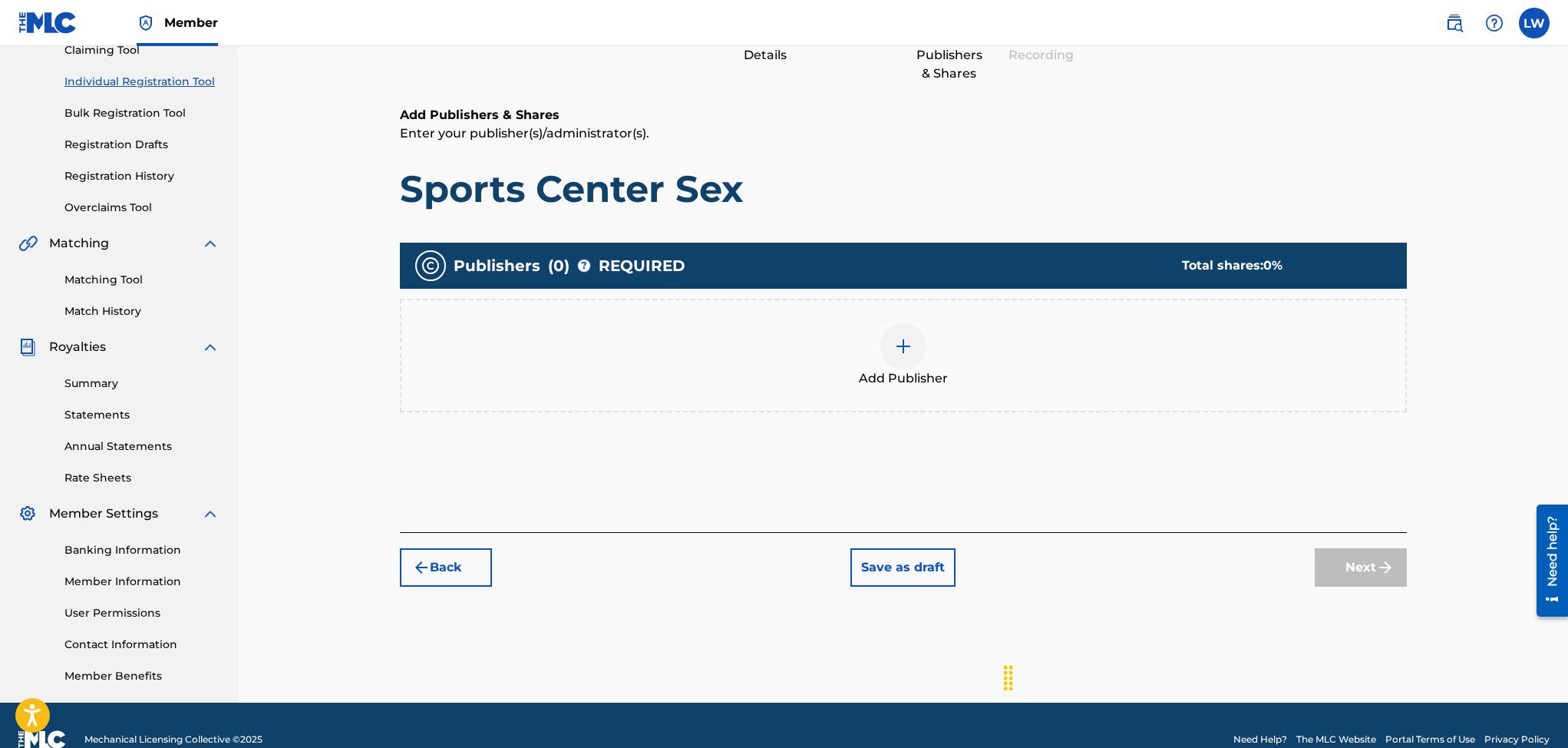 scroll, scrollTop: 69, scrollLeft: 0, axis: vertical 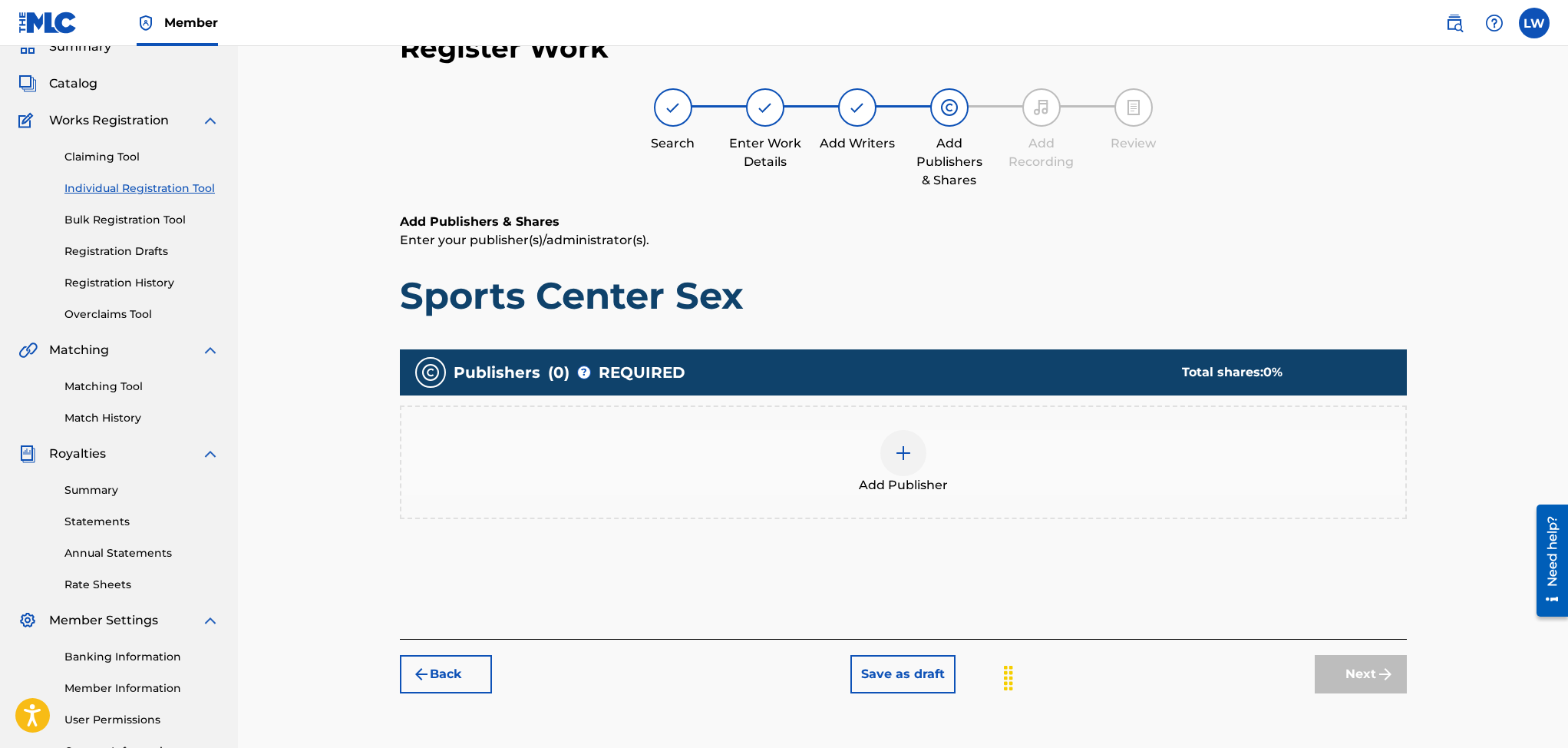 click at bounding box center [903, 453] 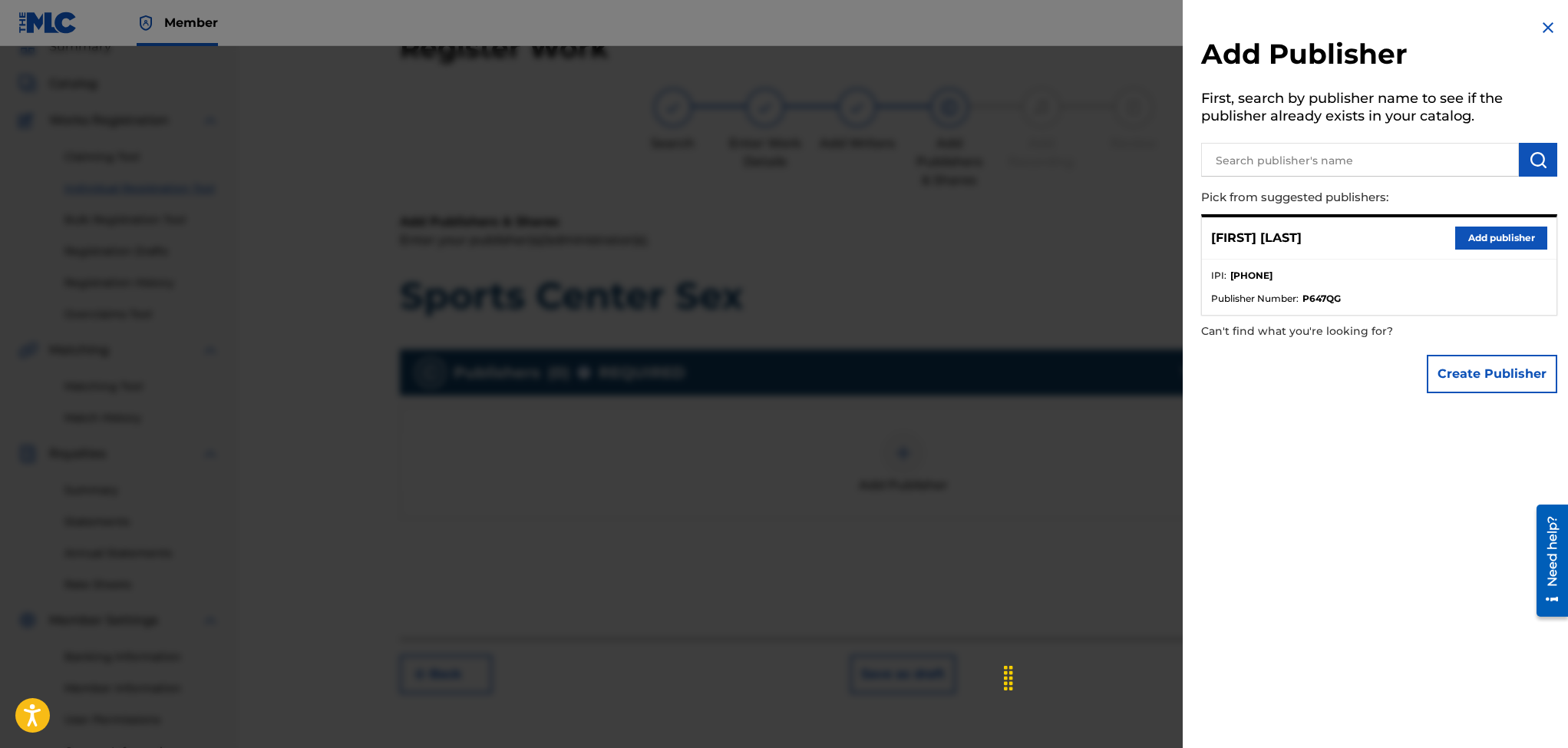 click on "Add publisher" at bounding box center (1501, 238) 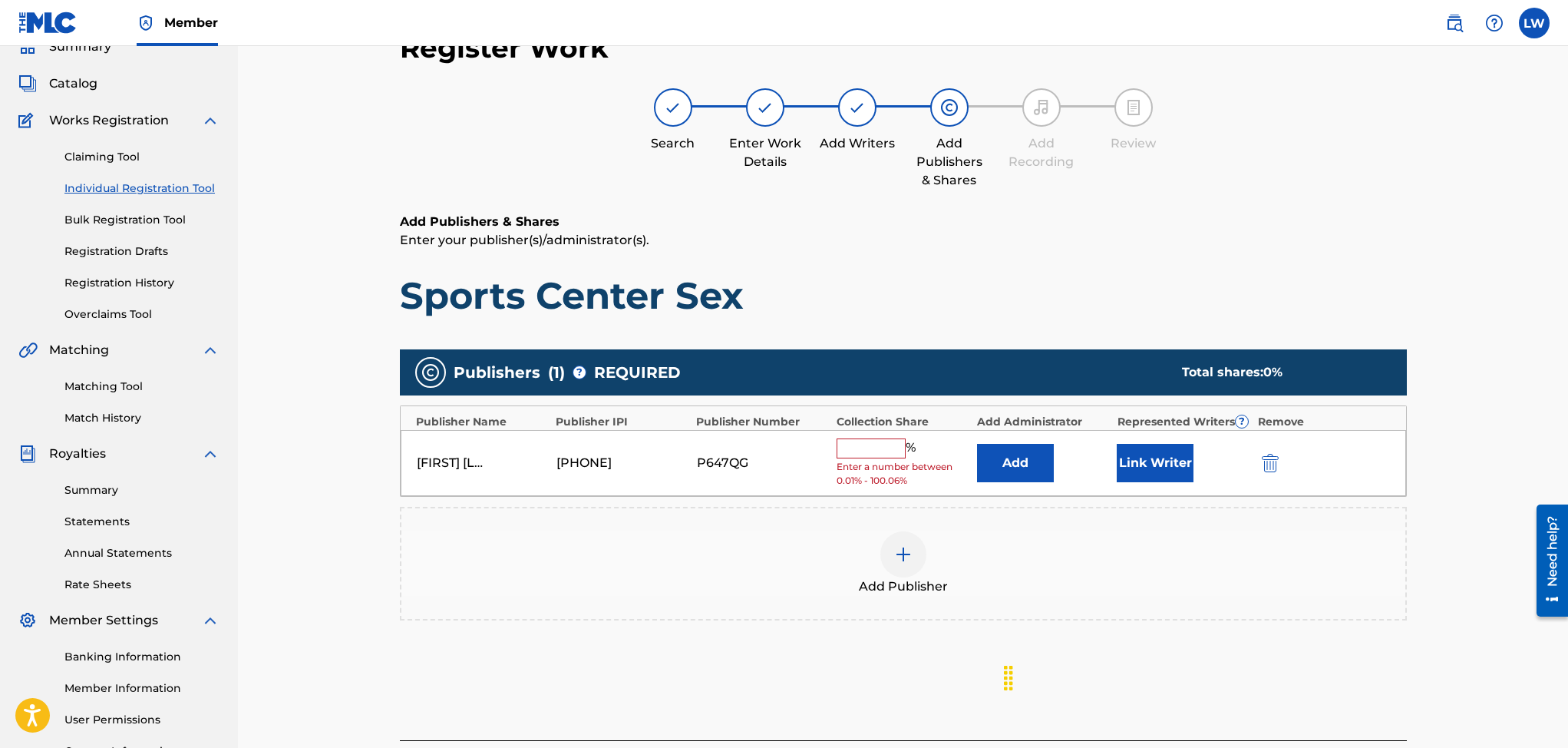 click at bounding box center [871, 448] 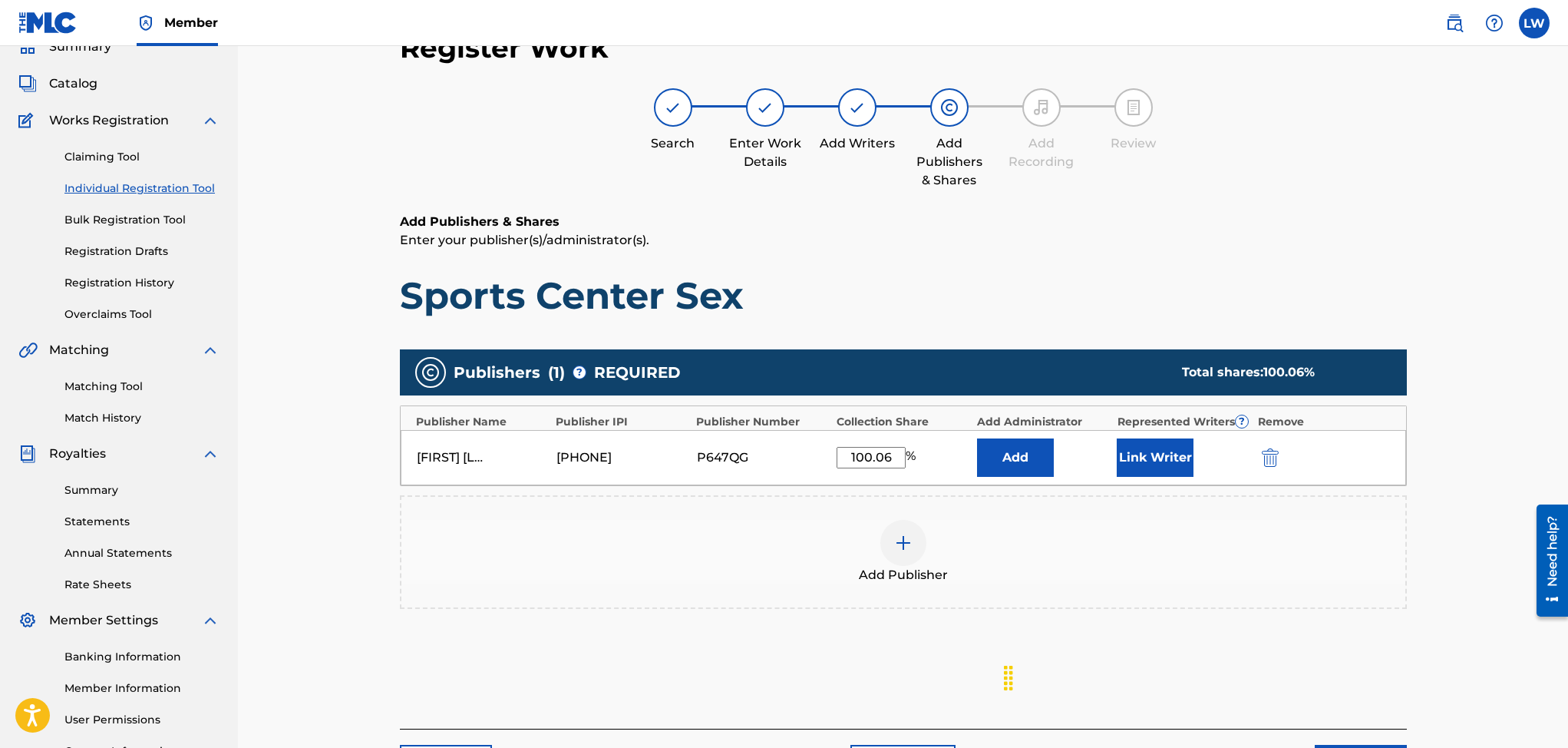 type on "100.06" 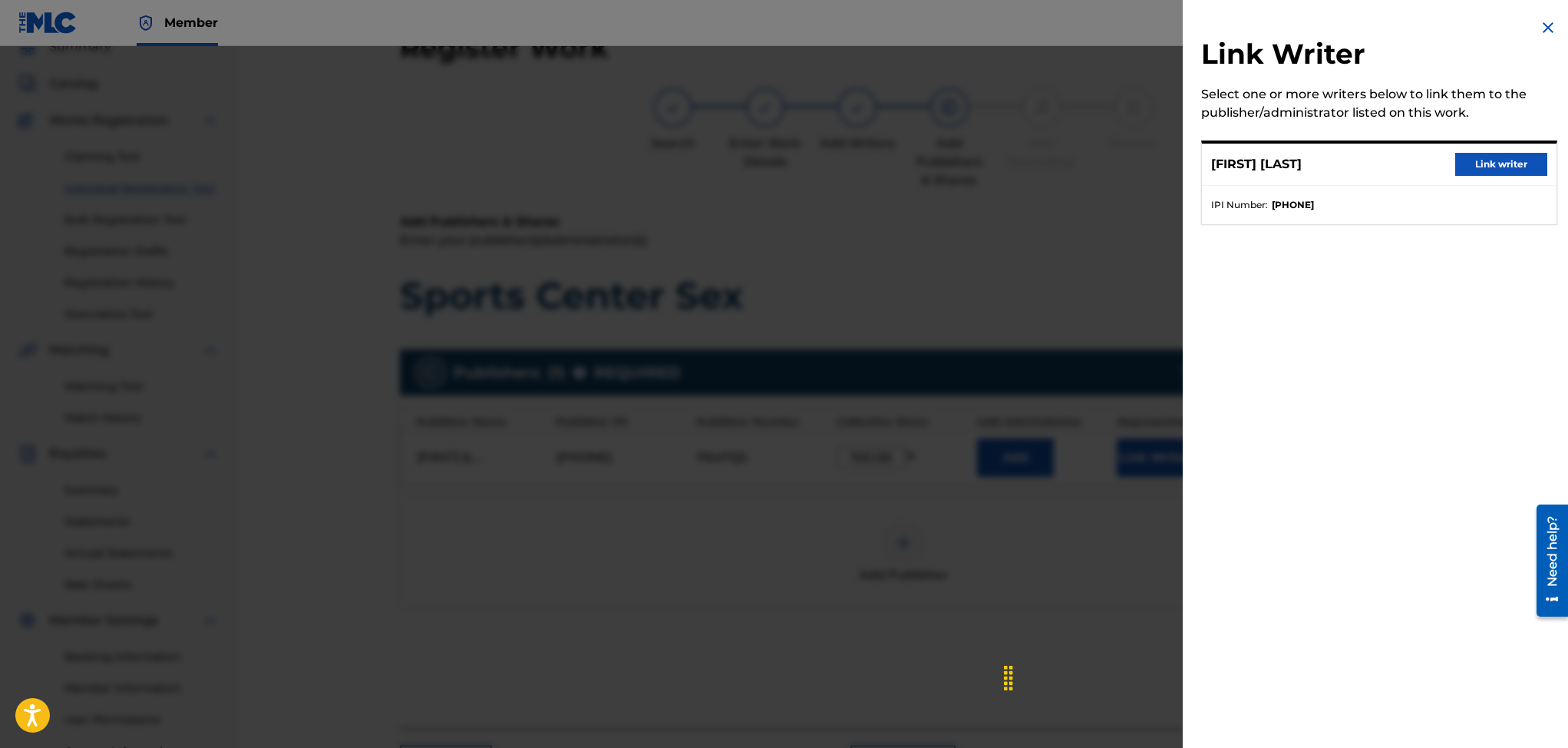 click on "Link writer" at bounding box center [1501, 164] 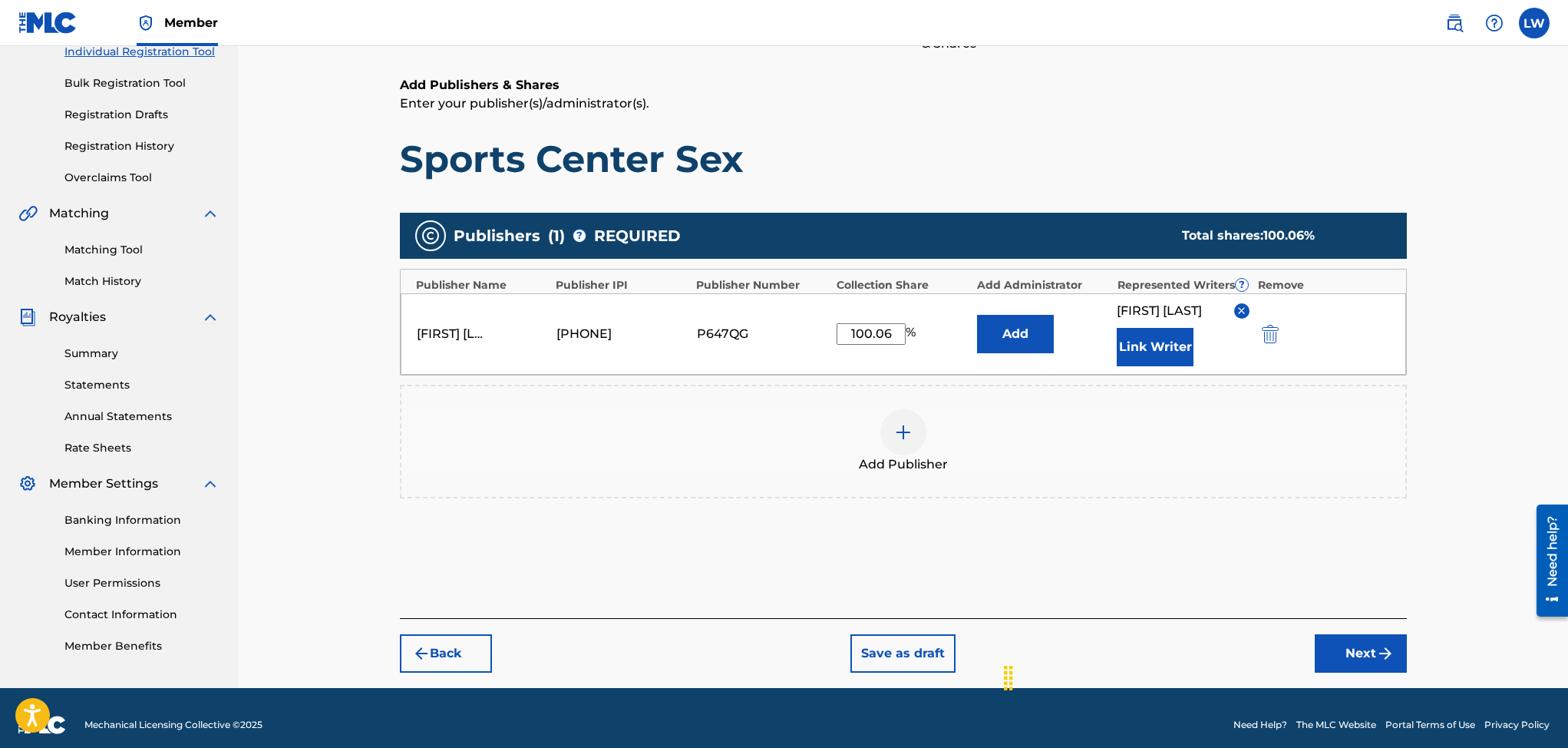 scroll, scrollTop: 208, scrollLeft: 0, axis: vertical 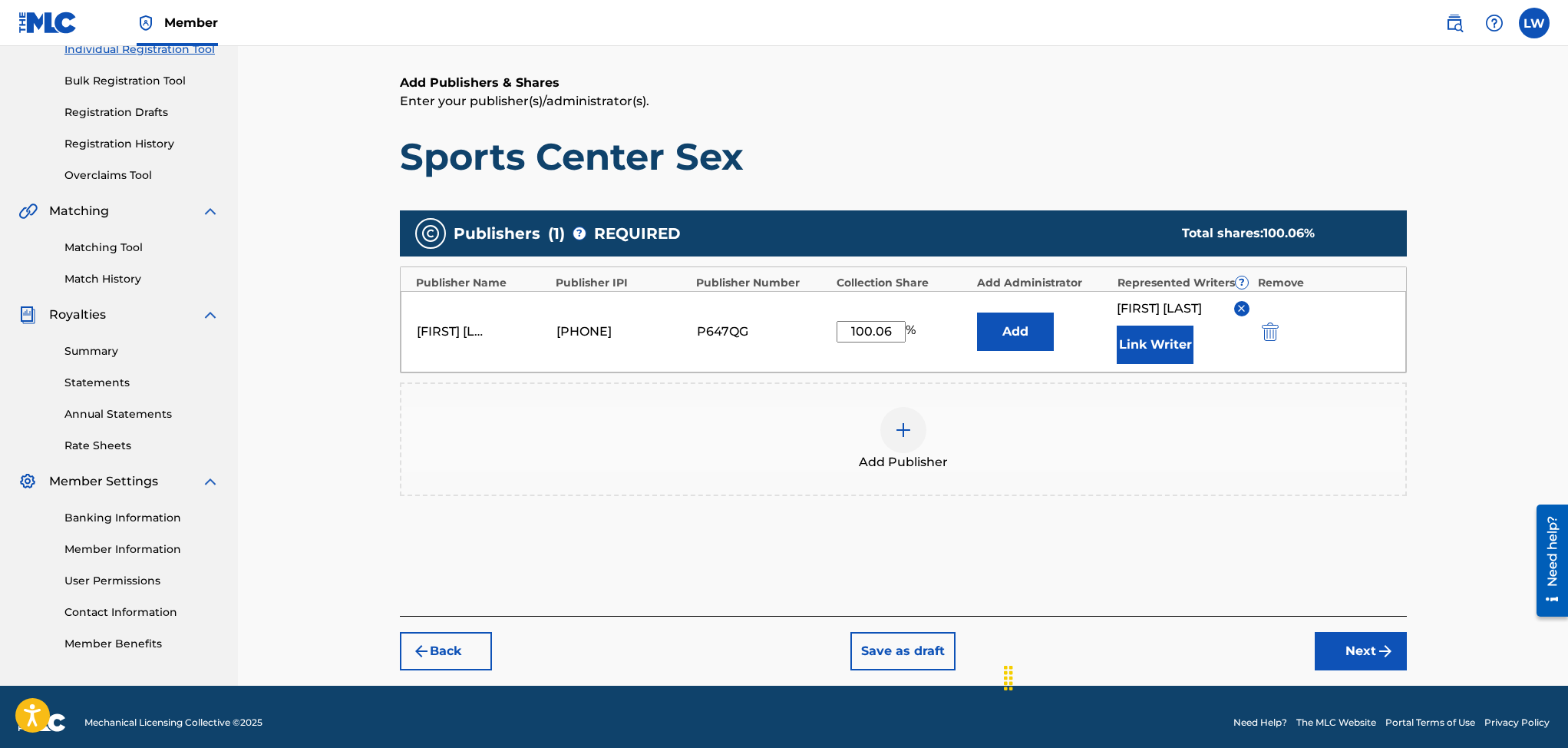 click on "Next" at bounding box center (1361, 651) 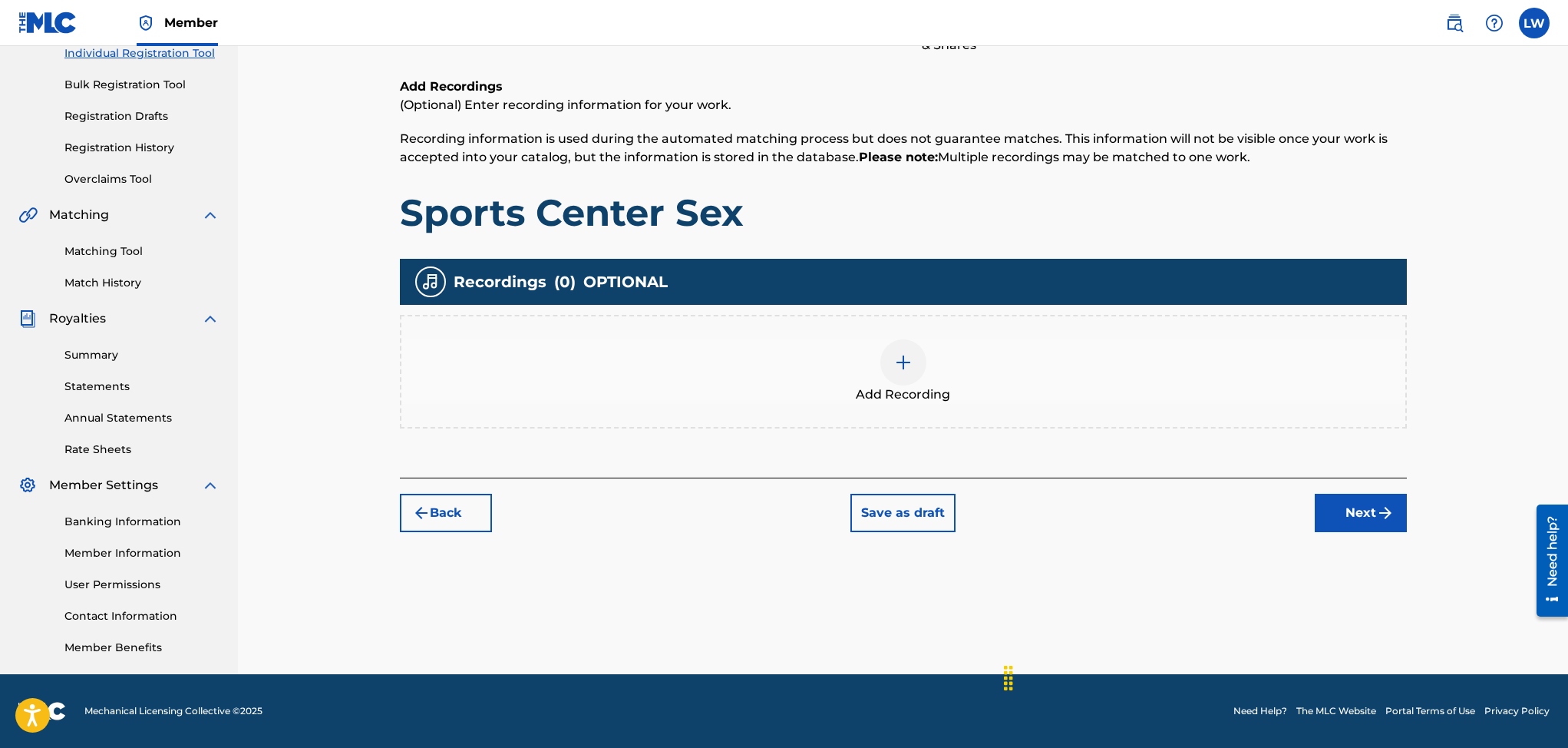 scroll, scrollTop: 69, scrollLeft: 0, axis: vertical 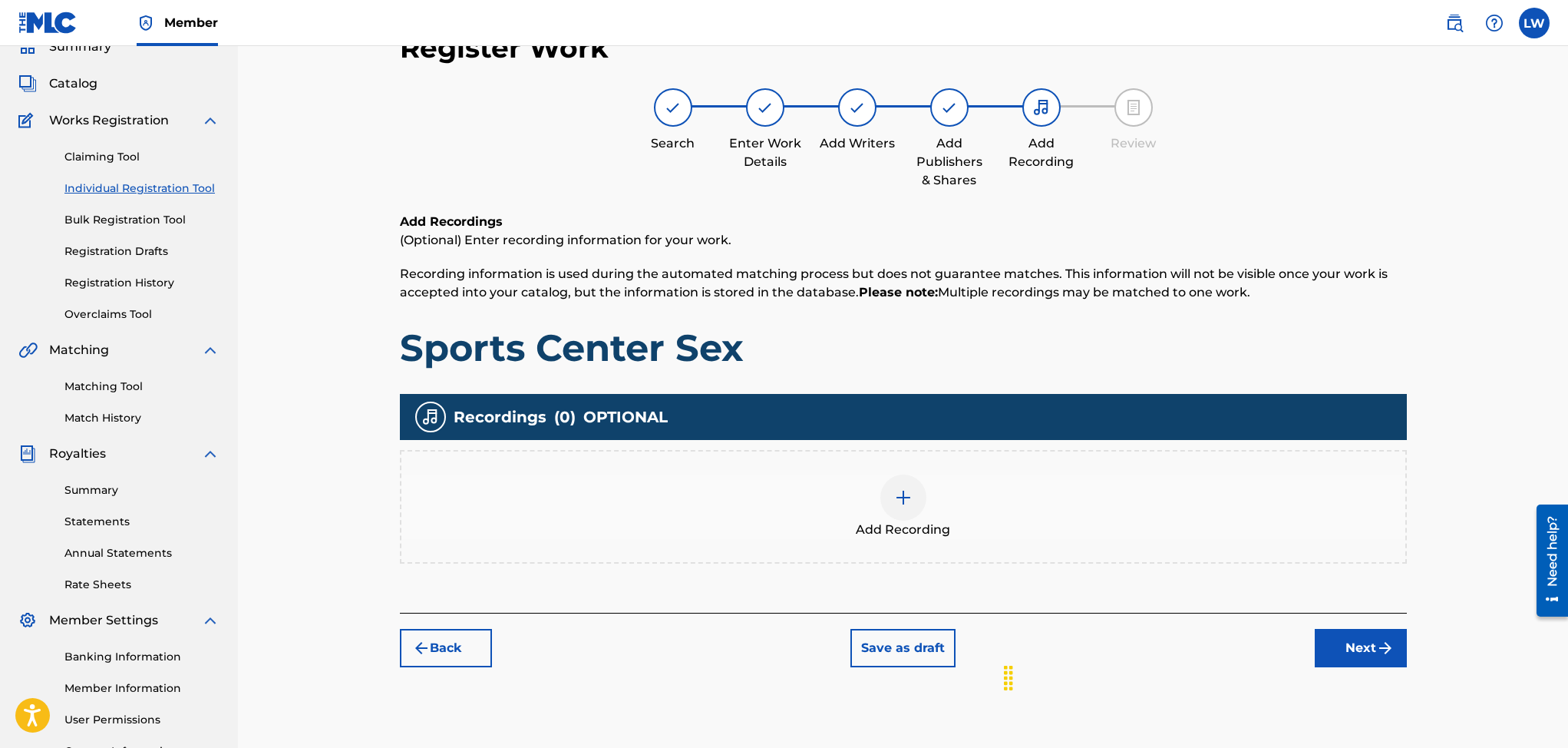 click at bounding box center (903, 498) 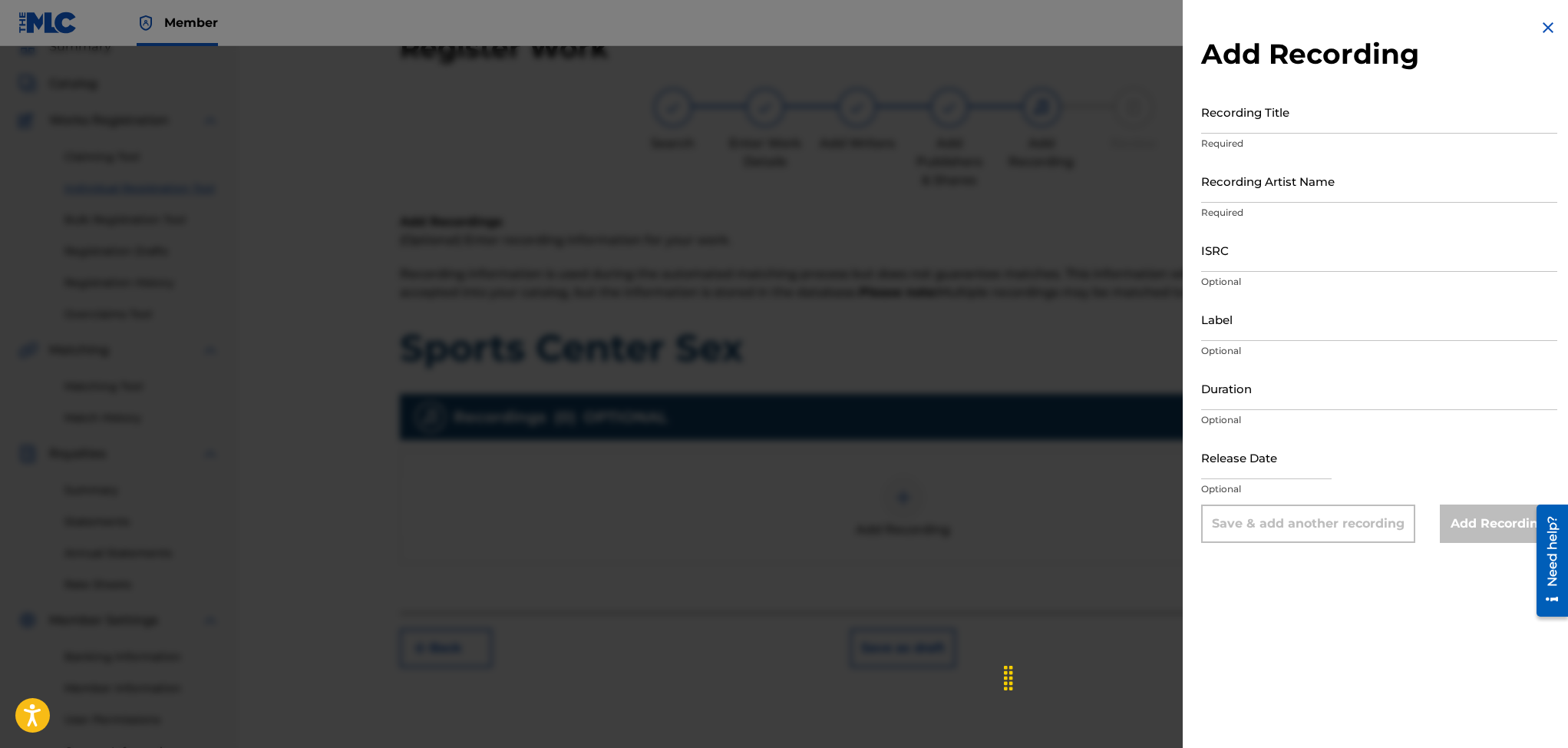 click on "Recording Title" at bounding box center [1379, 111] 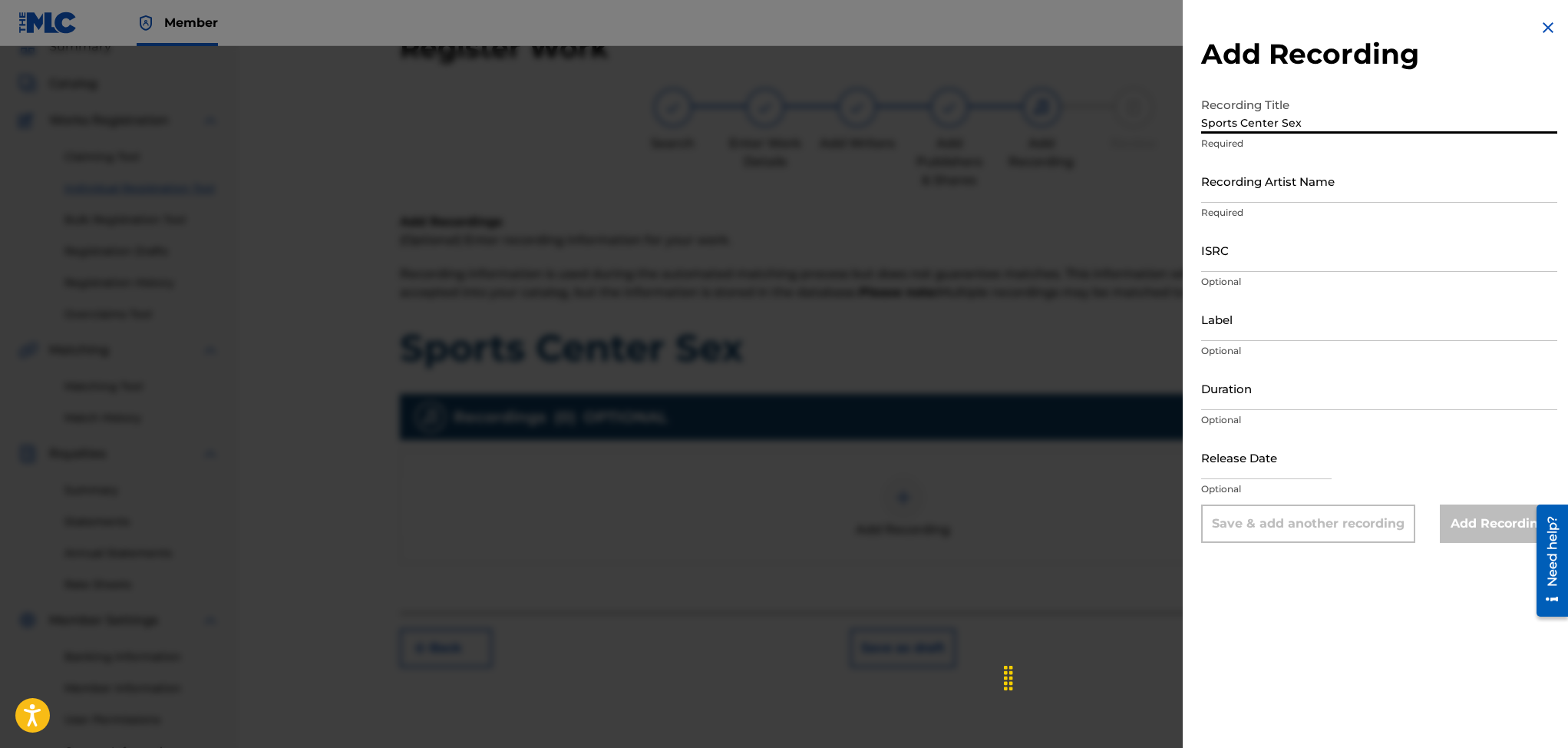 type on "Sports Center Sex" 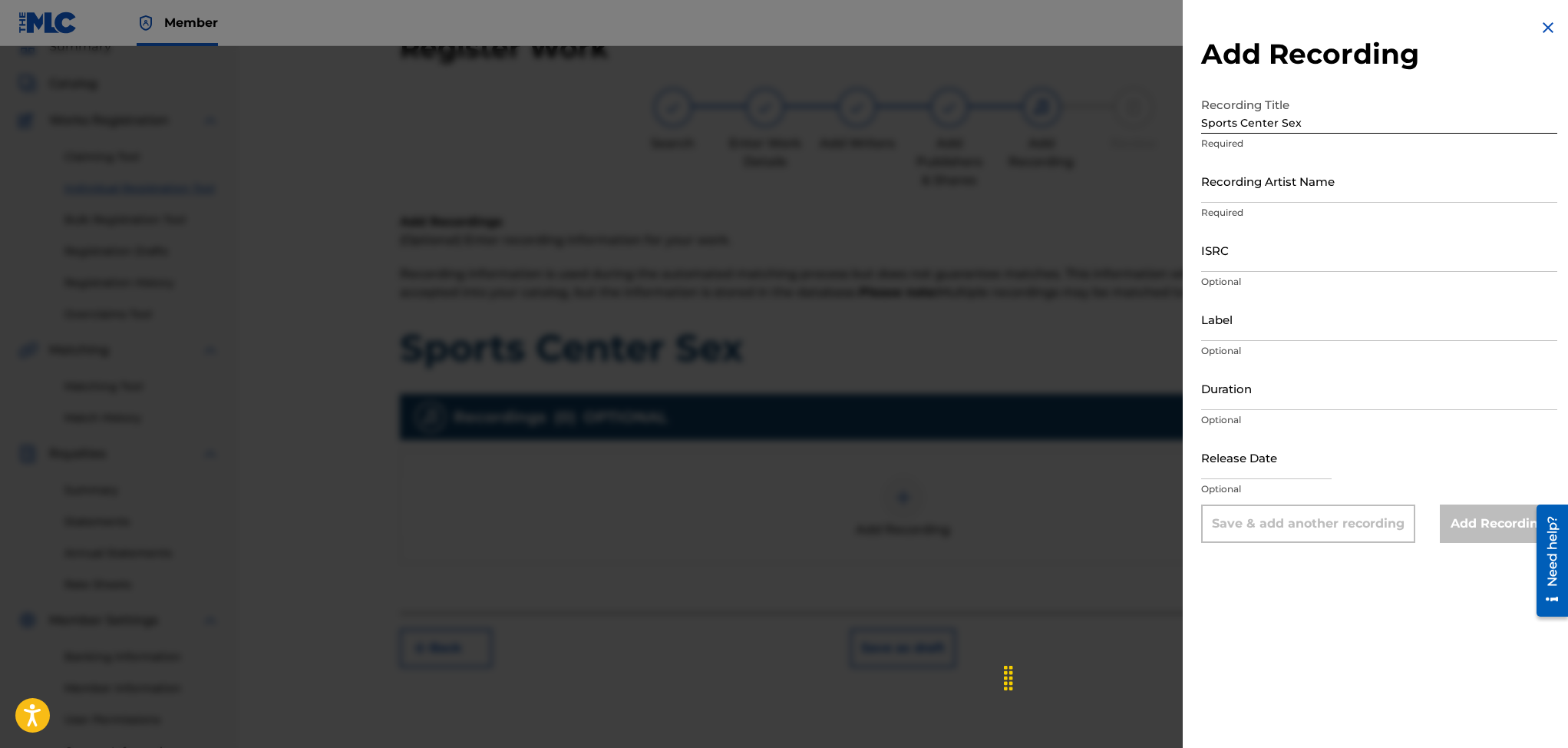 click on "Required" at bounding box center [1379, 144] 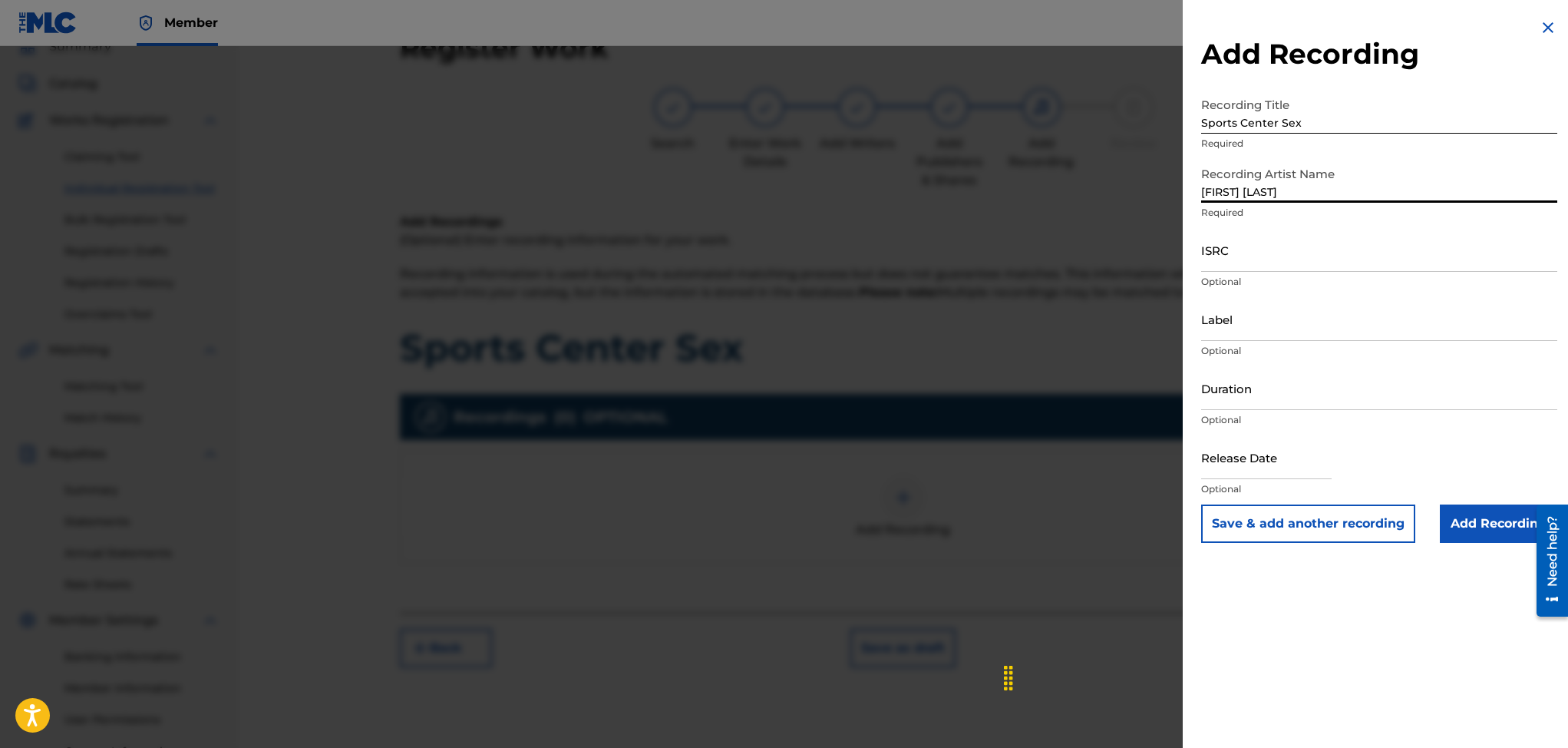 type on "[FIRST] [LAST]" 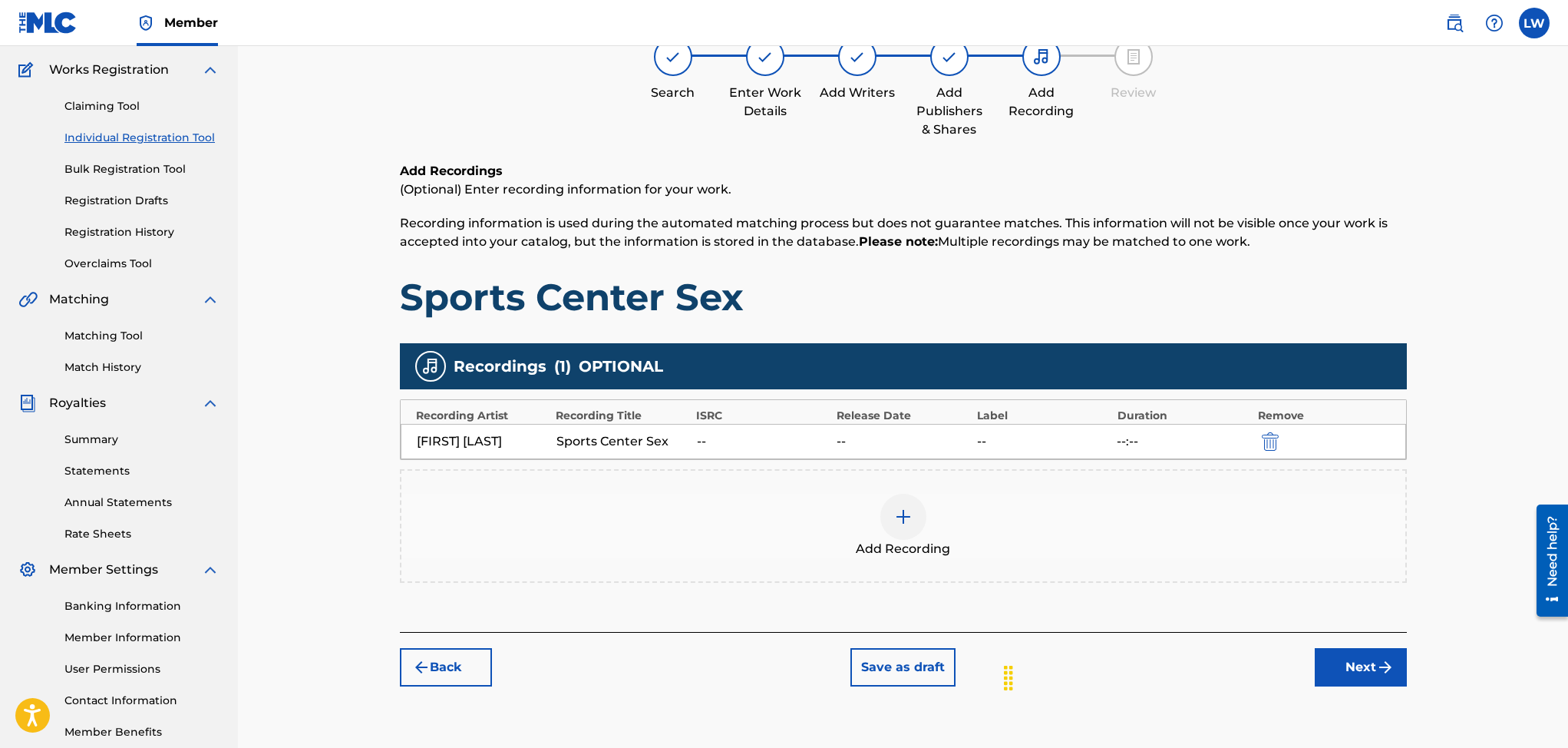 scroll, scrollTop: 141, scrollLeft: 0, axis: vertical 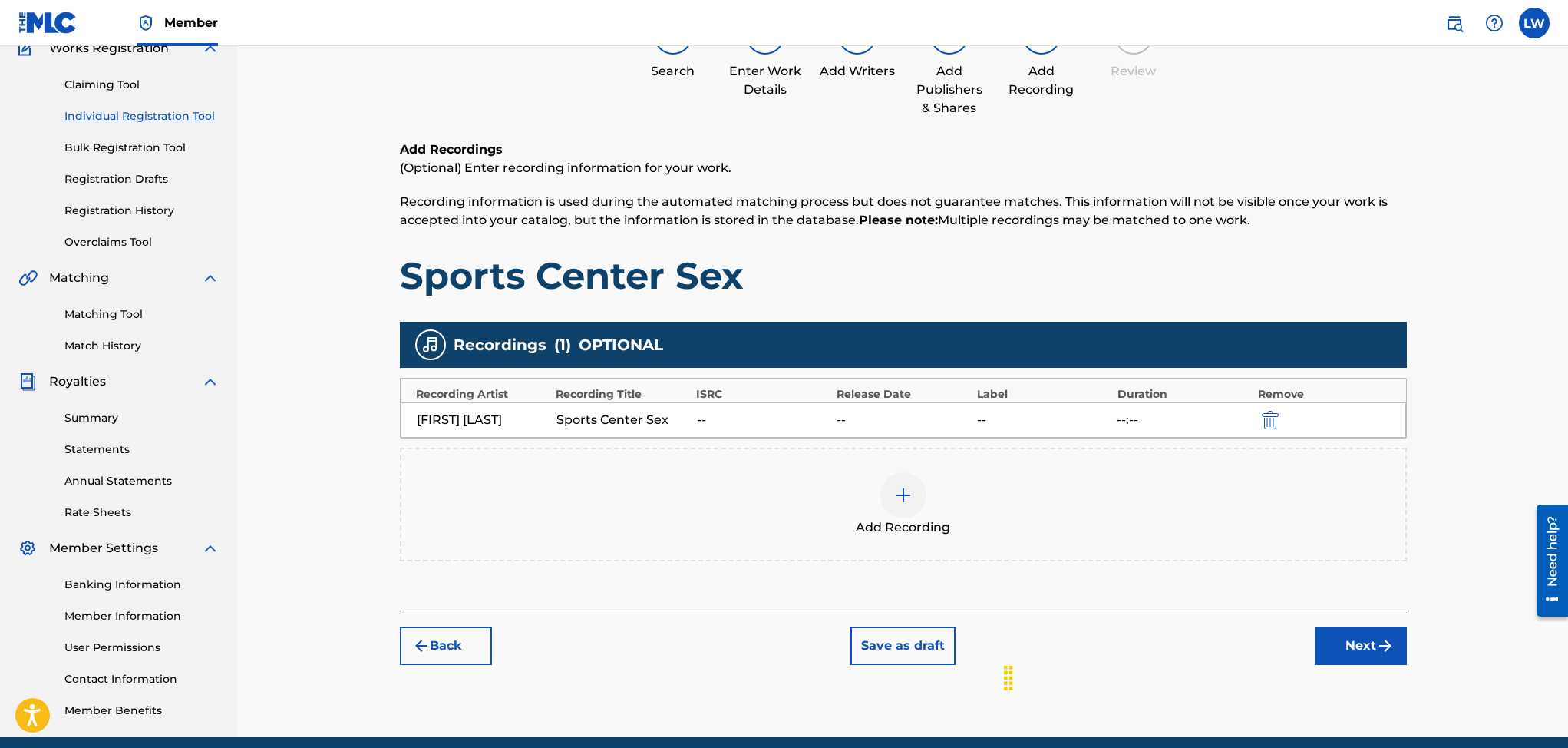 click on "Next" at bounding box center (1361, 646) 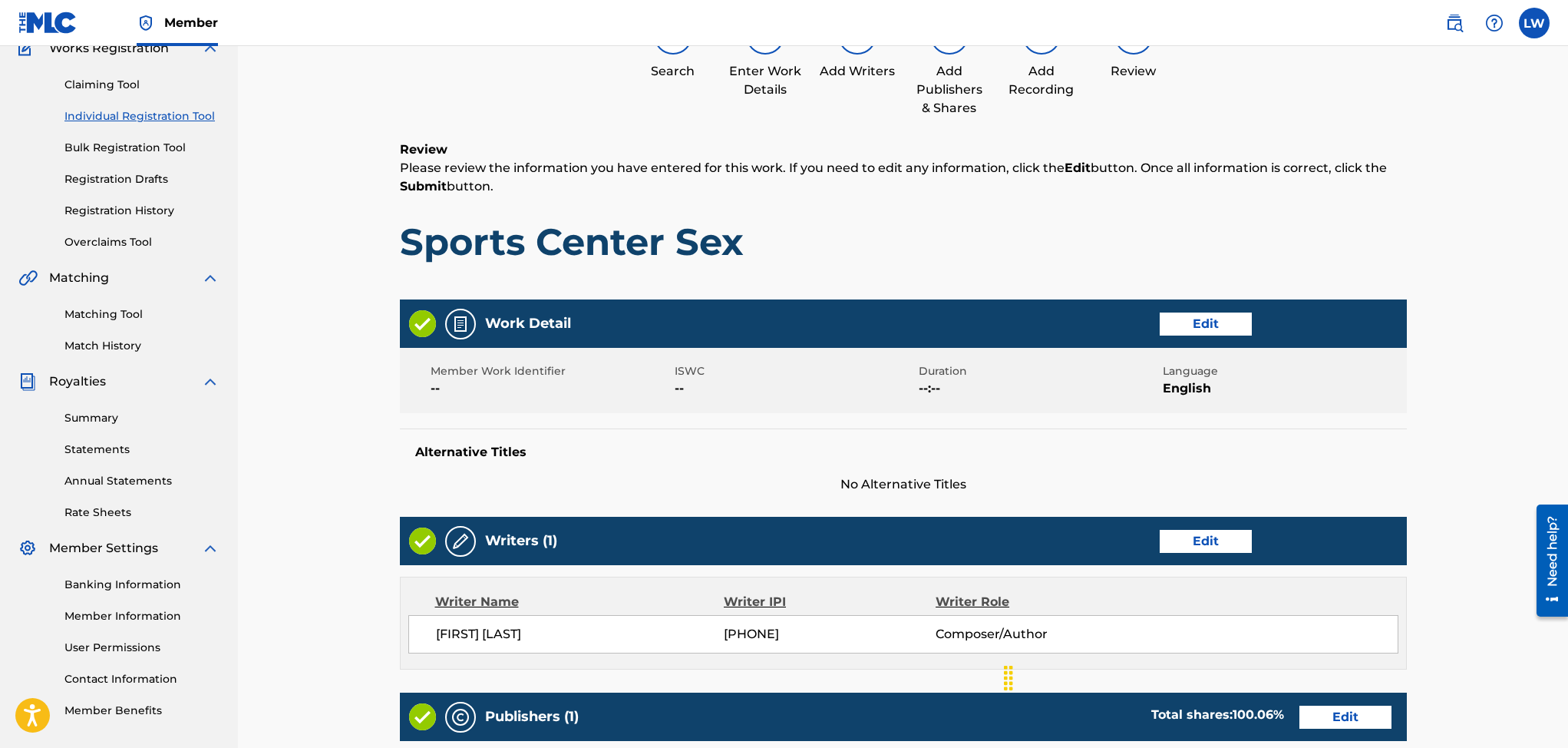 scroll, scrollTop: 69, scrollLeft: 0, axis: vertical 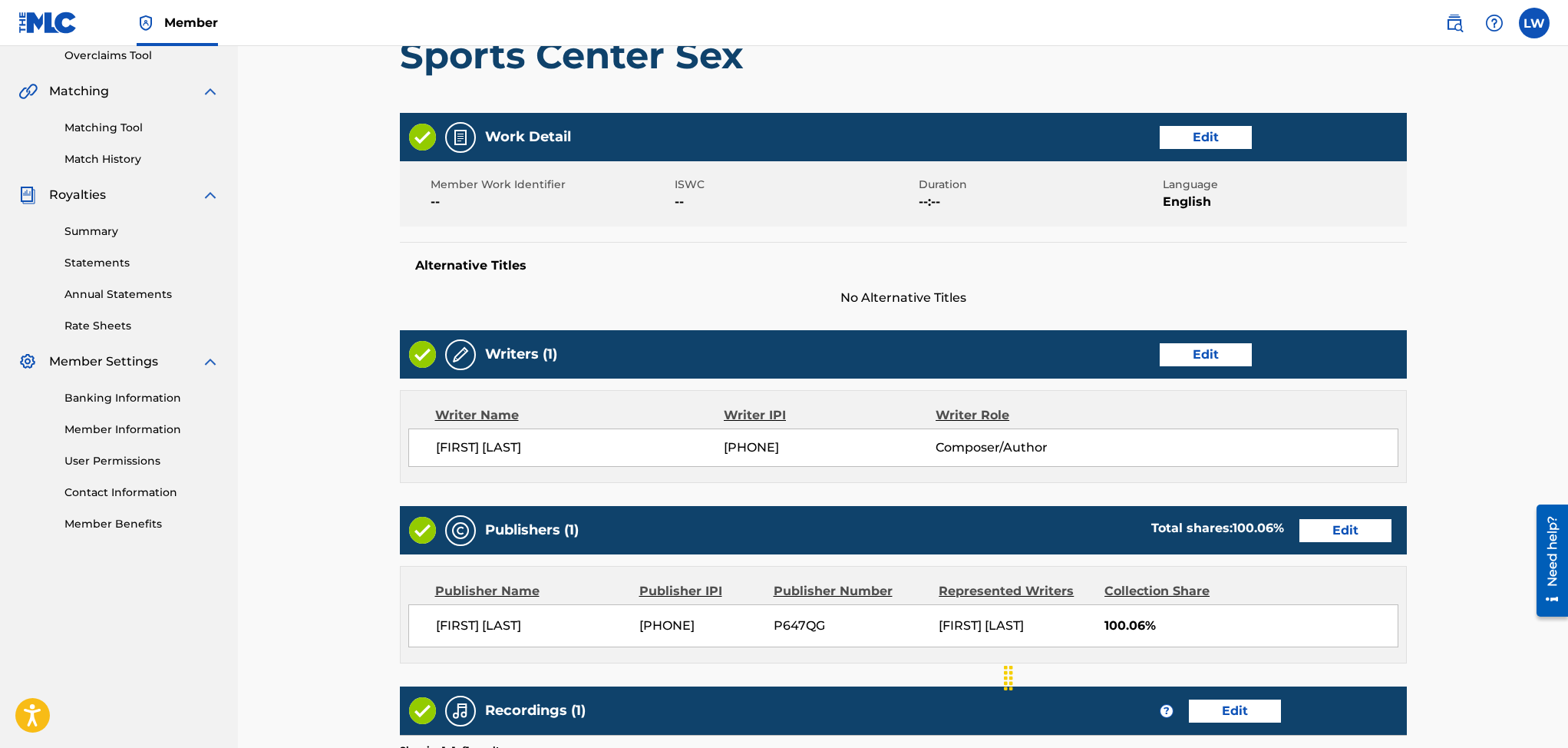 click on "Edit" at bounding box center [1206, 137] 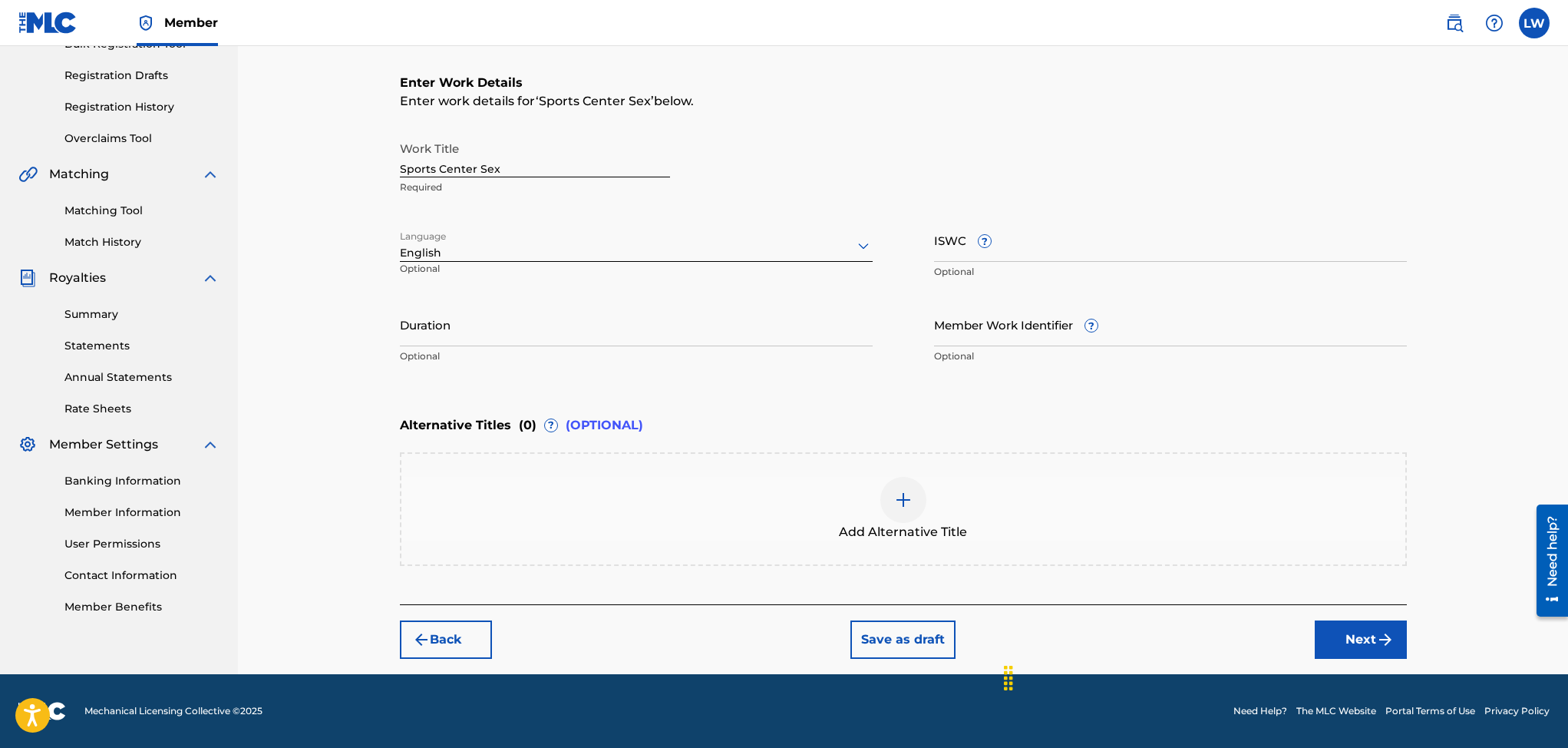 scroll, scrollTop: 245, scrollLeft: 0, axis: vertical 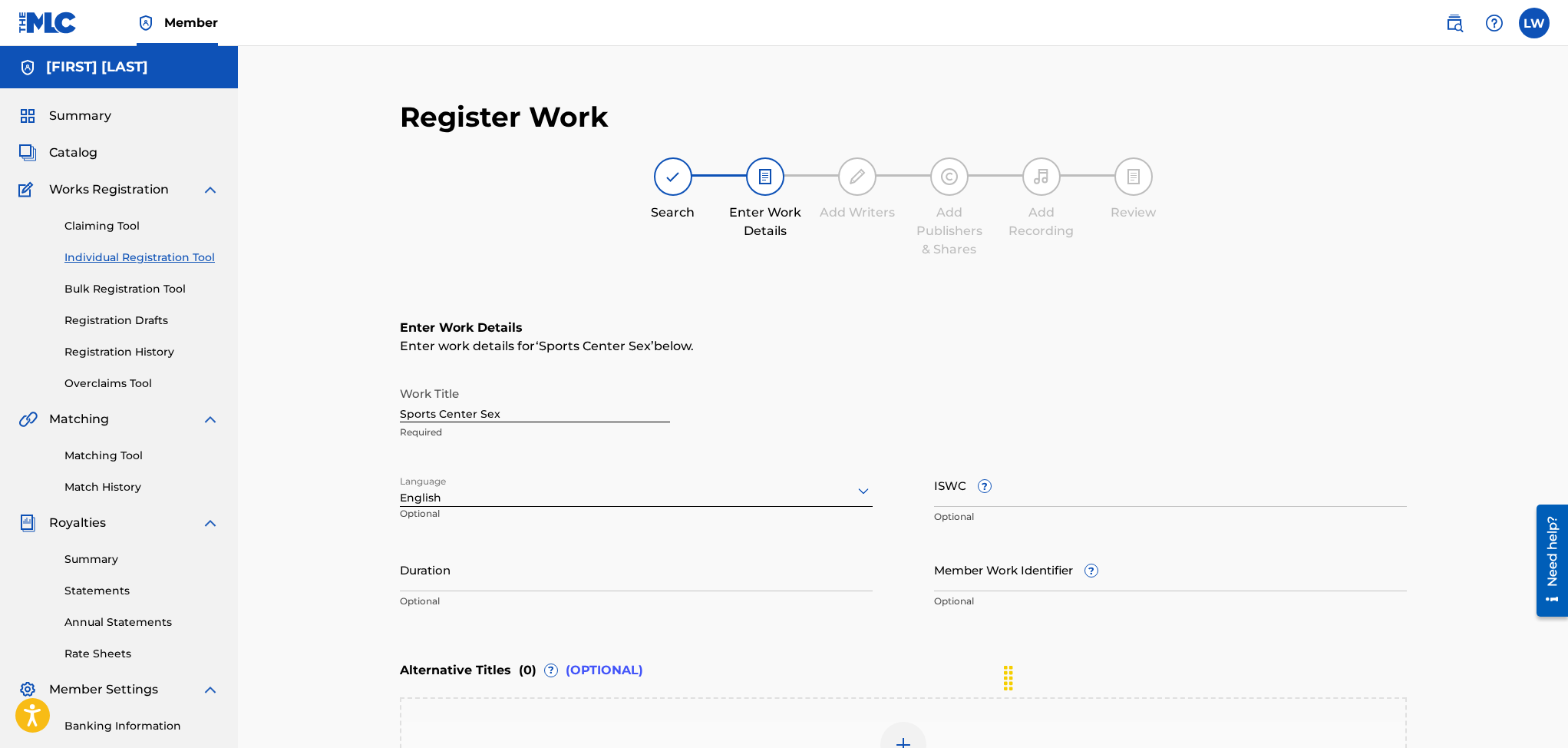 click at bounding box center [1134, 177] 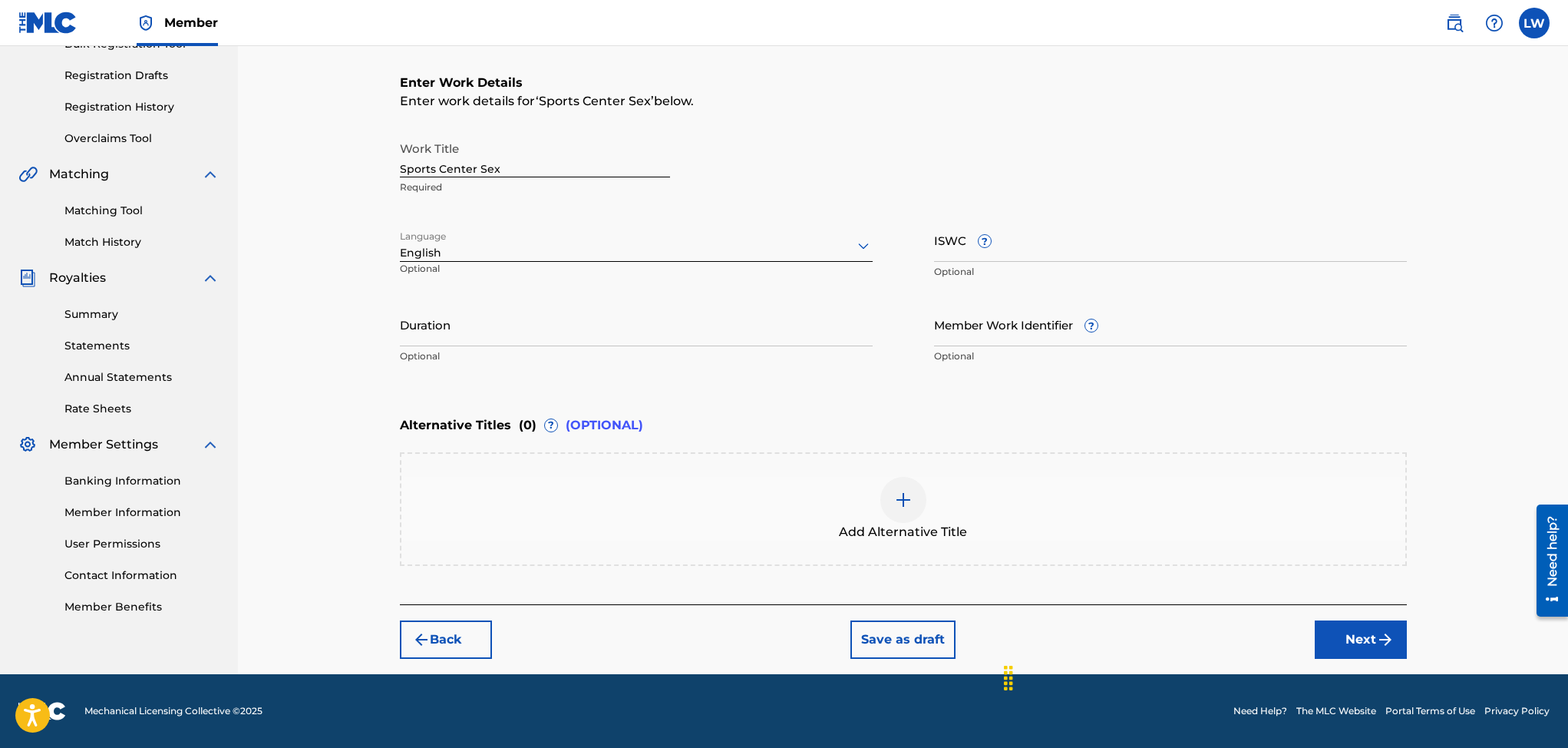 click on "Back" at bounding box center (446, 640) 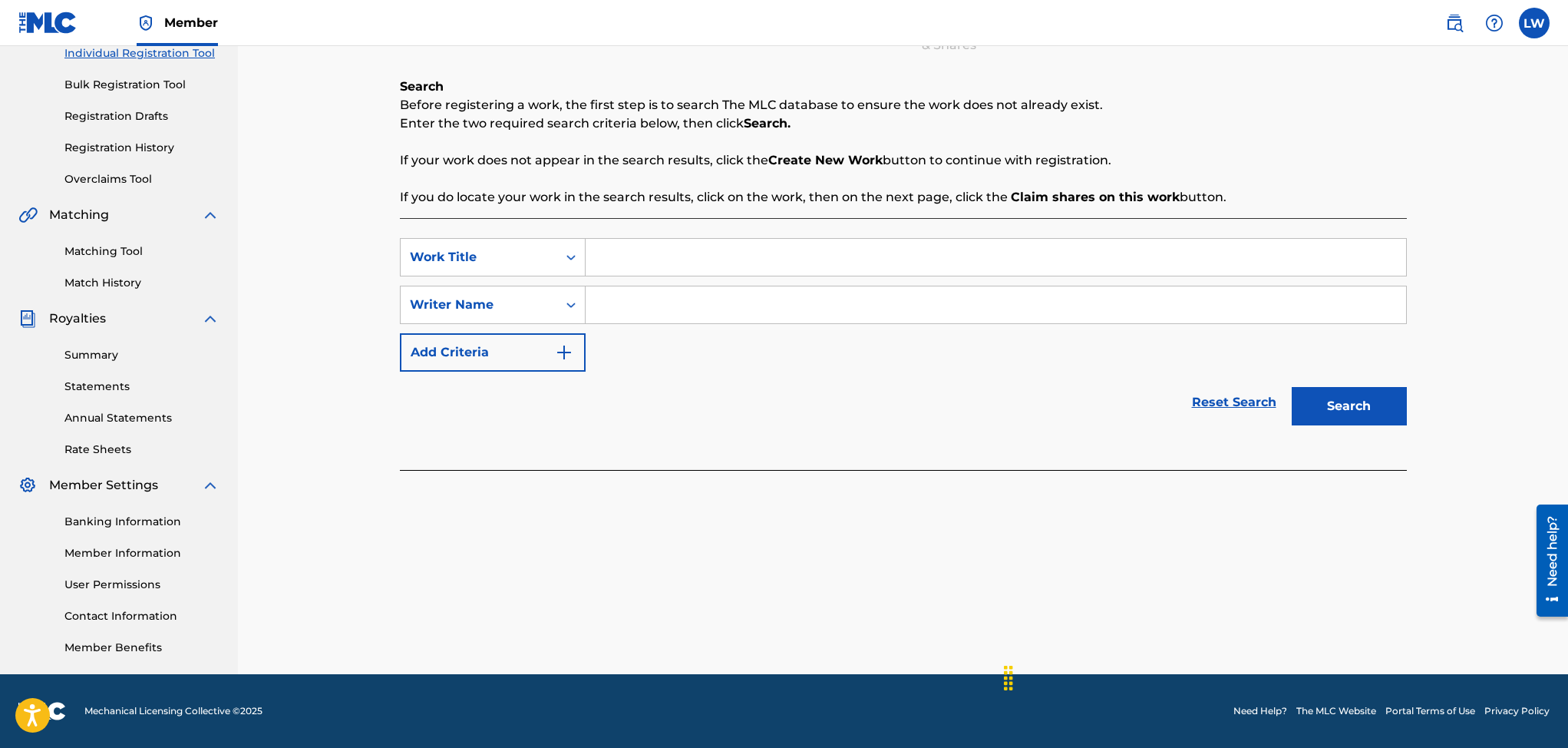 scroll, scrollTop: 185, scrollLeft: 0, axis: vertical 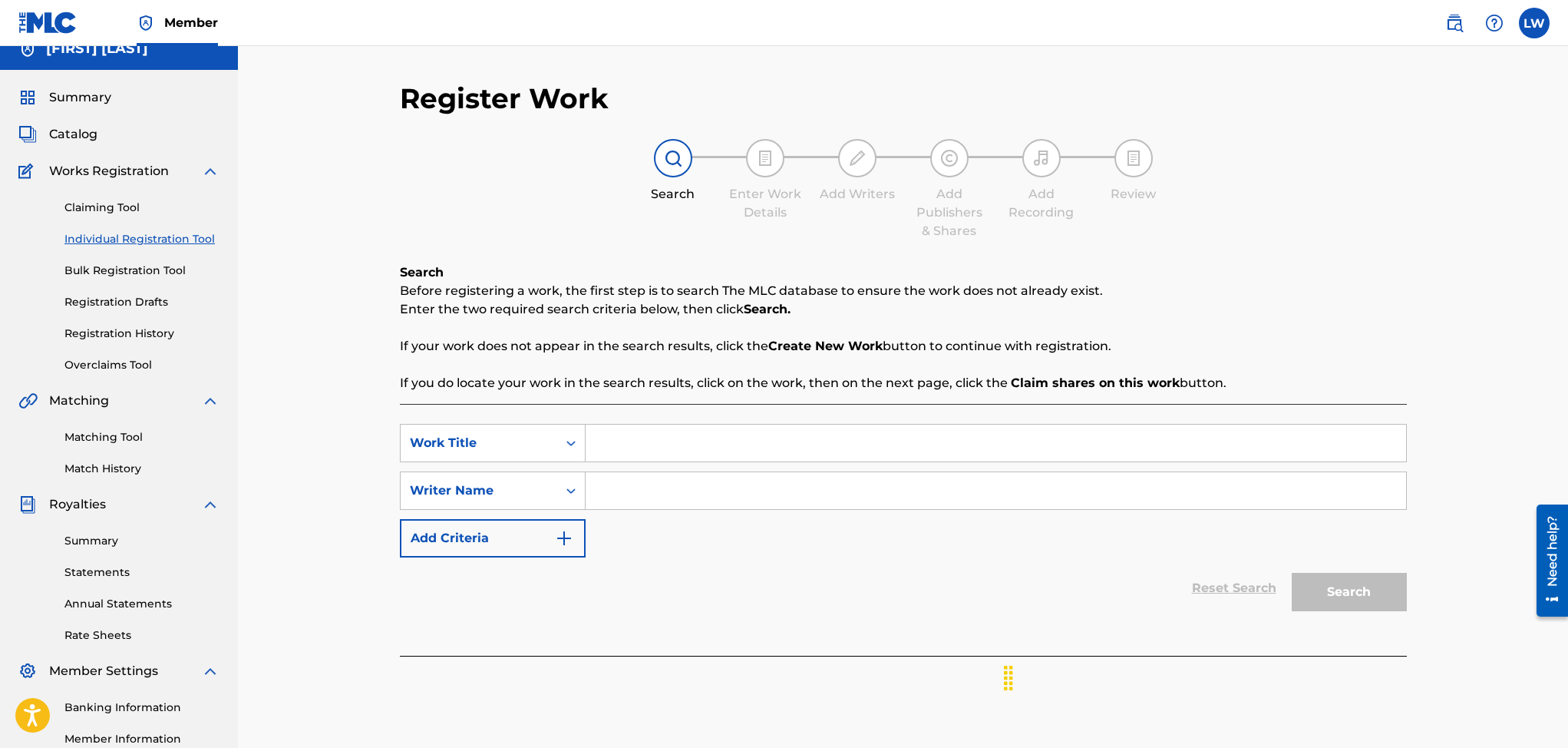 click on "Member LW LW [FIRST] [LAST] [EMAIL] Profile Log out" at bounding box center (784, 23) 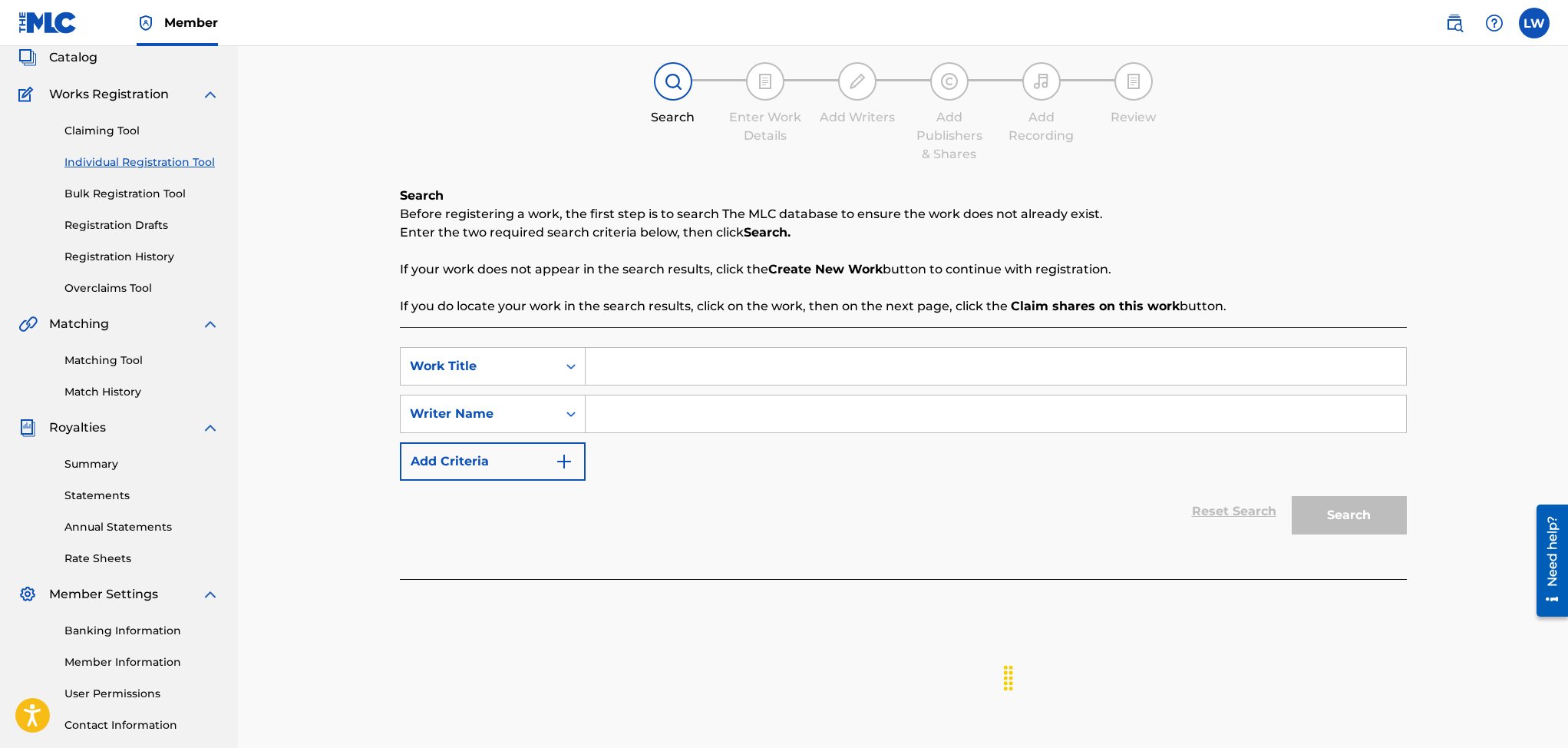 scroll, scrollTop: 185, scrollLeft: 0, axis: vertical 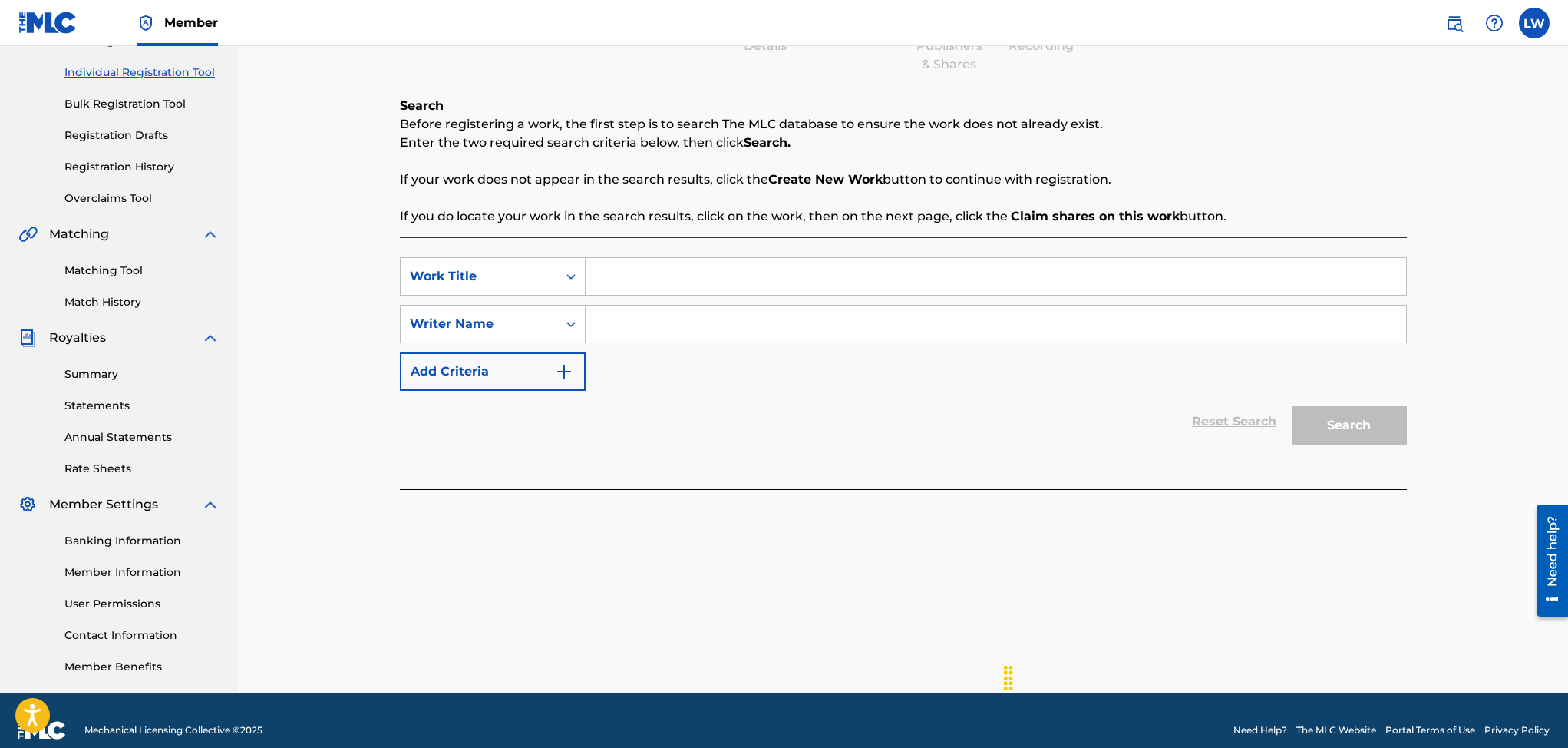 click at bounding box center [995, 276] 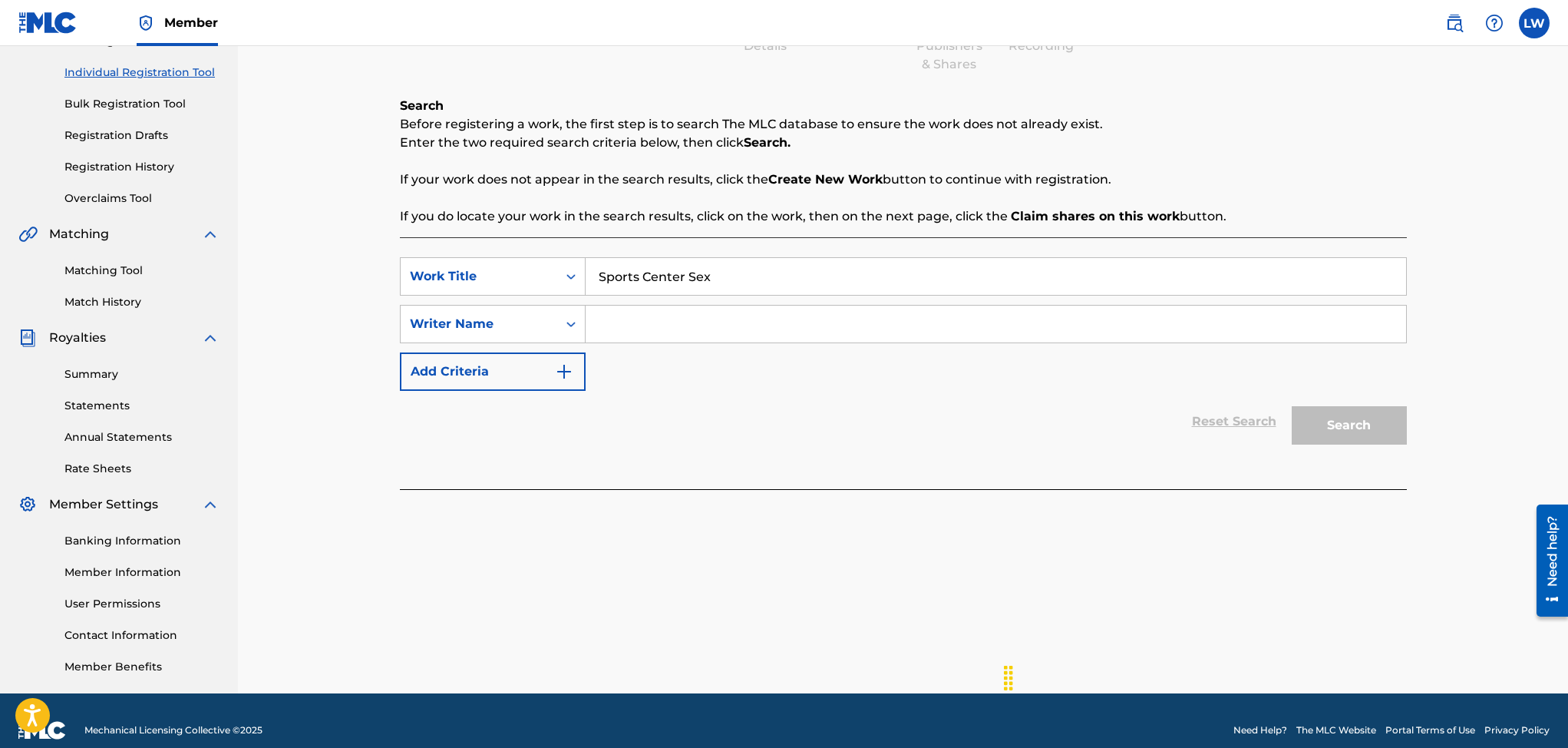 type on "Sports Center Sex" 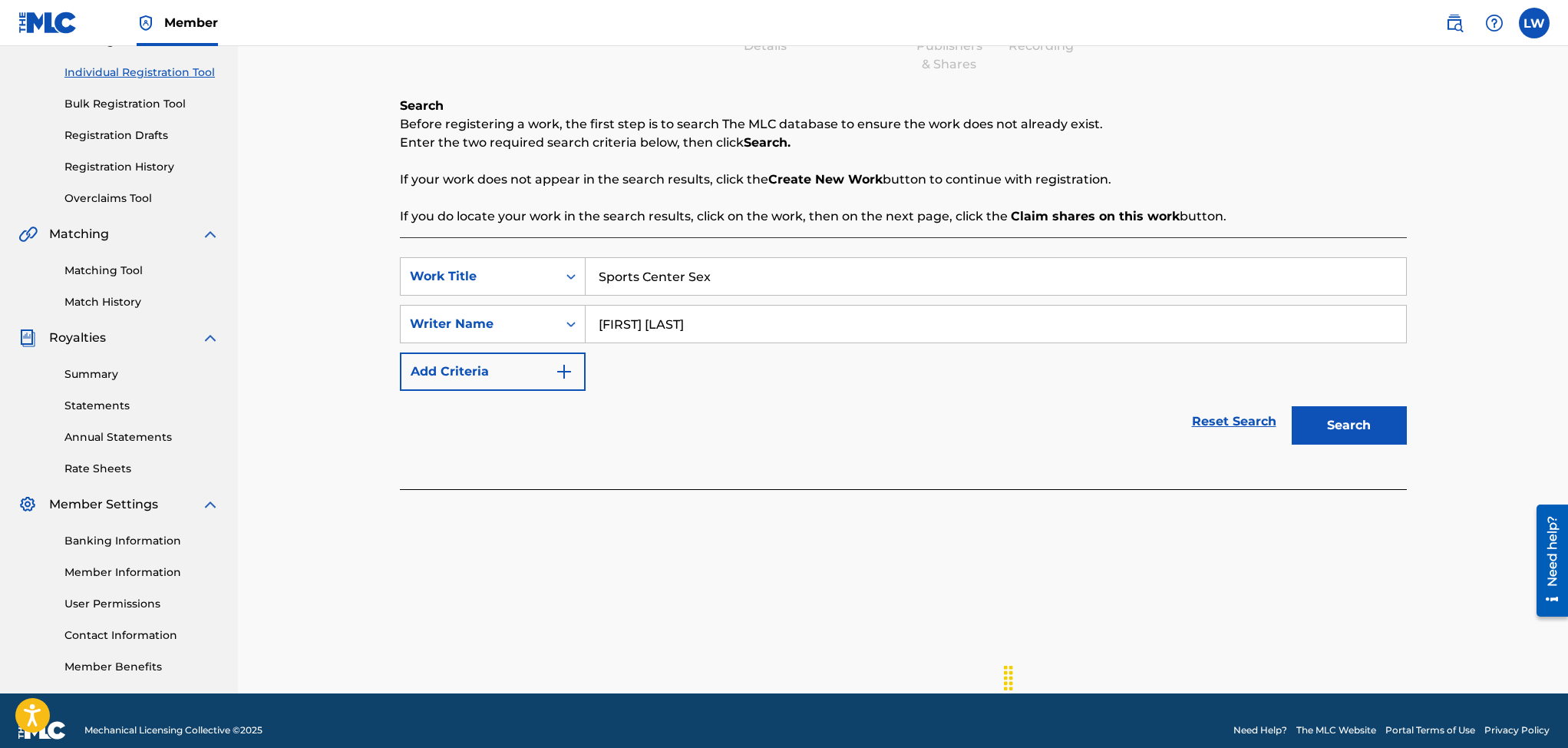 type on "[FIRST] [LAST]" 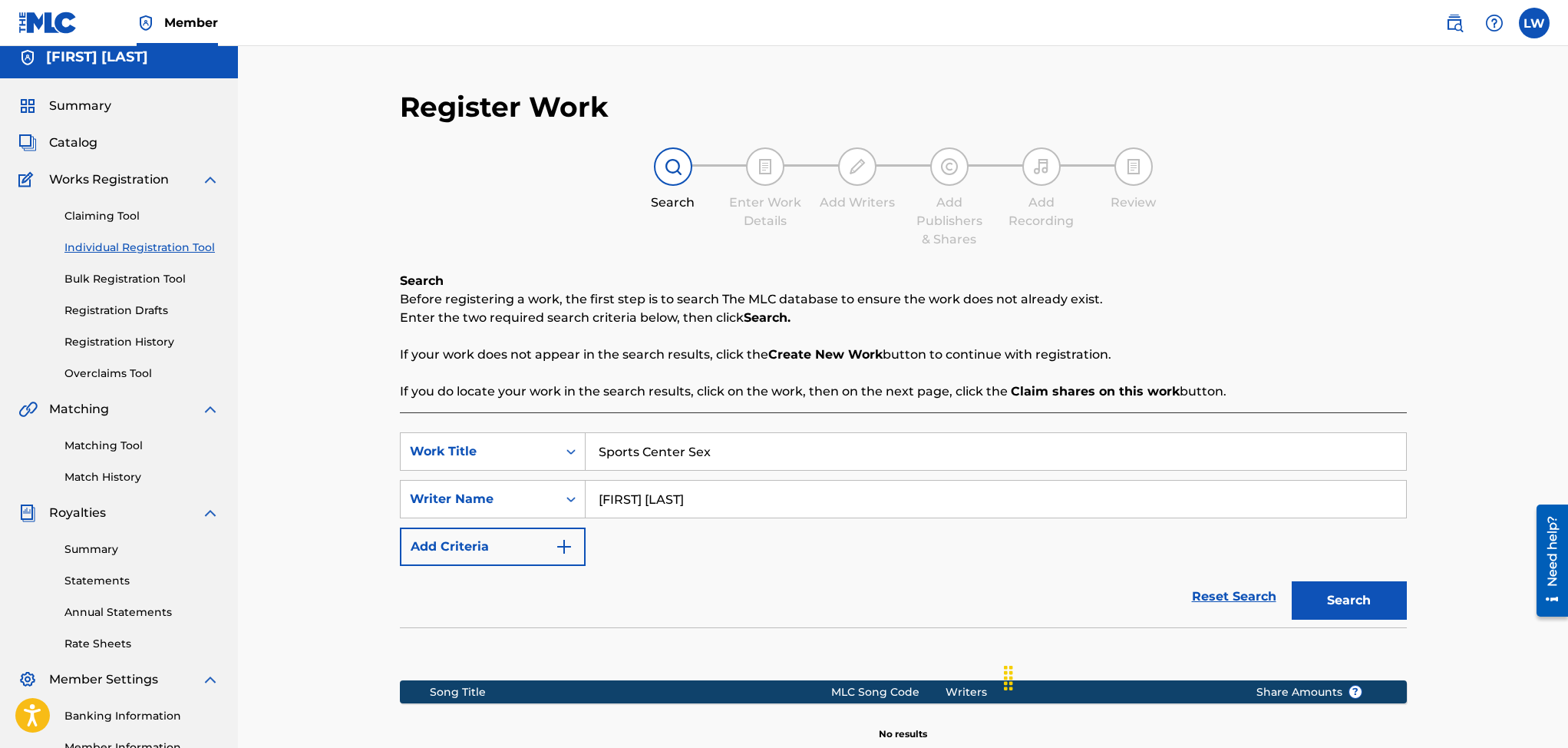 scroll, scrollTop: 124, scrollLeft: 0, axis: vertical 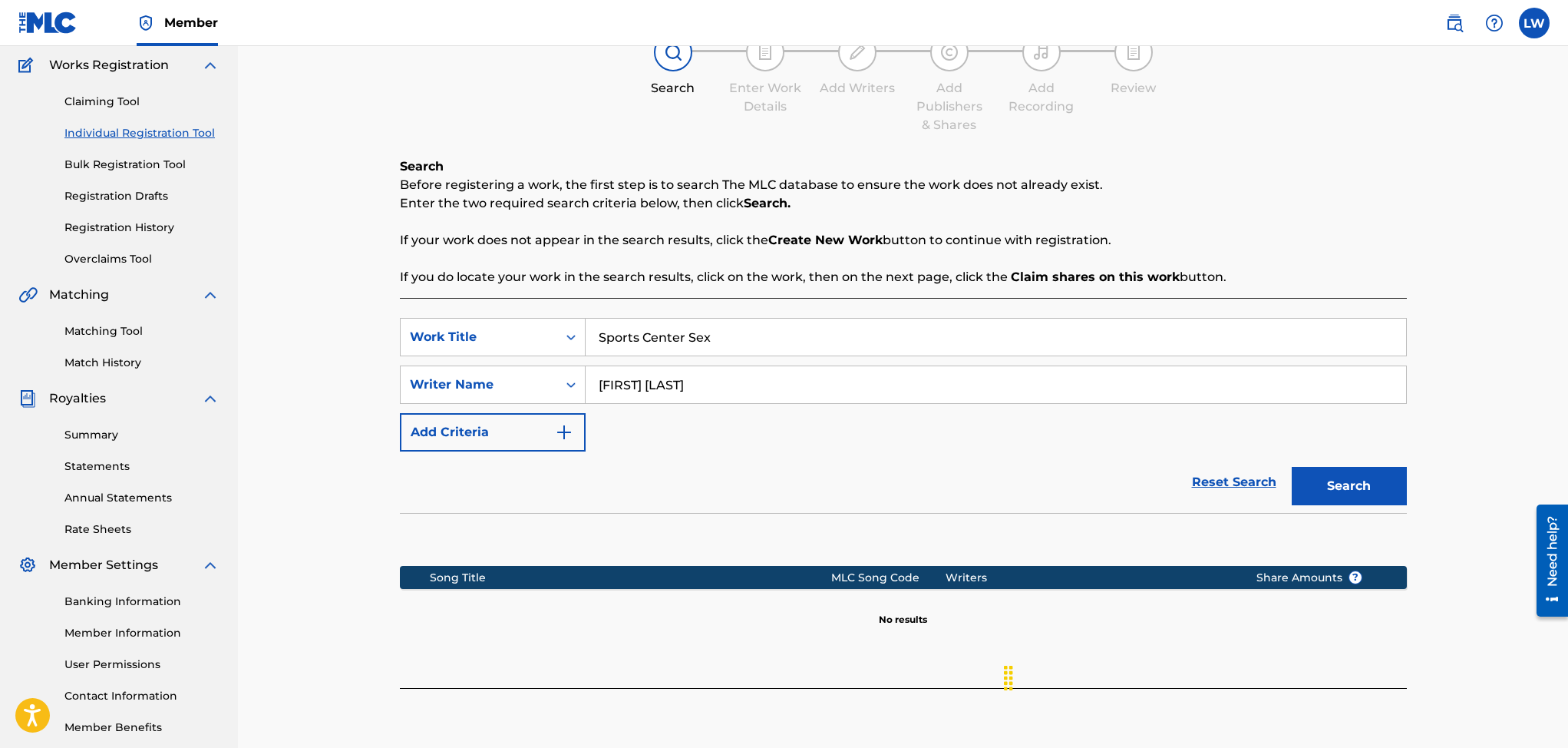 click on "Reset Search" at bounding box center [1234, 482] 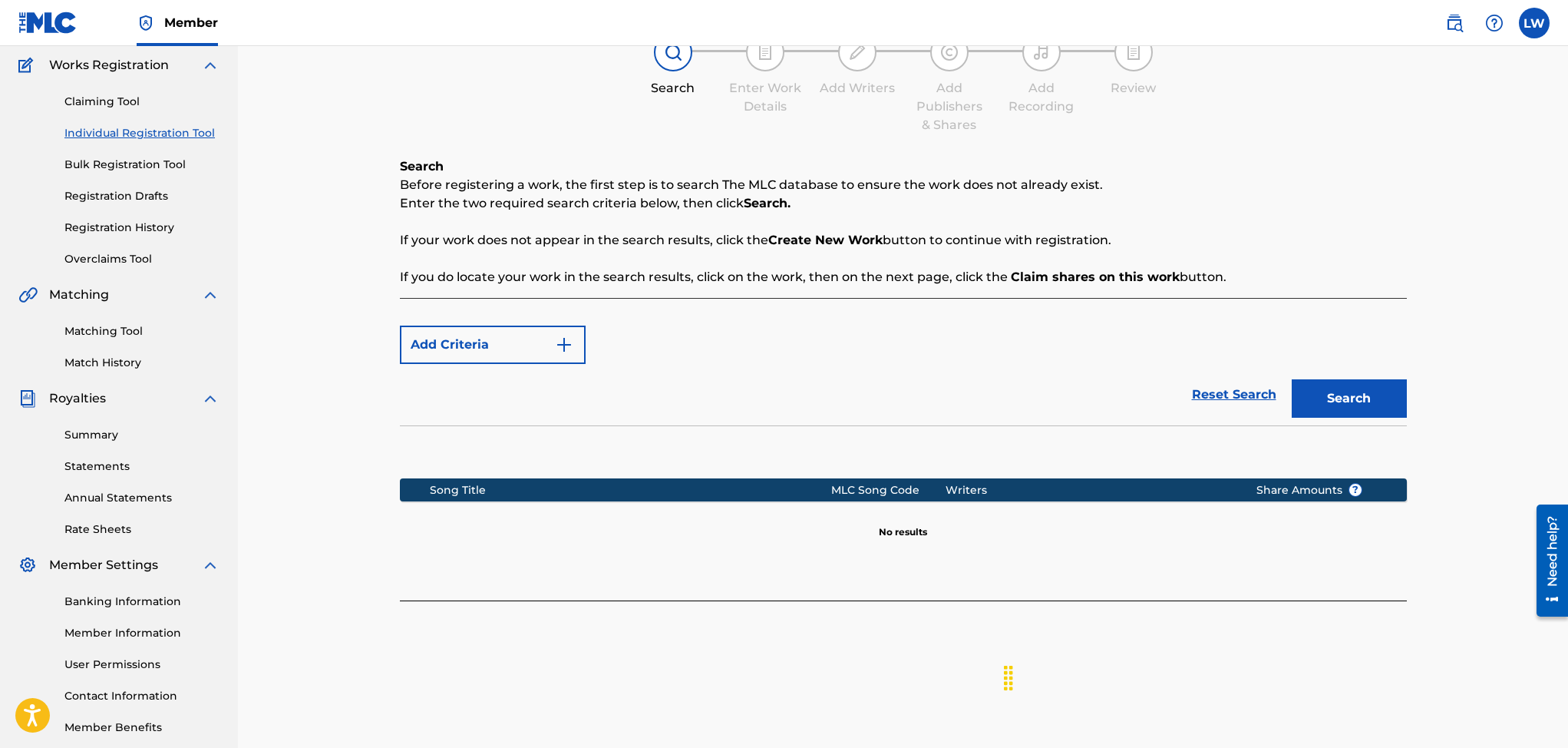 scroll, scrollTop: 185, scrollLeft: 0, axis: vertical 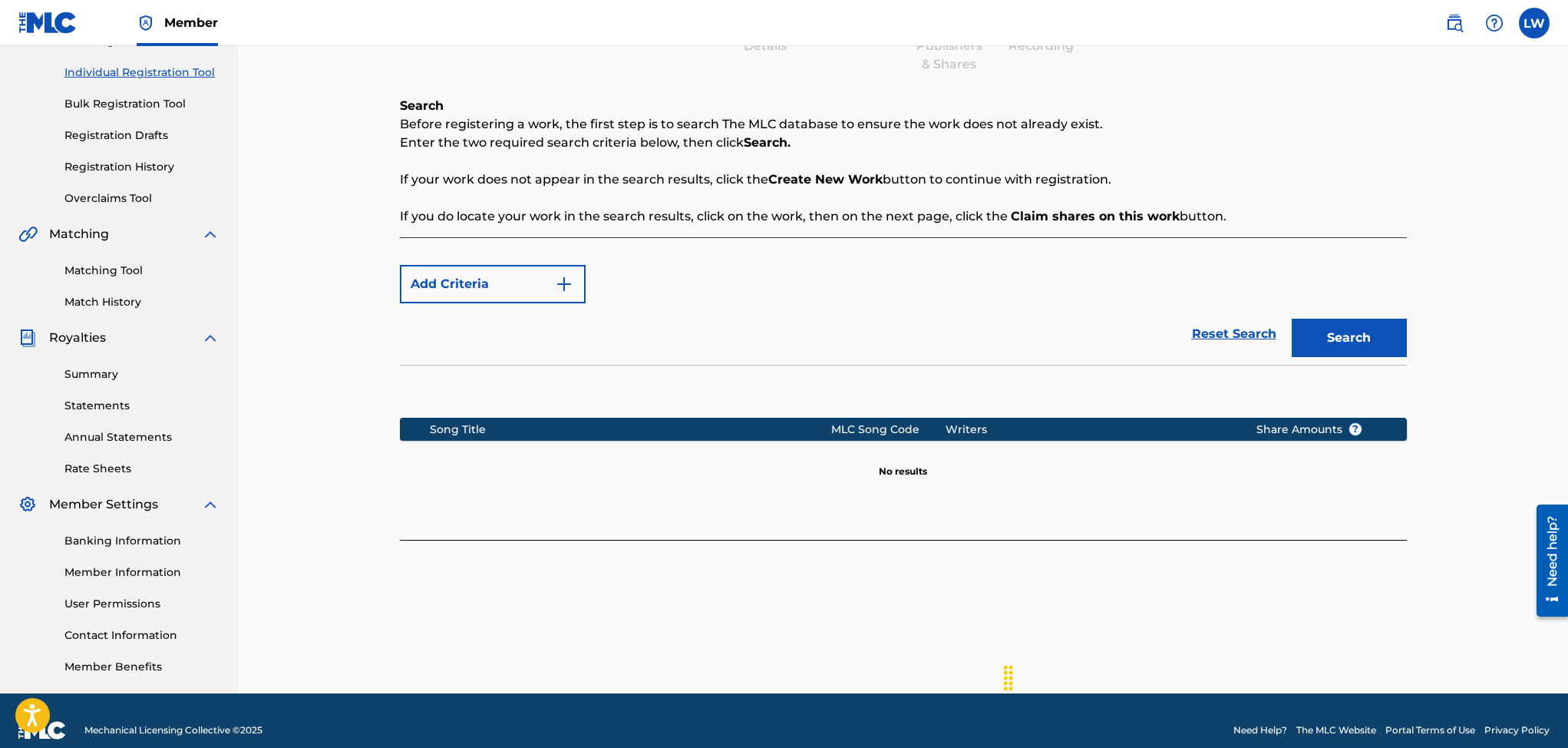 click on "Individual Registration Tool" at bounding box center [142, 72] 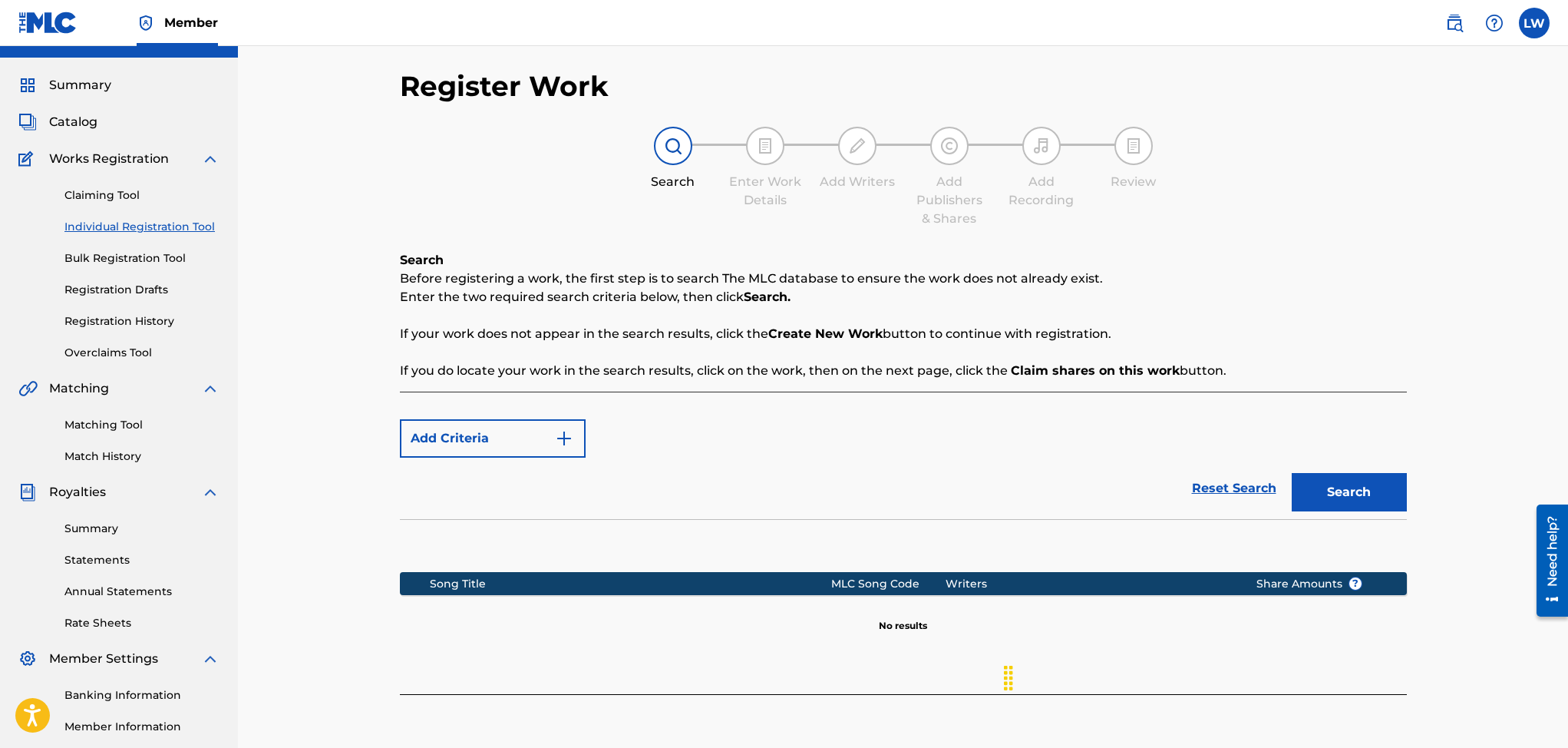 scroll, scrollTop: 0, scrollLeft: 0, axis: both 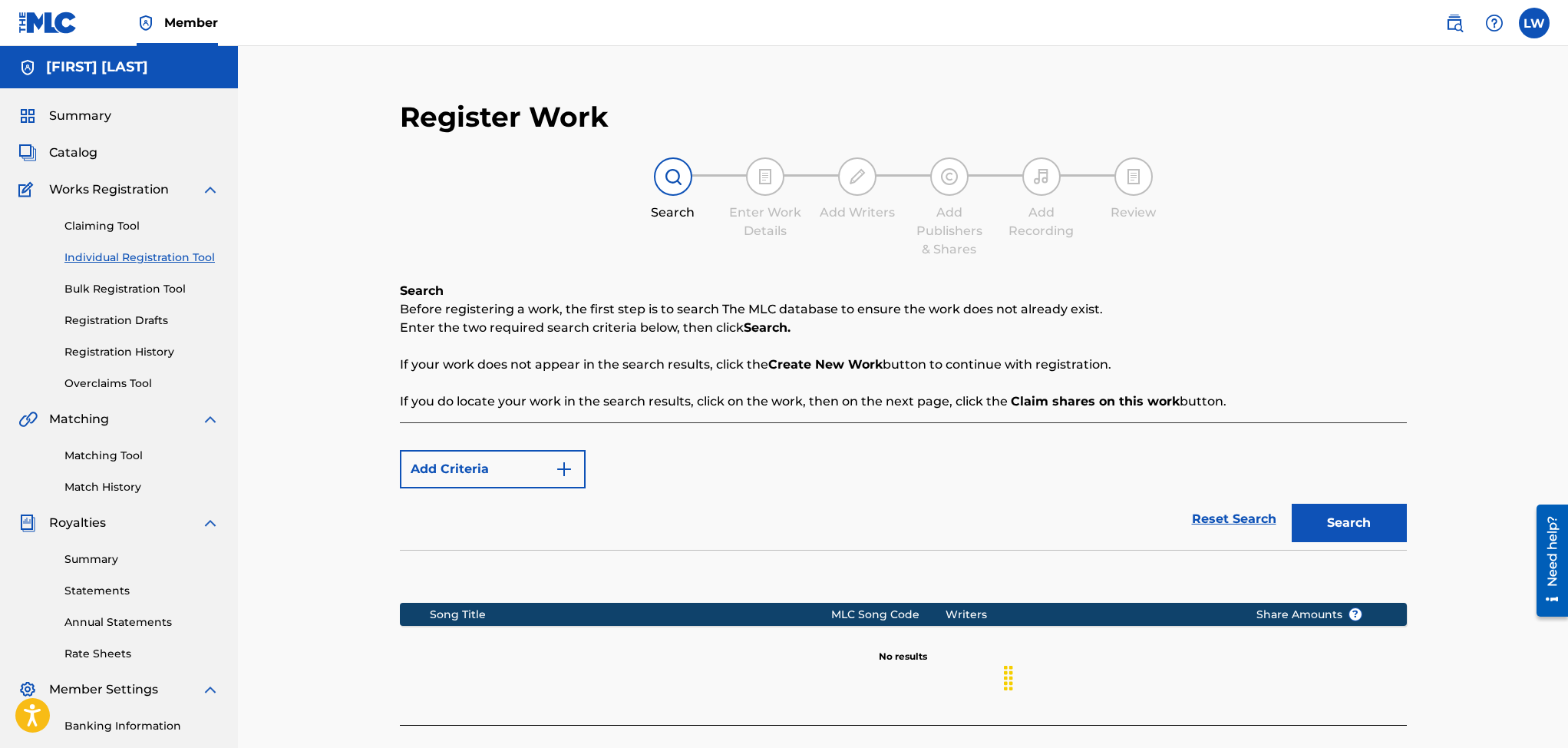 click on "Claiming Tool" at bounding box center [142, 226] 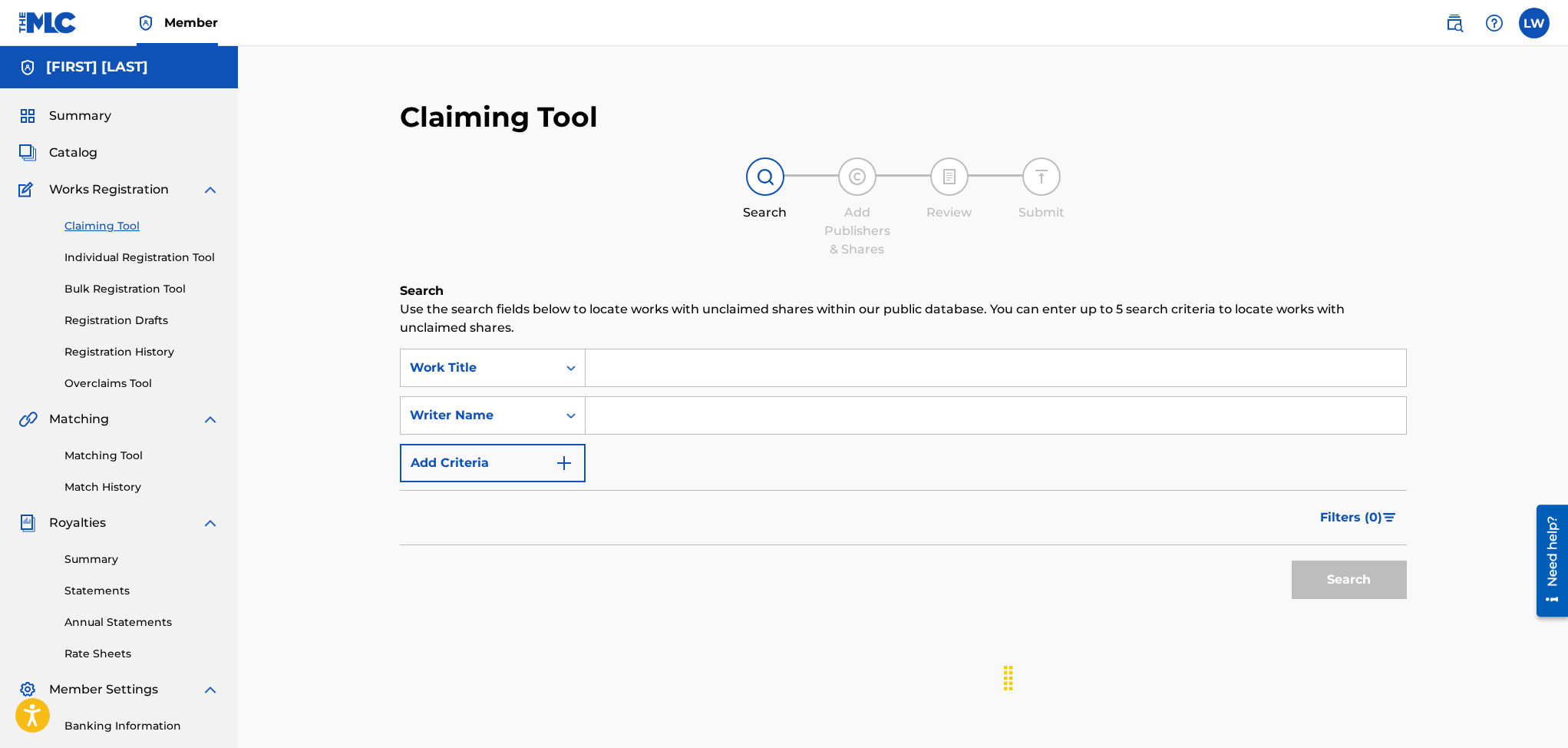 scroll, scrollTop: 19, scrollLeft: 0, axis: vertical 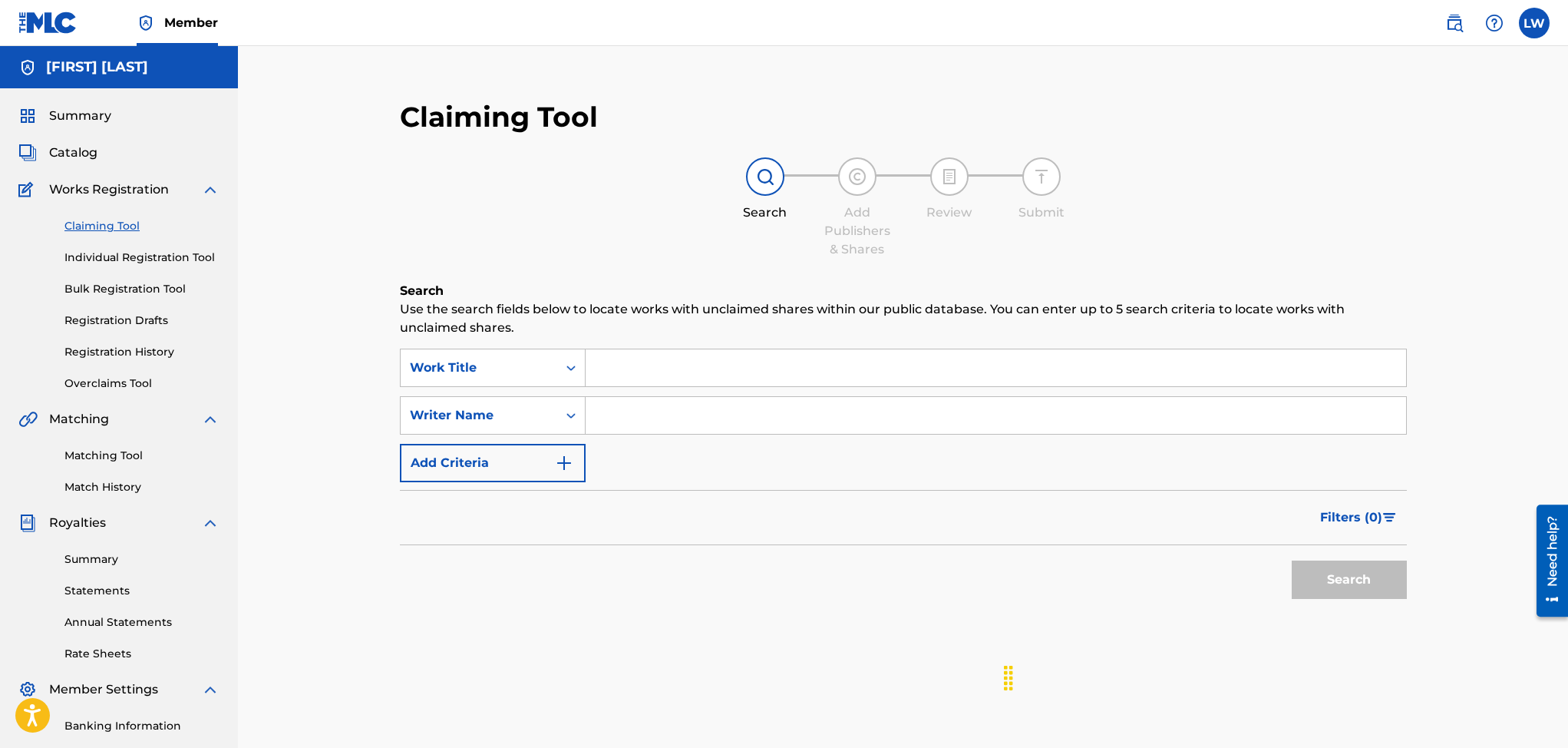 click on "Individual Registration Tool" at bounding box center [142, 257] 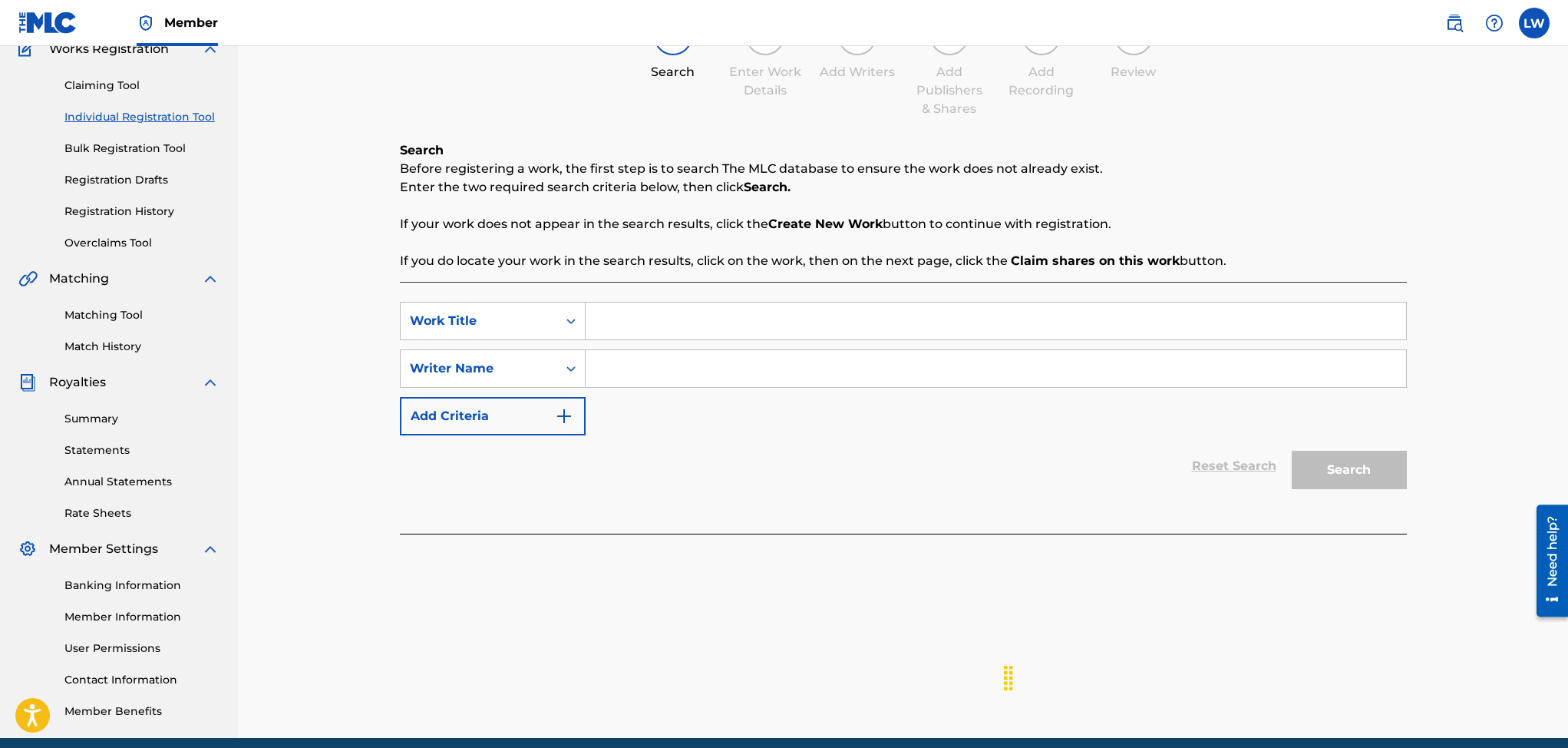 scroll, scrollTop: 145, scrollLeft: 0, axis: vertical 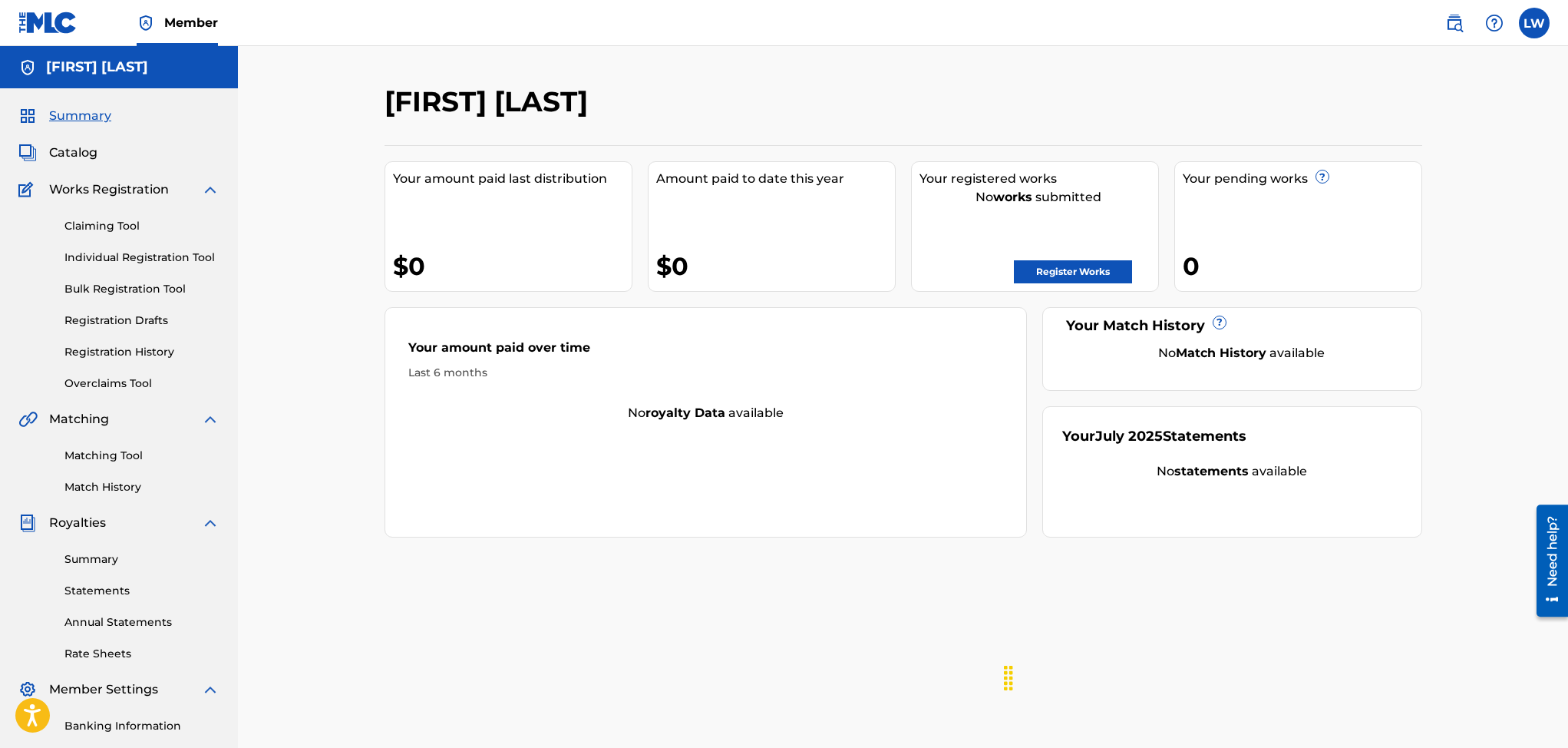click on "Claiming Tool" at bounding box center [142, 226] 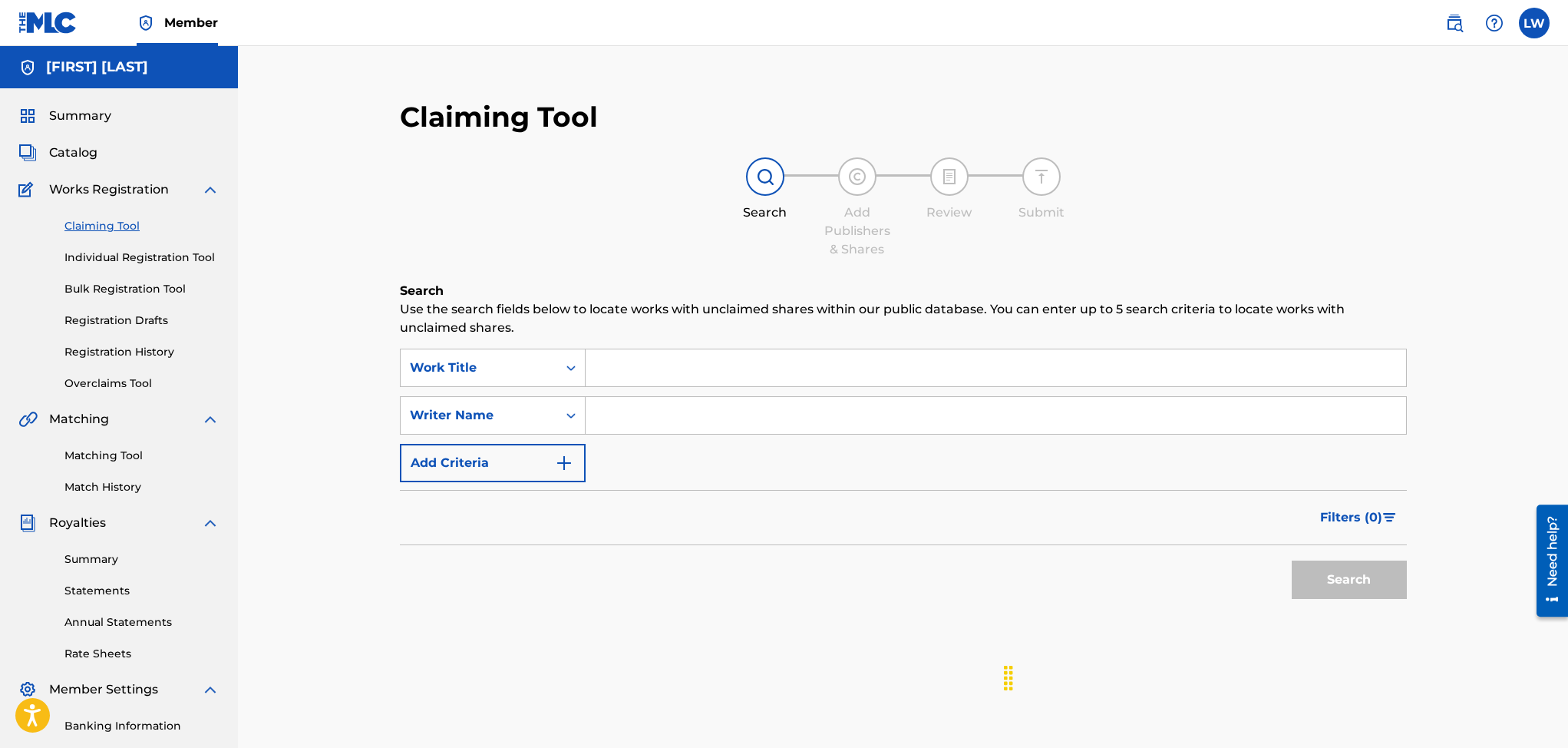 scroll, scrollTop: 174, scrollLeft: 0, axis: vertical 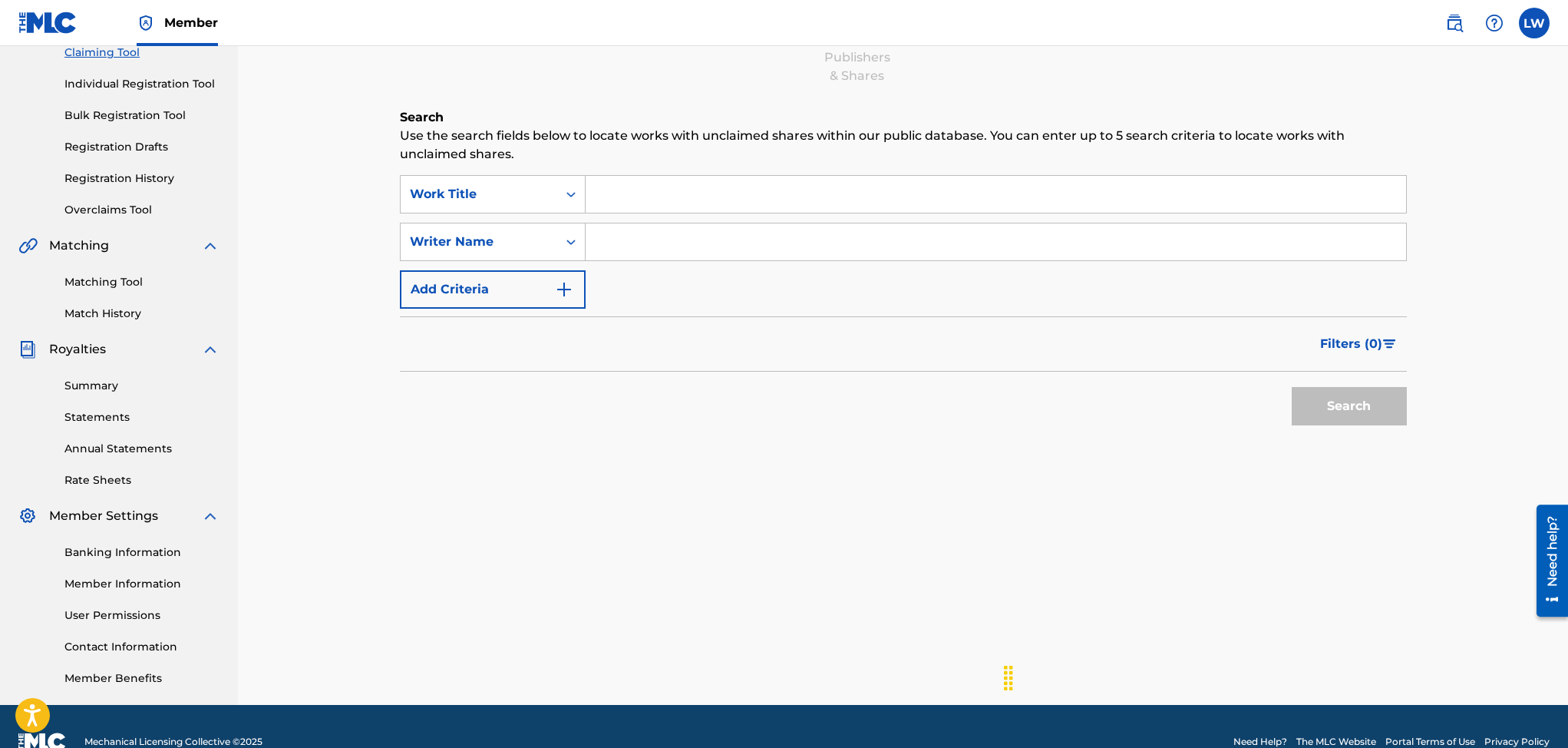 click at bounding box center (995, 194) 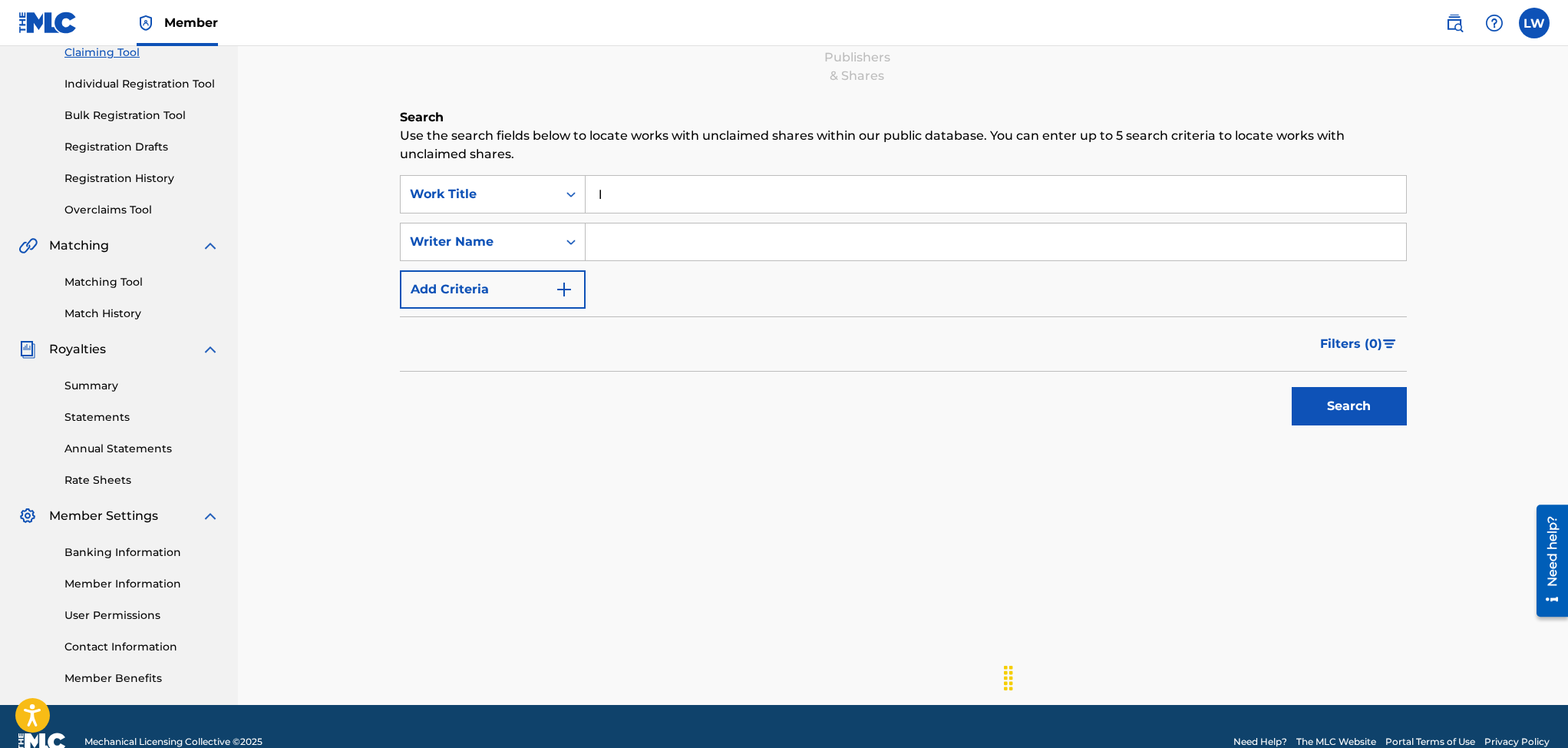 type on "l" 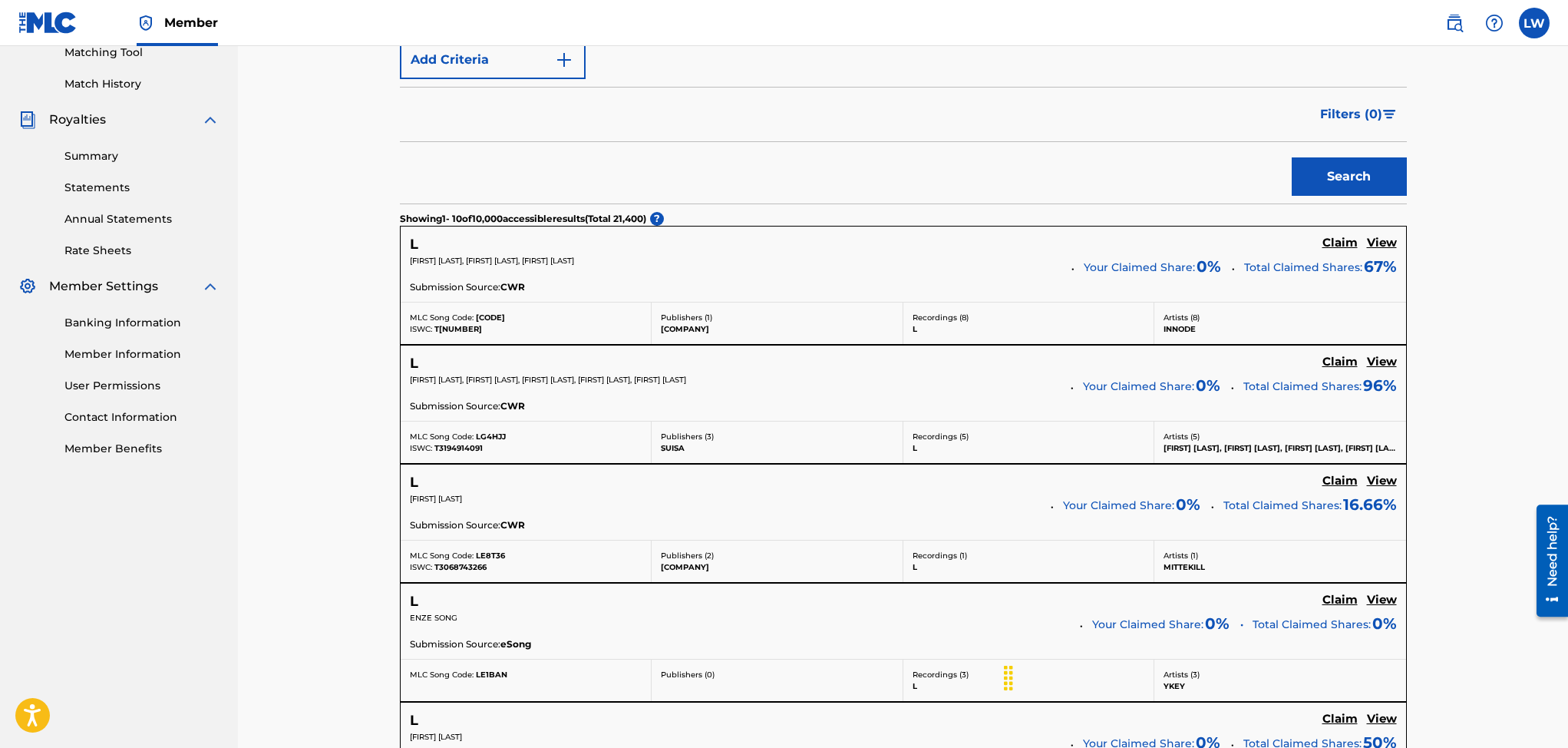 scroll, scrollTop: 203, scrollLeft: 0, axis: vertical 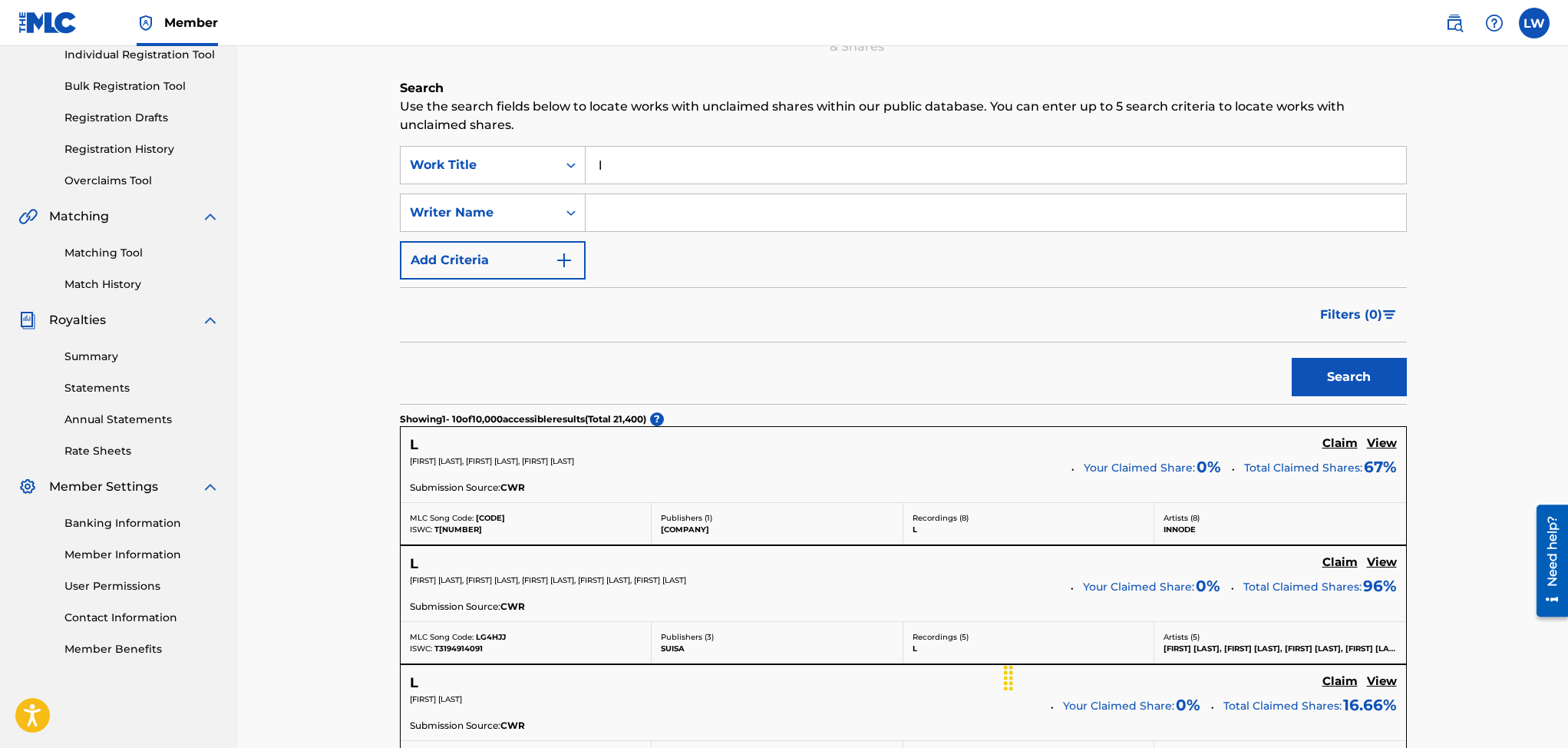 click on "l" at bounding box center (995, 165) 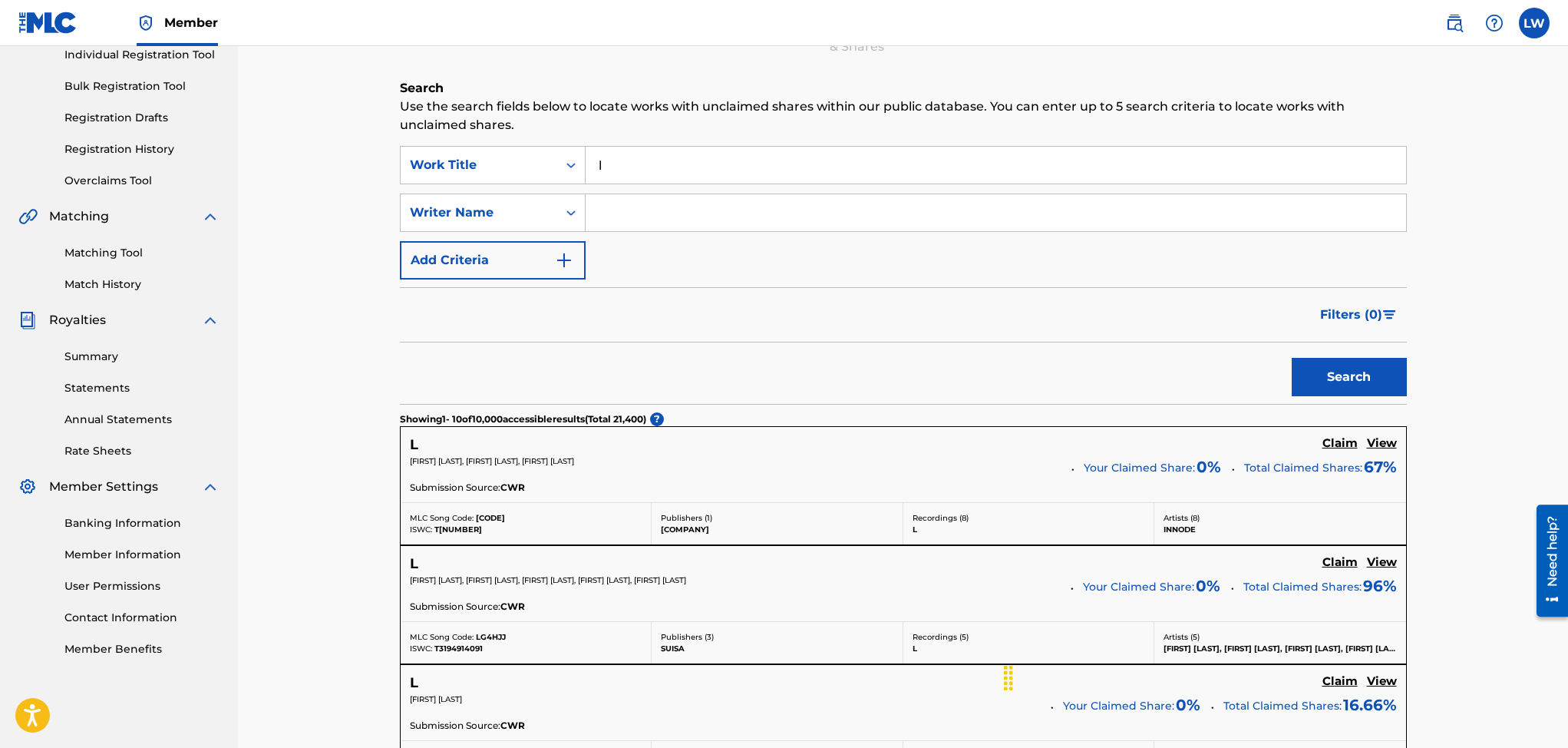 type 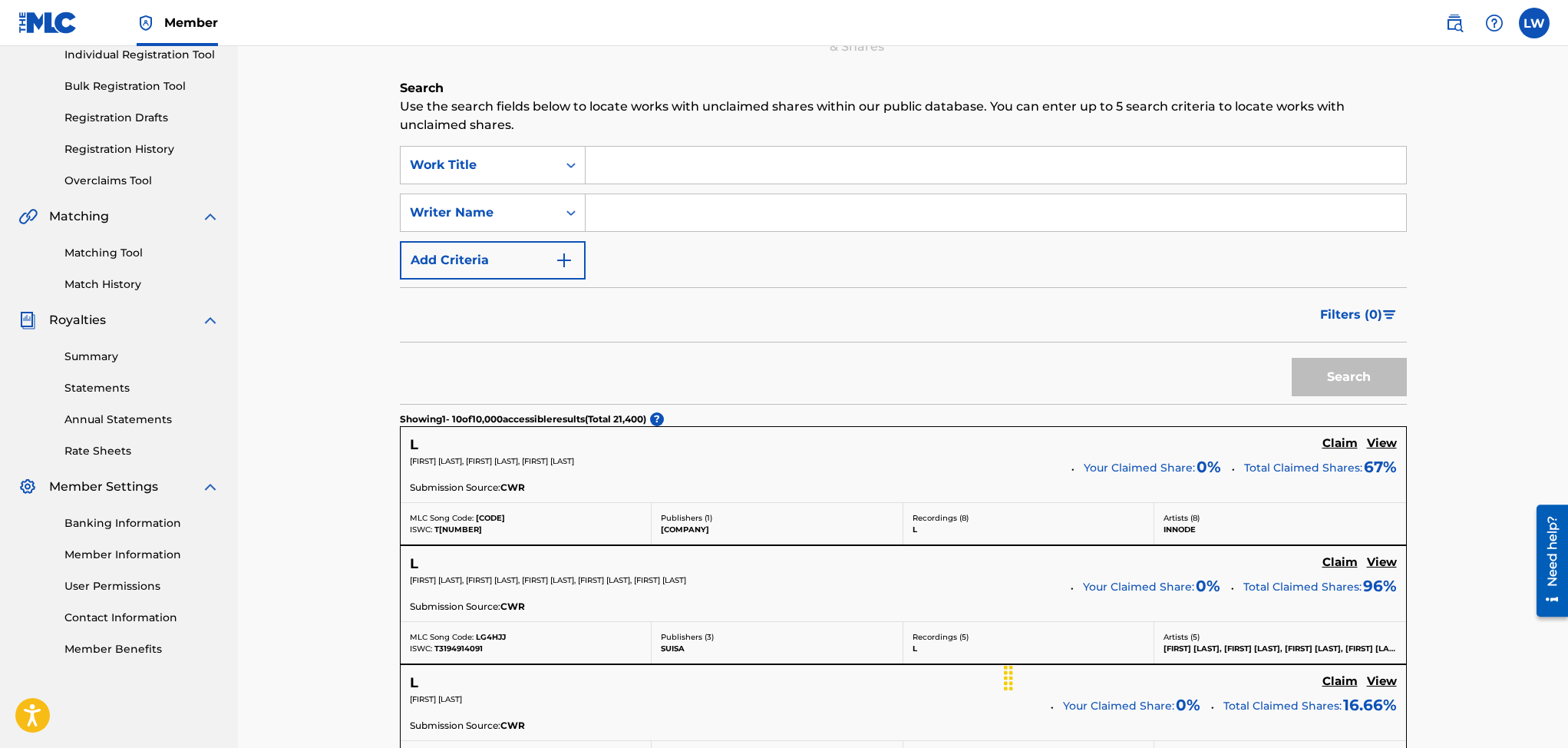 click on "Registration History" at bounding box center (142, 149) 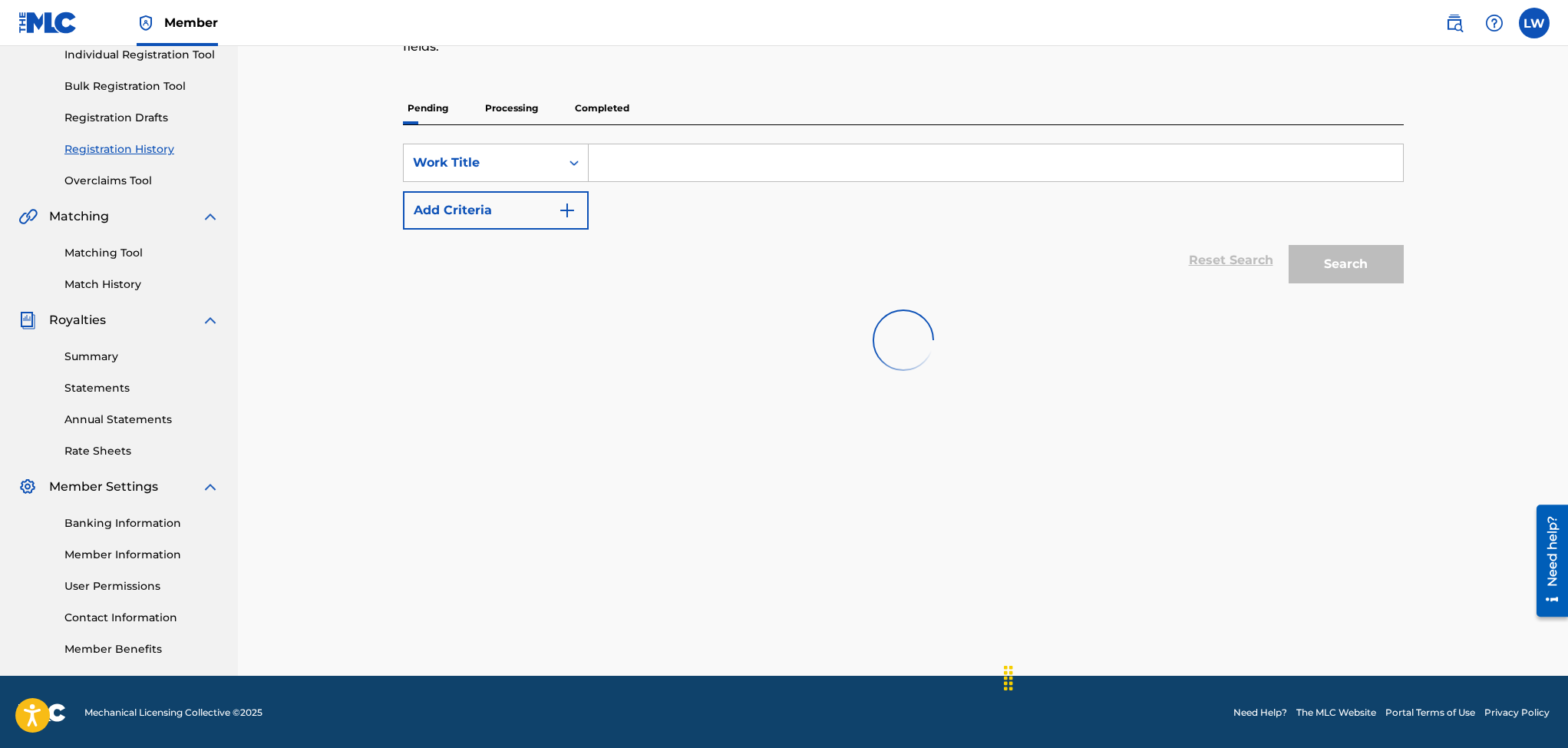 scroll, scrollTop: 0, scrollLeft: 0, axis: both 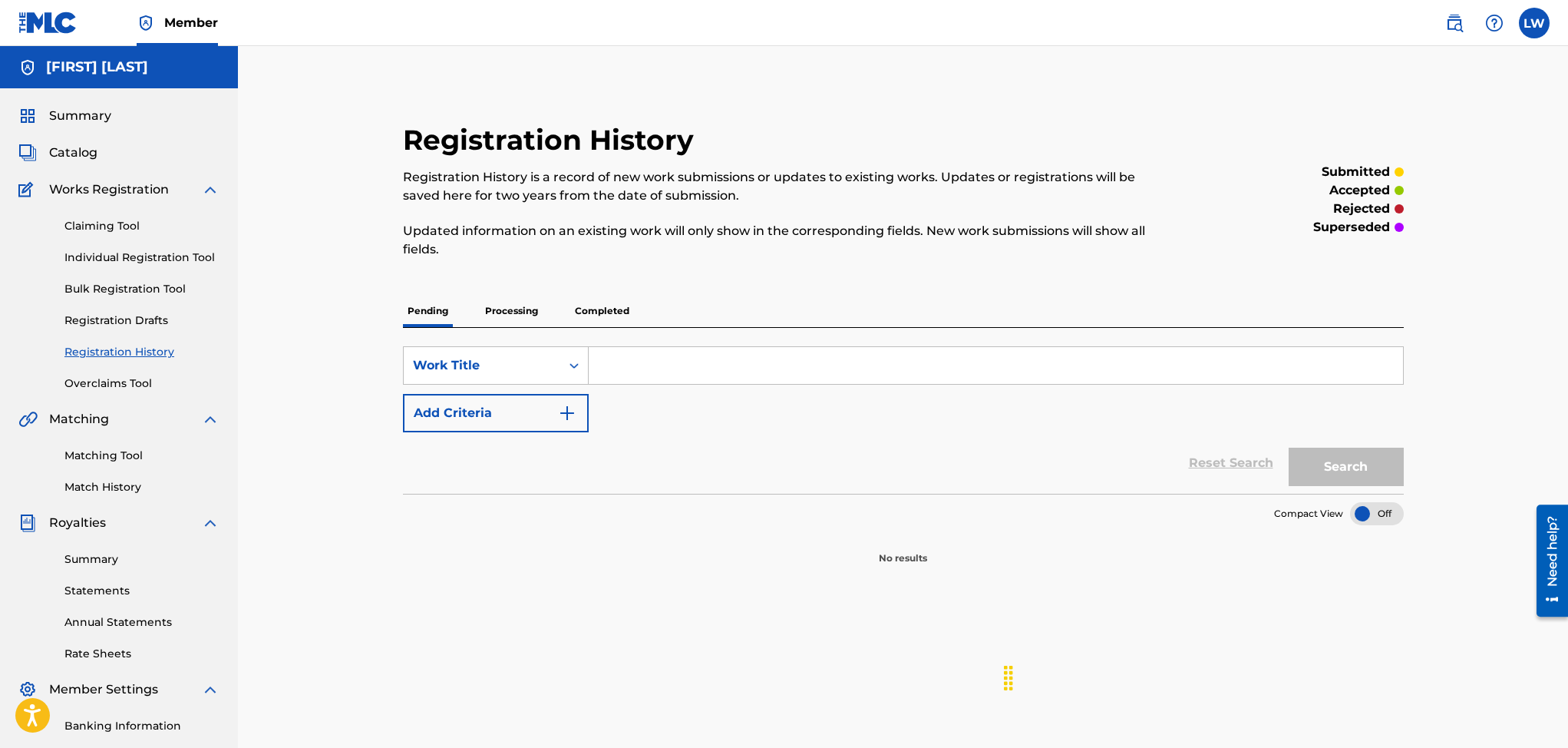 click on "Pending" at bounding box center (427, 311) 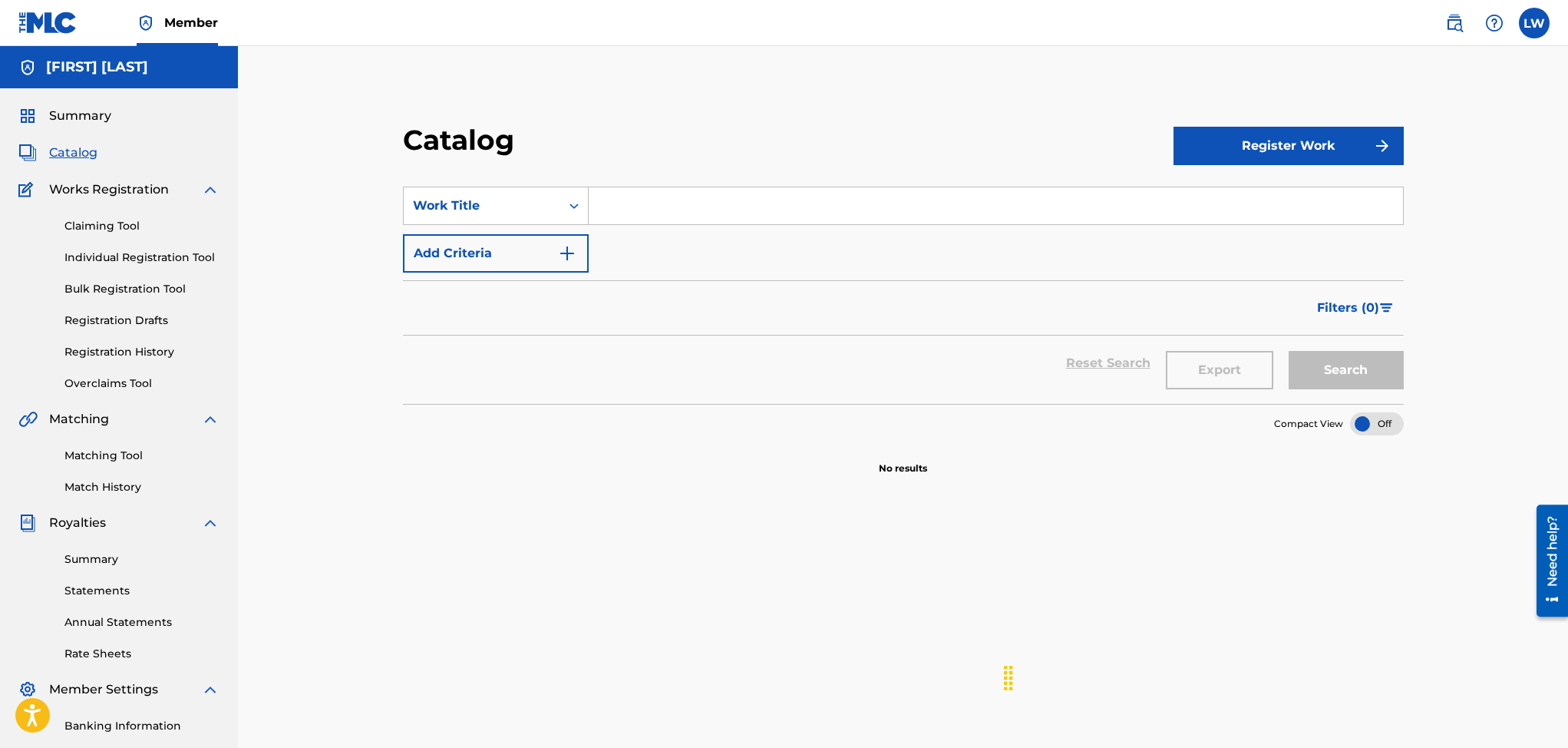 click on "Register Work" at bounding box center (1289, 146) 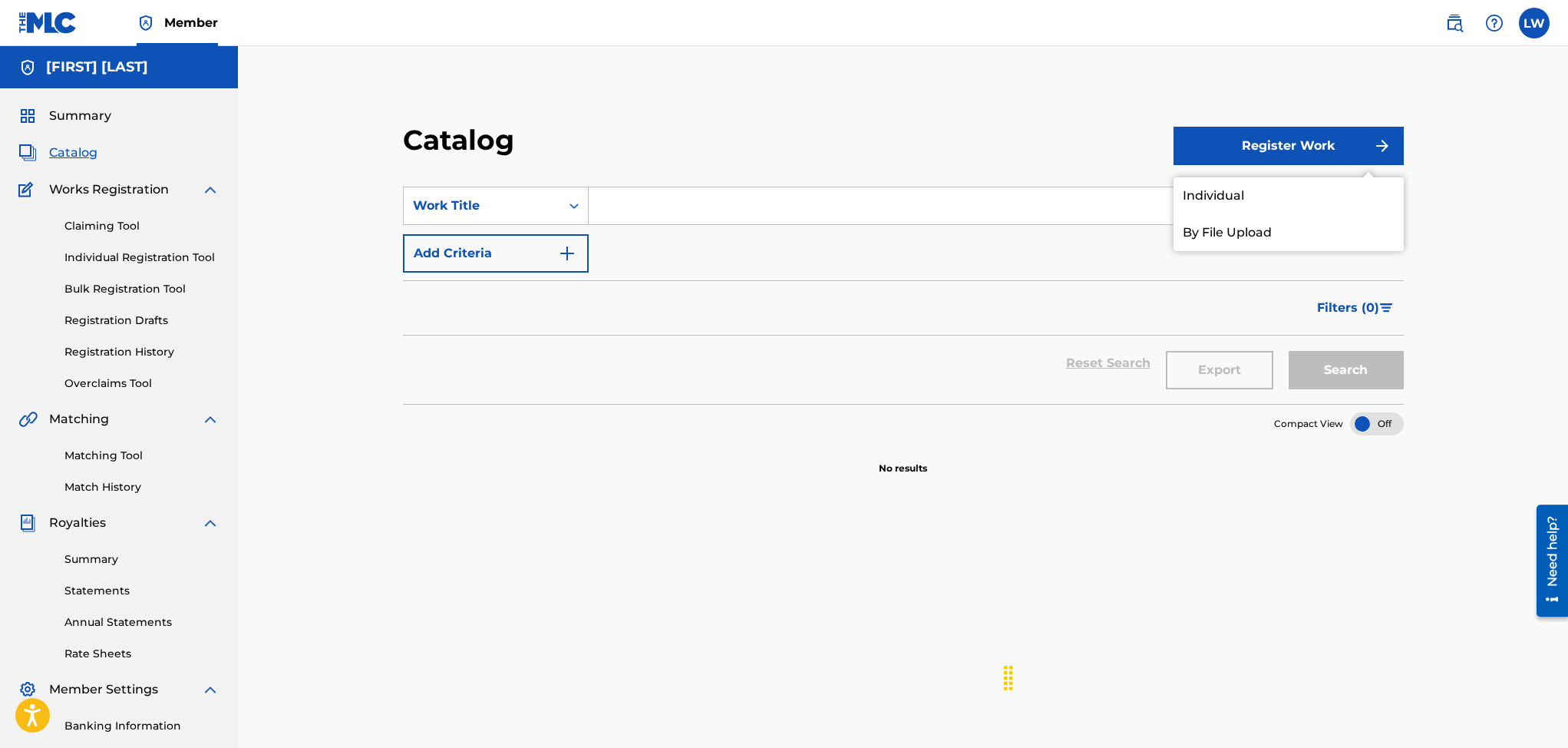 click on "Individual" at bounding box center (1289, 196) 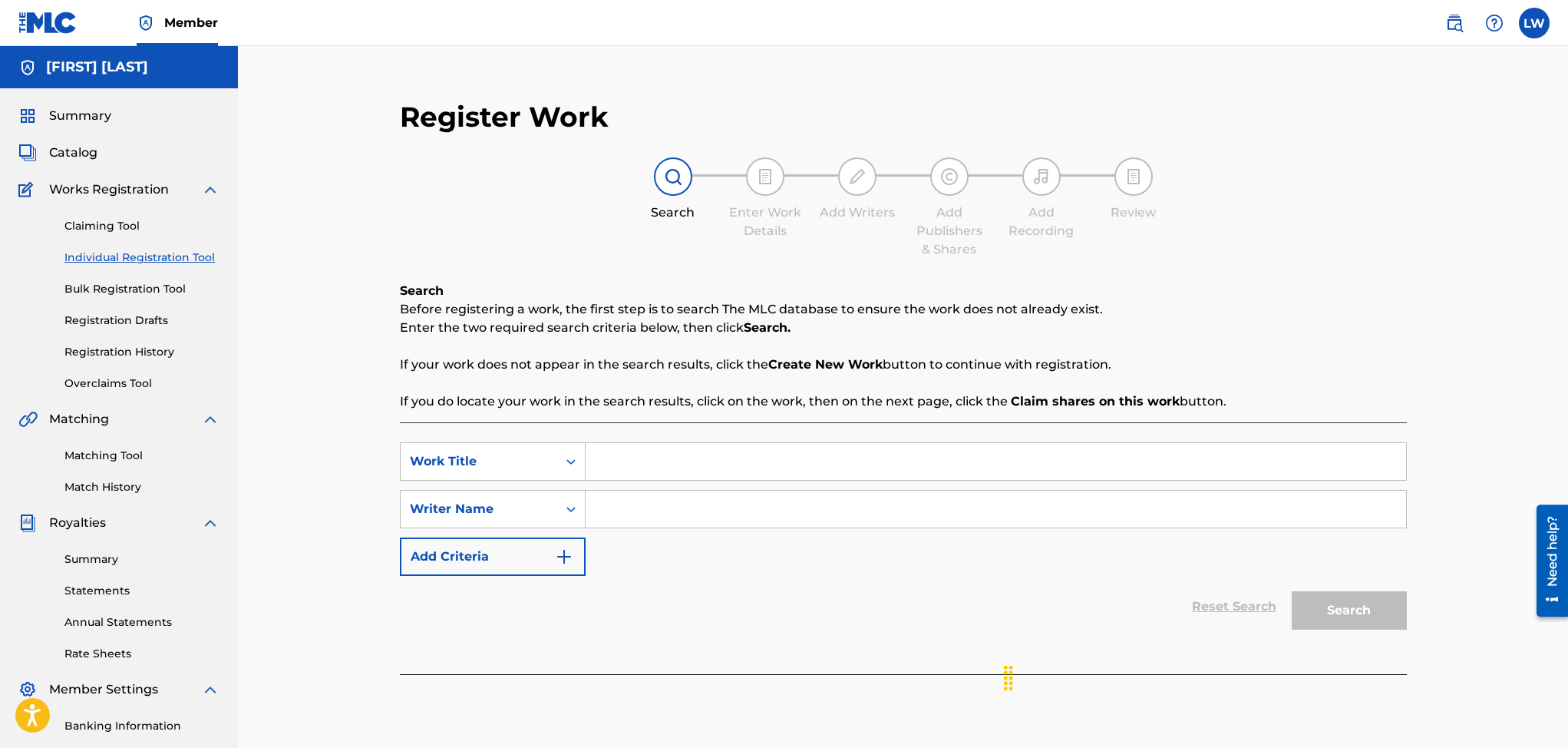 click at bounding box center (995, 462) 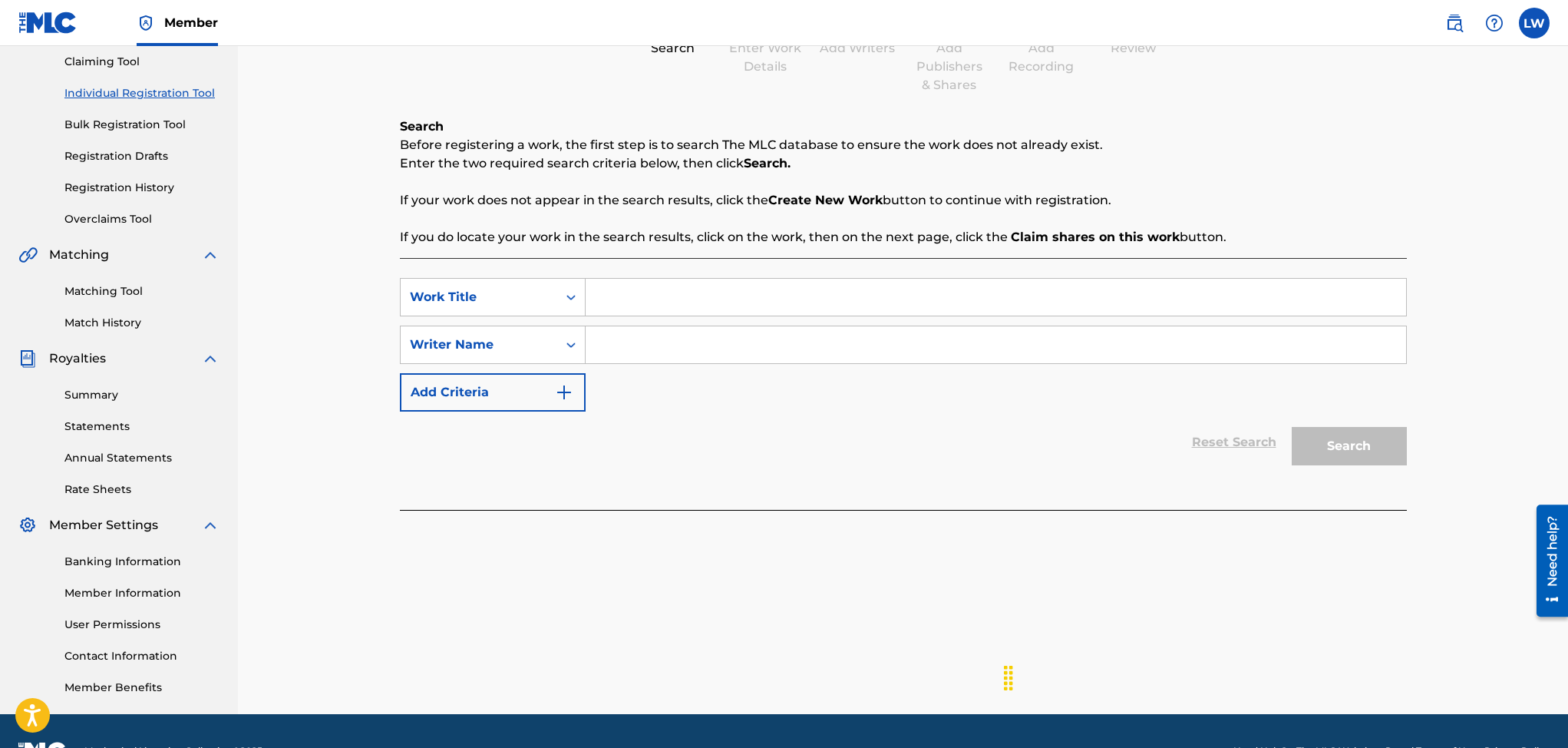scroll, scrollTop: 185, scrollLeft: 0, axis: vertical 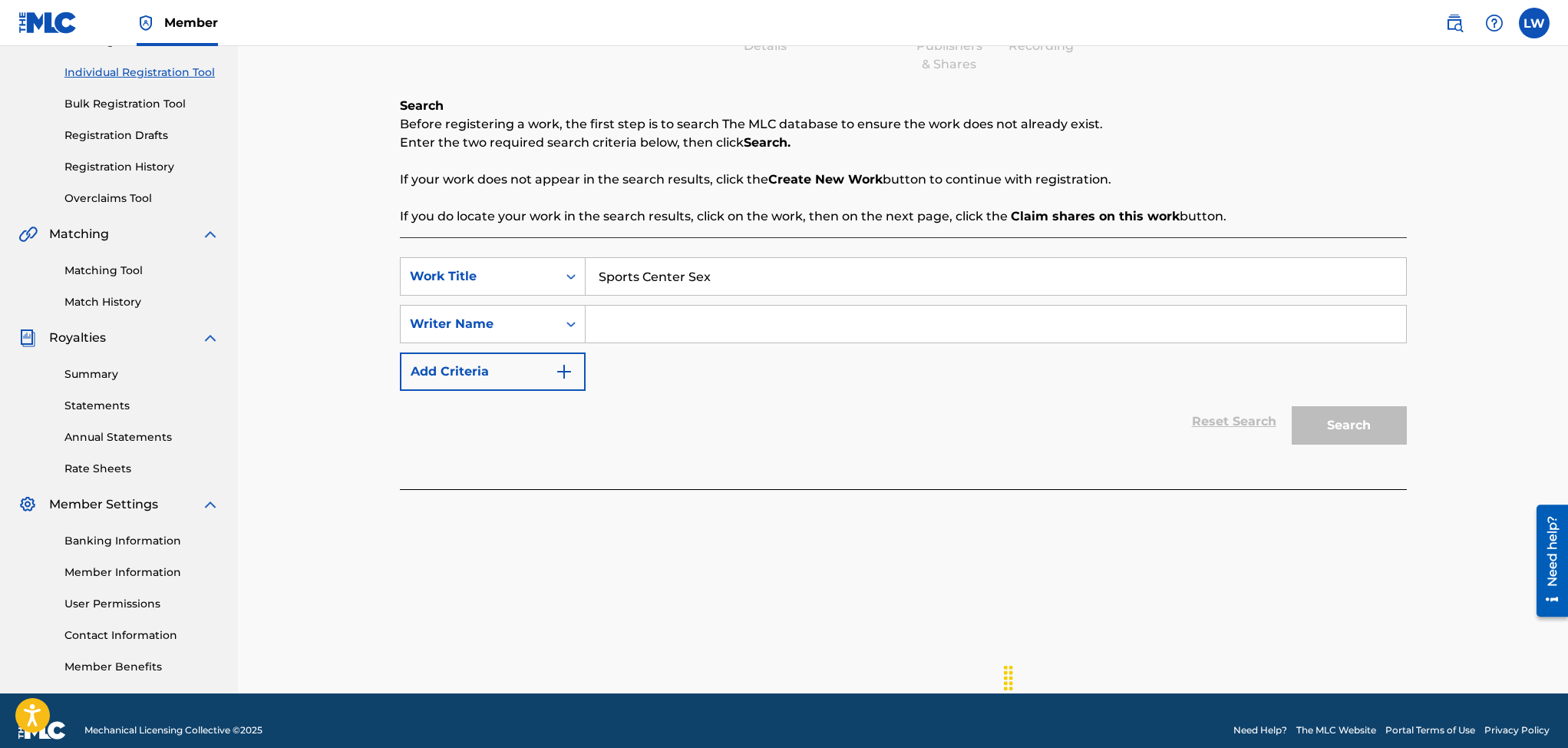 type on "Sports Center Sex" 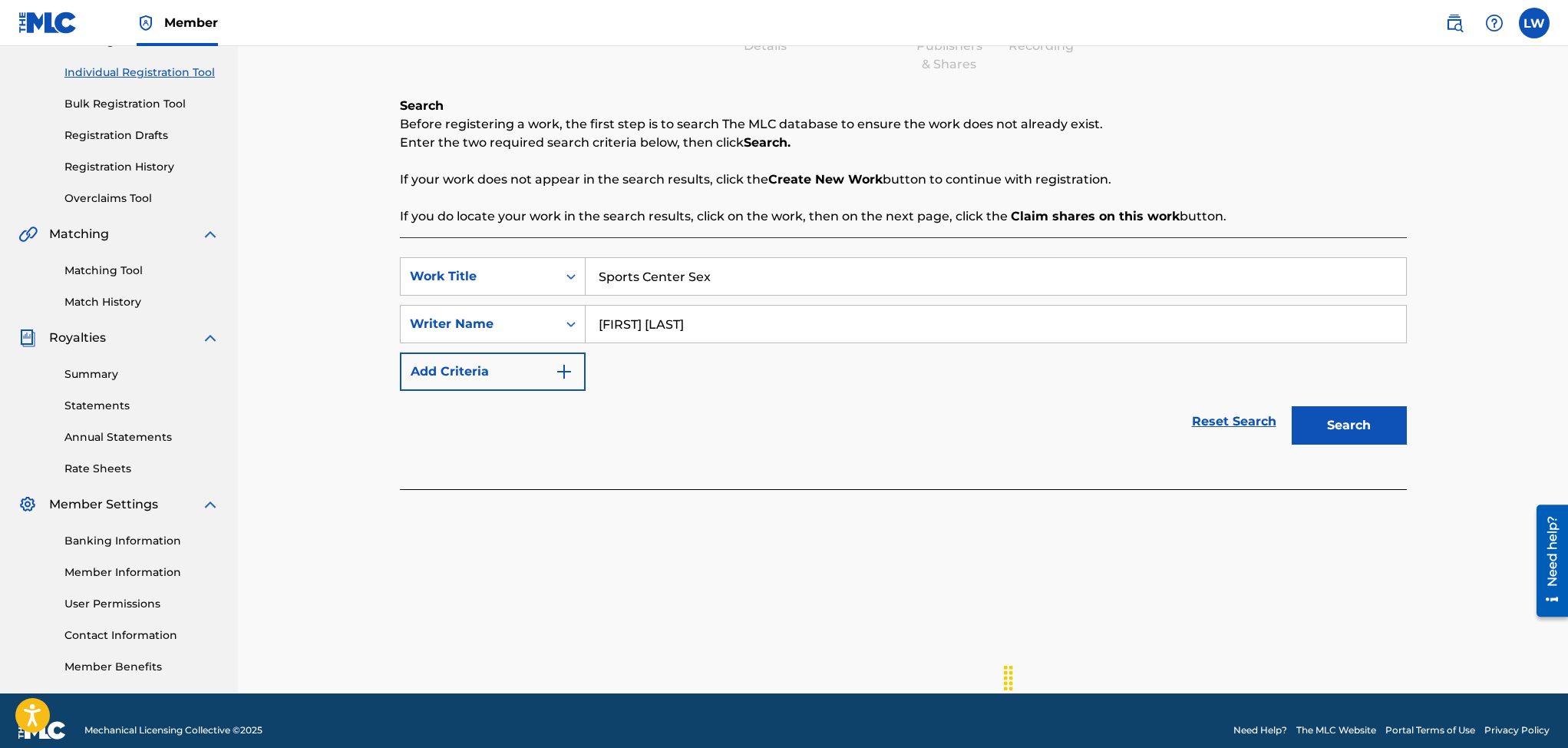 type on "[FIRST] [LAST]" 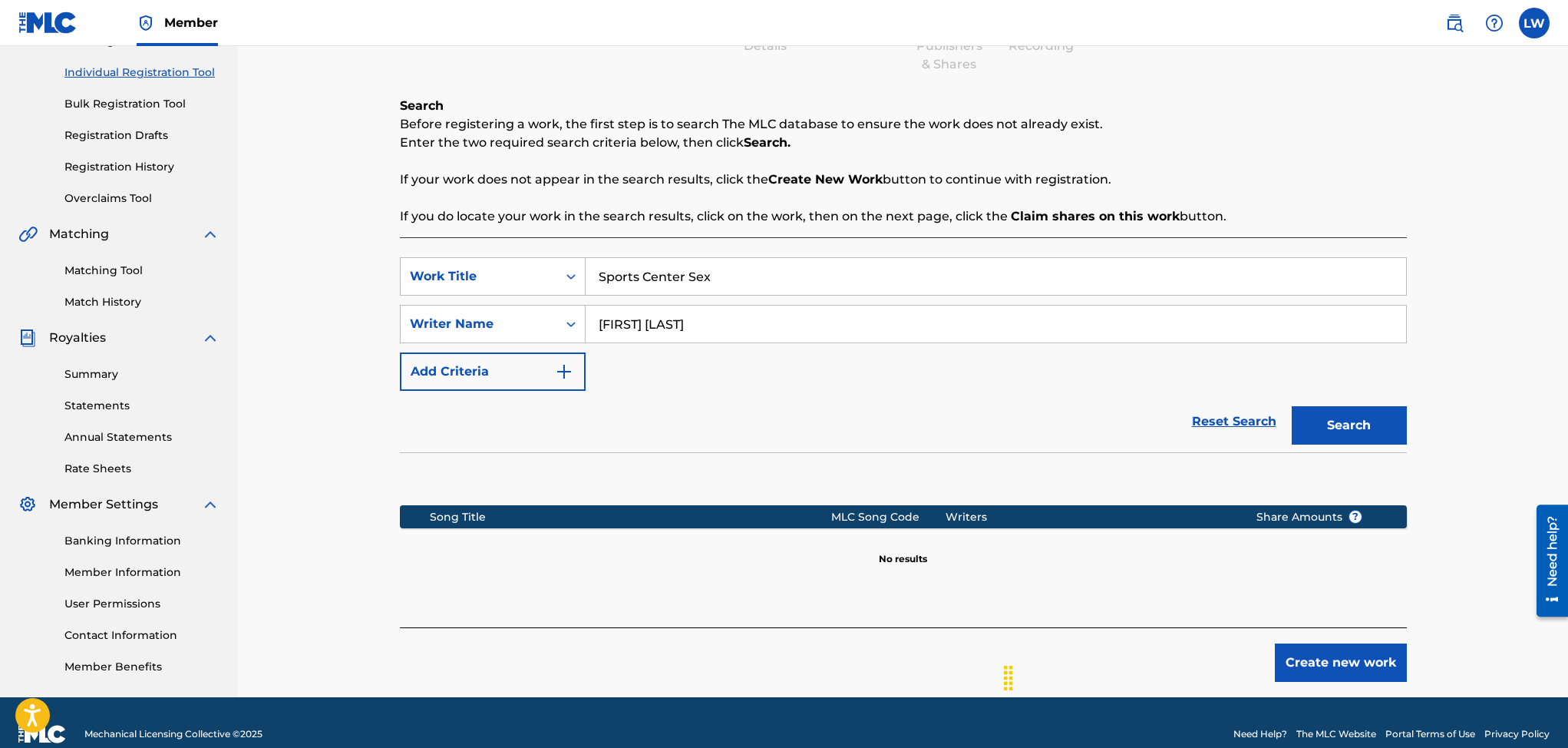 click on "Create new work" at bounding box center (1341, 663) 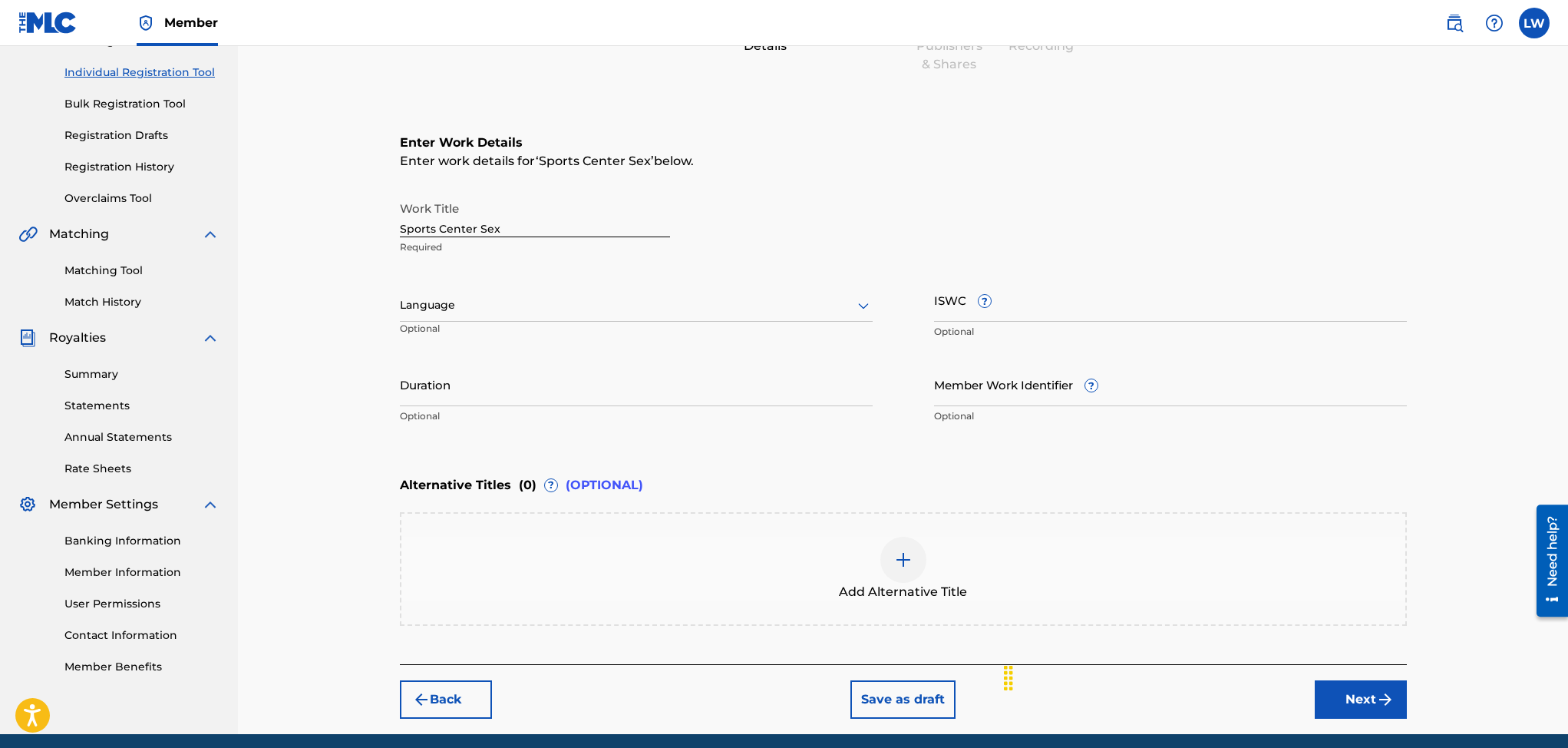 click at bounding box center [1385, 700] 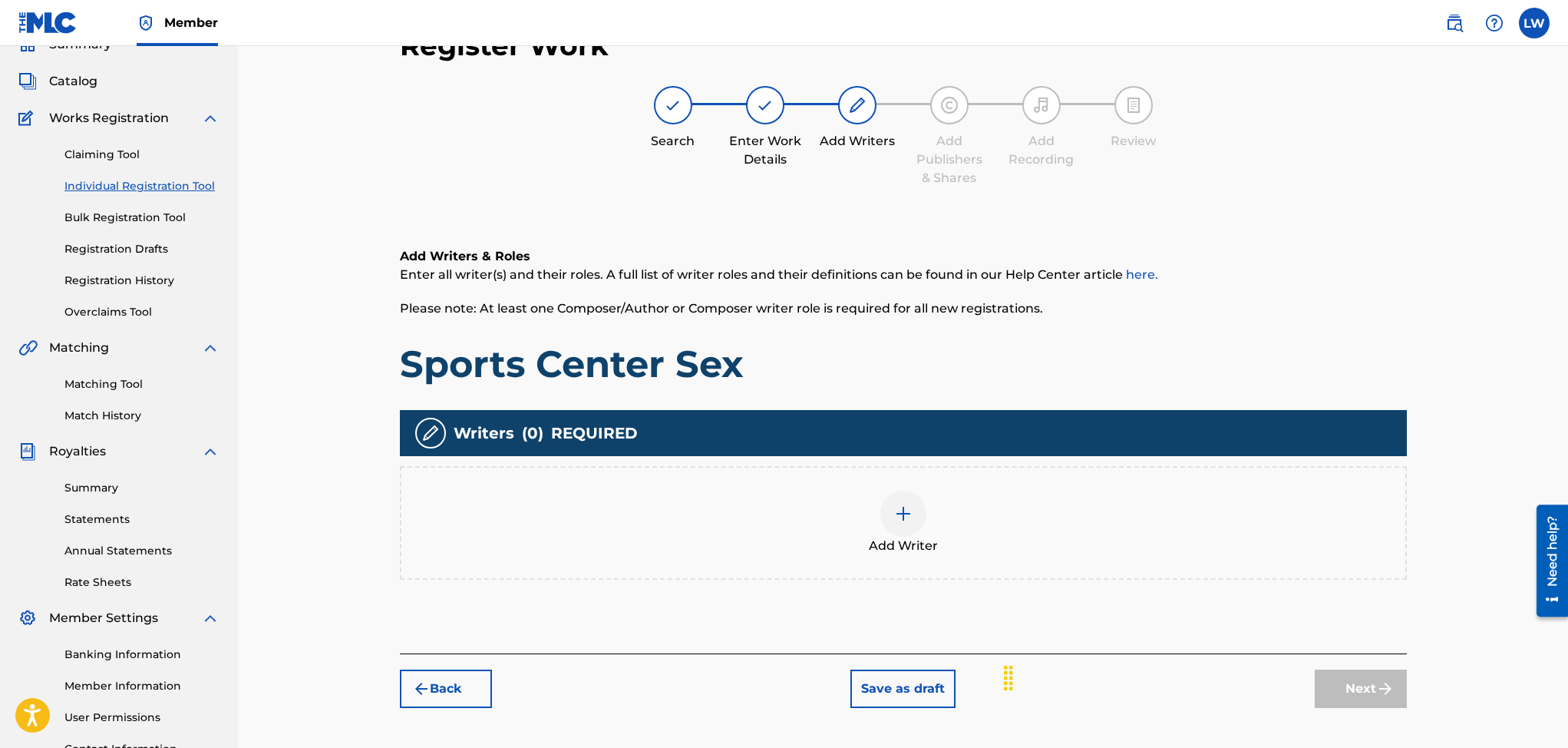 scroll, scrollTop: 69, scrollLeft: 0, axis: vertical 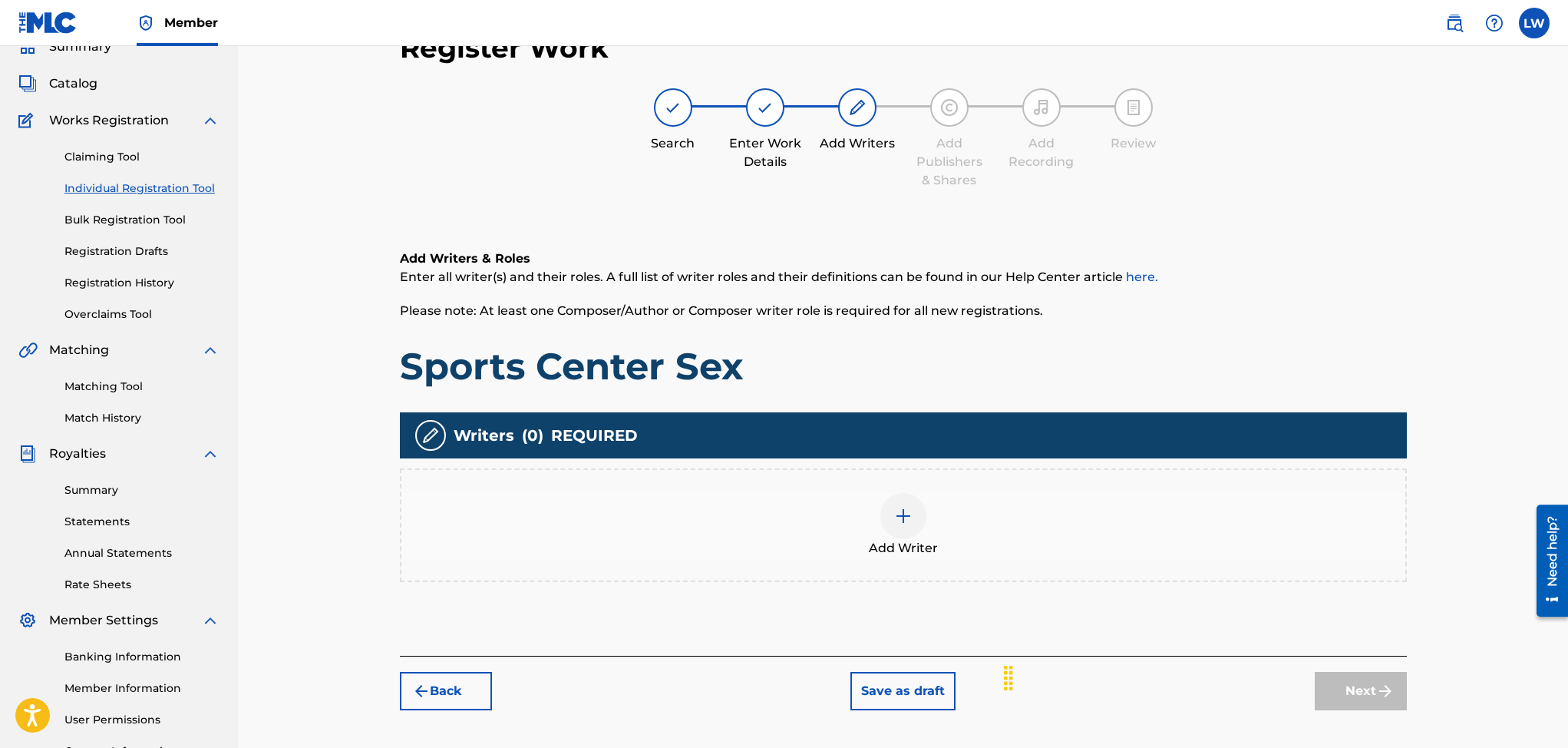 click at bounding box center [903, 516] 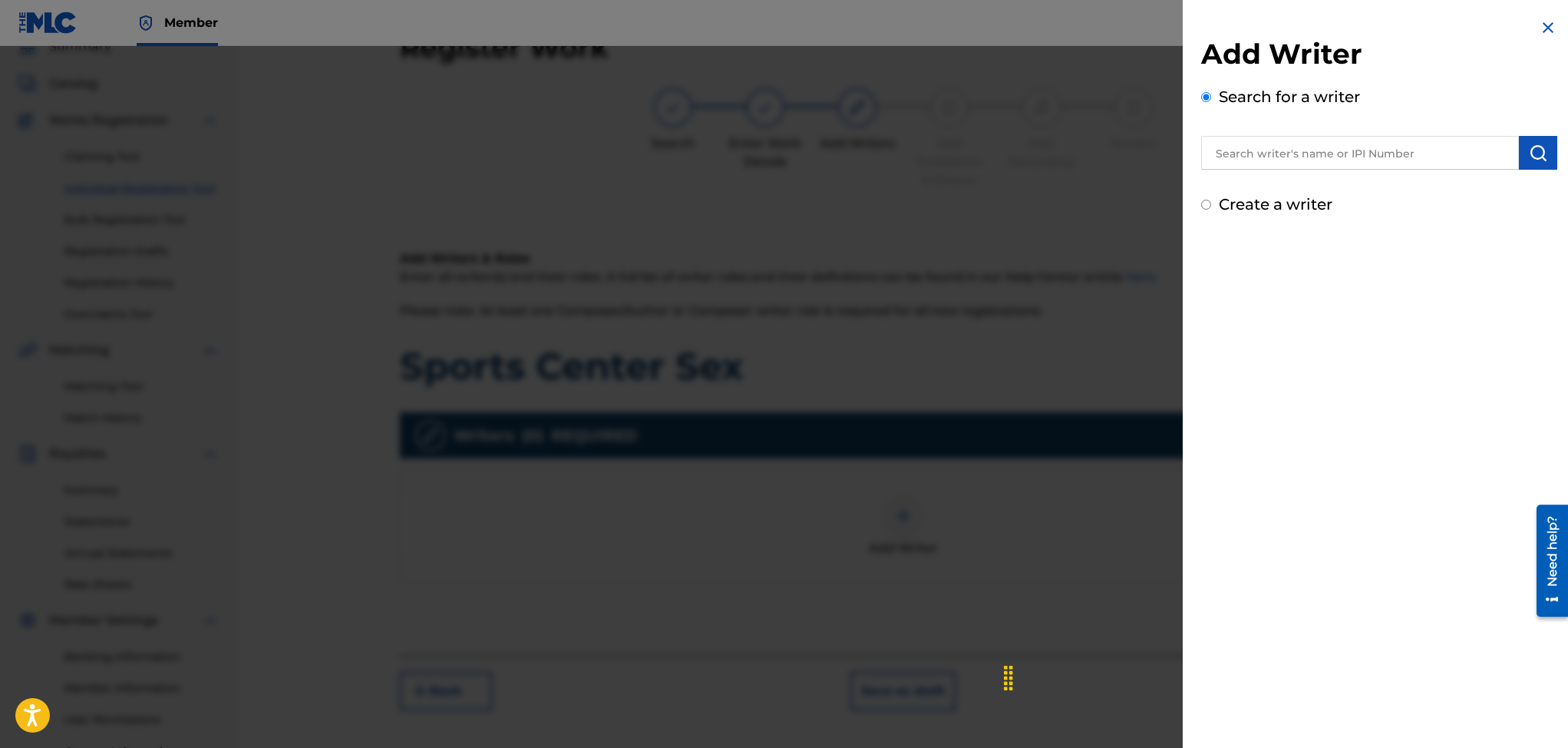 click at bounding box center (1360, 153) 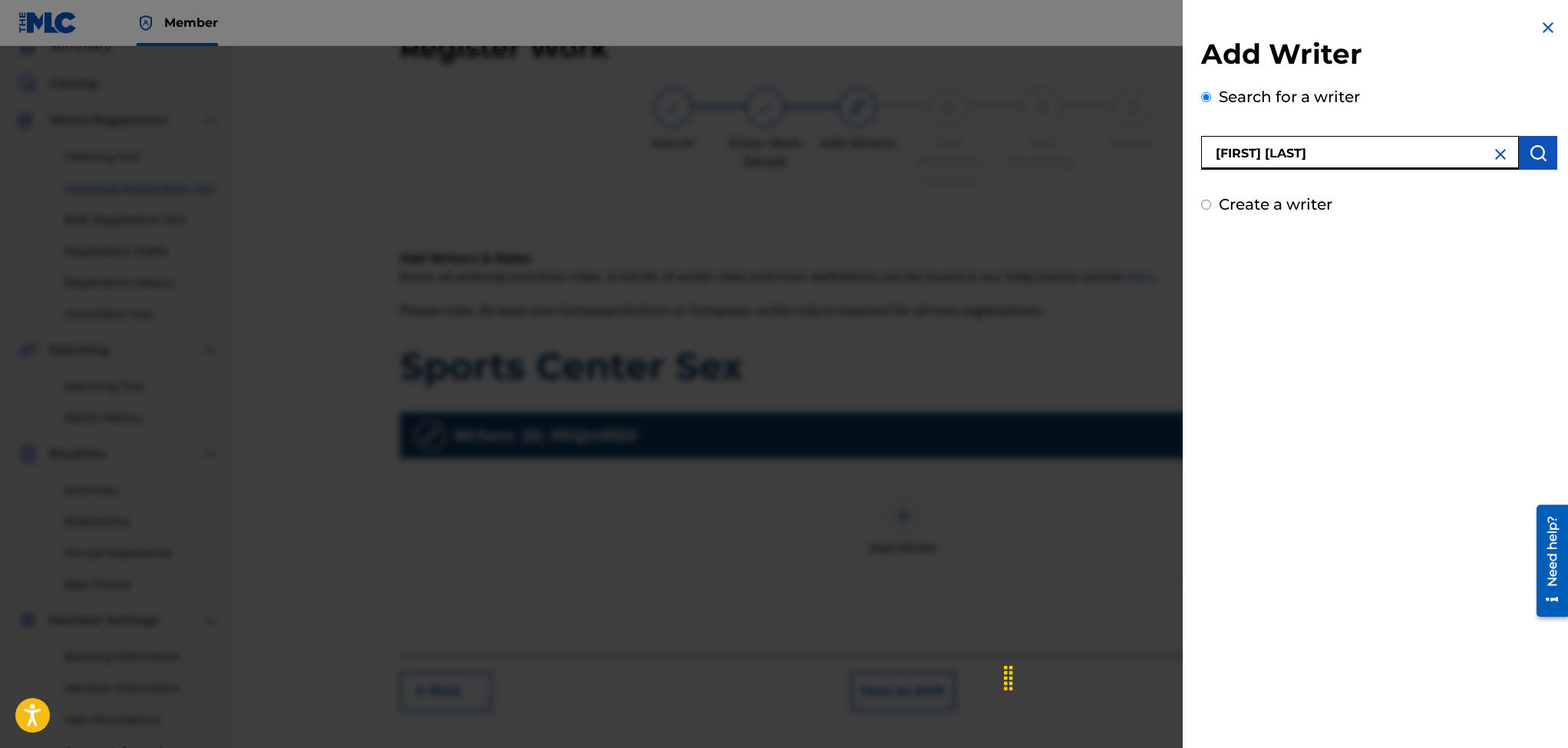 type on "[FIRST] [LAST]" 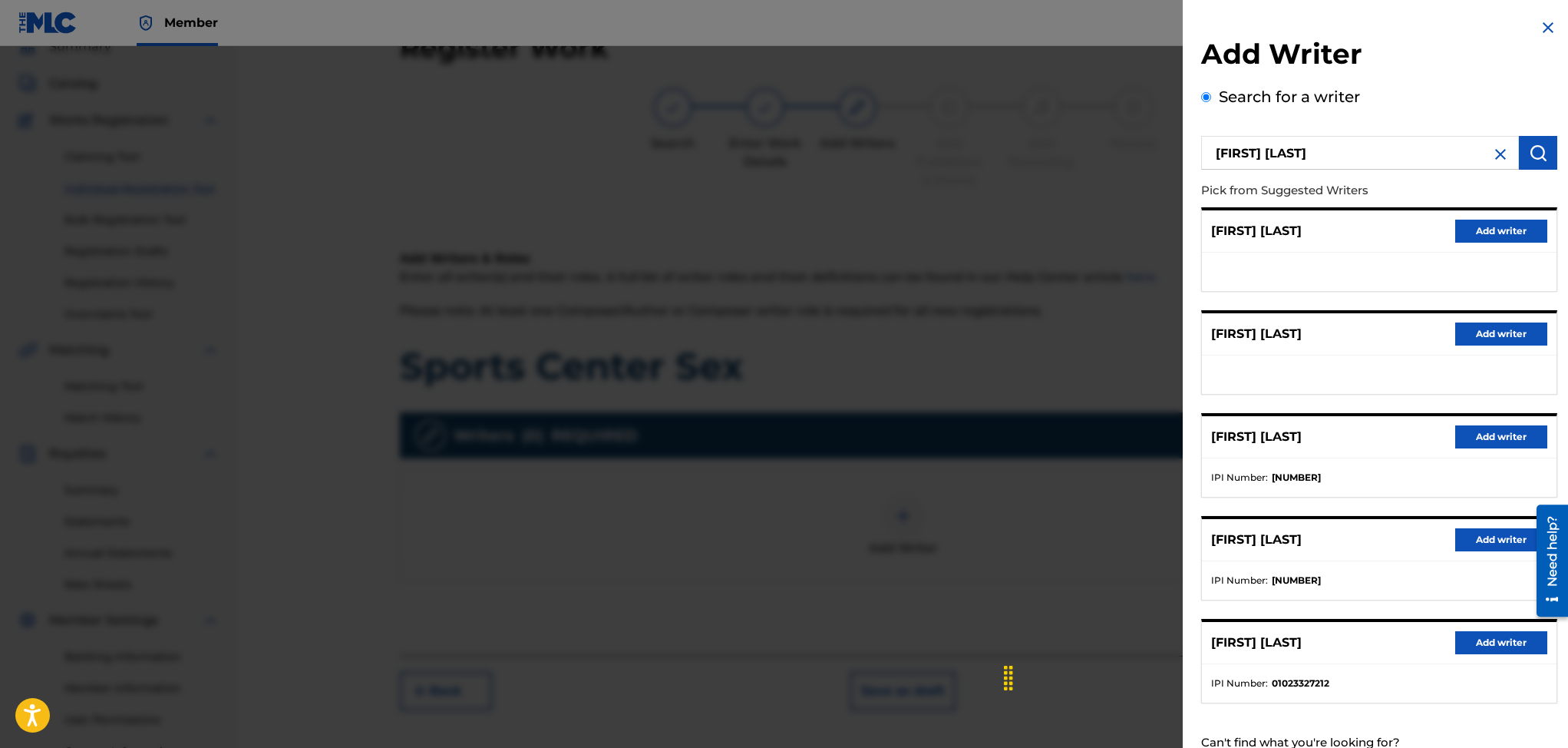 click at bounding box center (1500, 154) 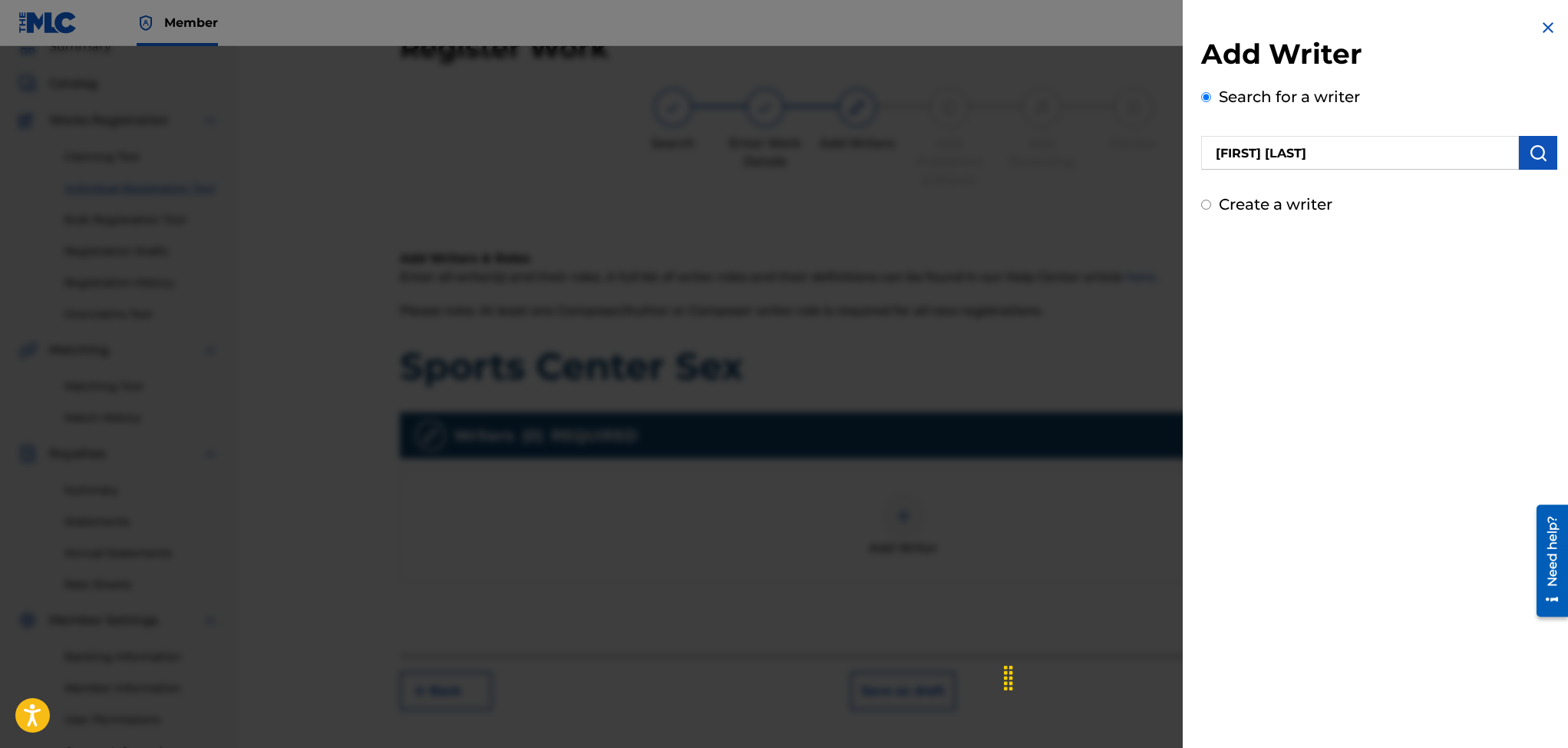 type 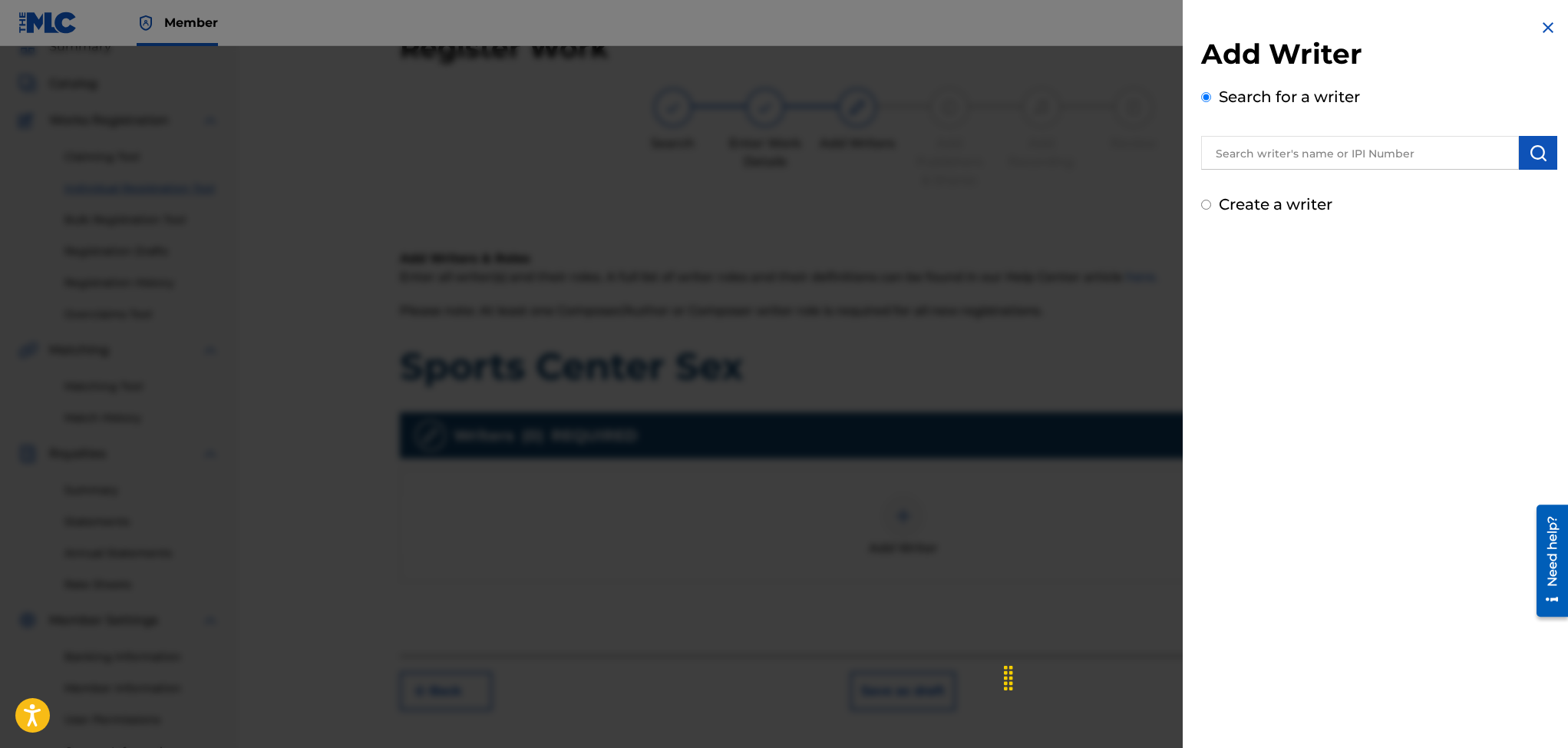 click on "Create a writer" at bounding box center [1206, 204] 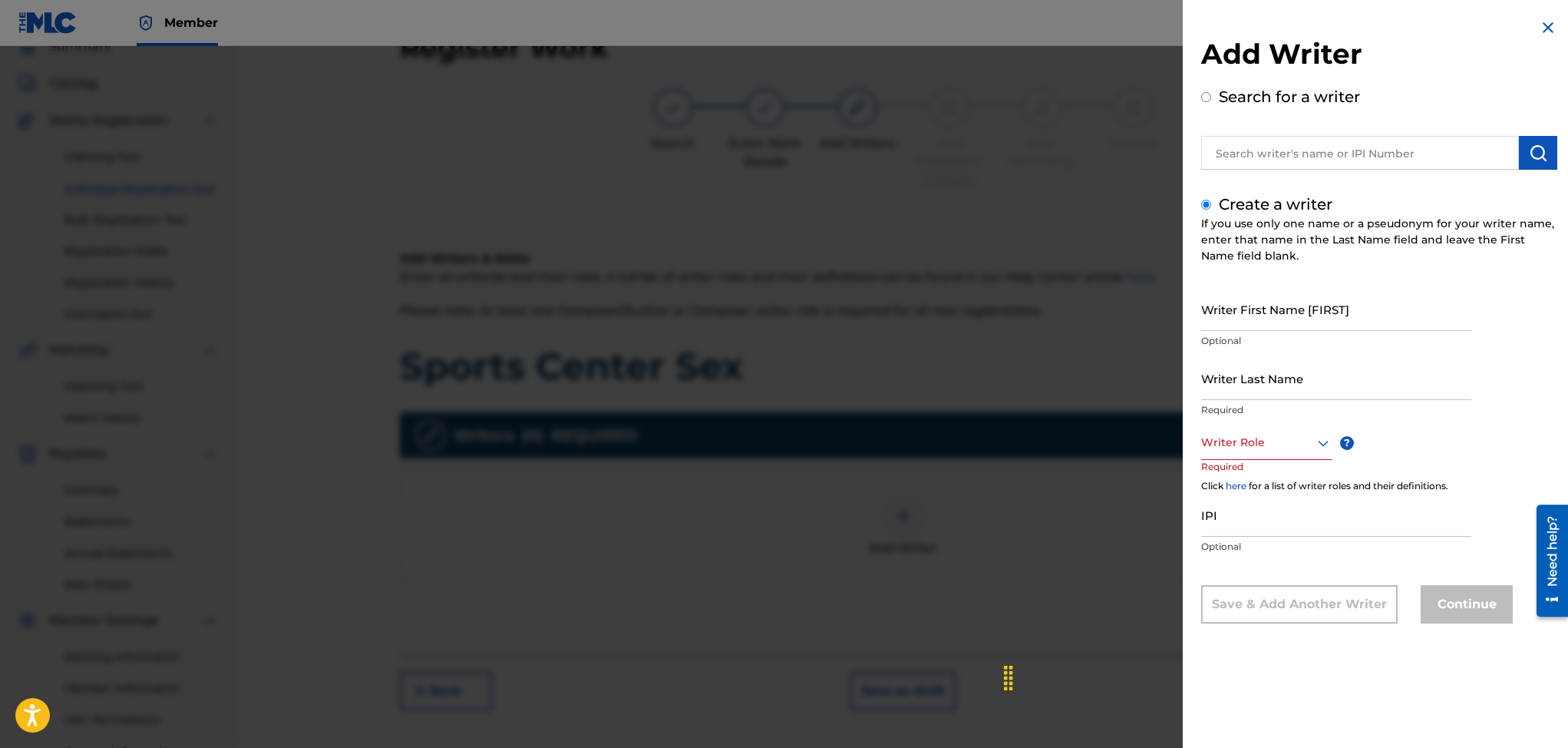 click on "Writer First Name   [FIRST]" at bounding box center (1336, 309) 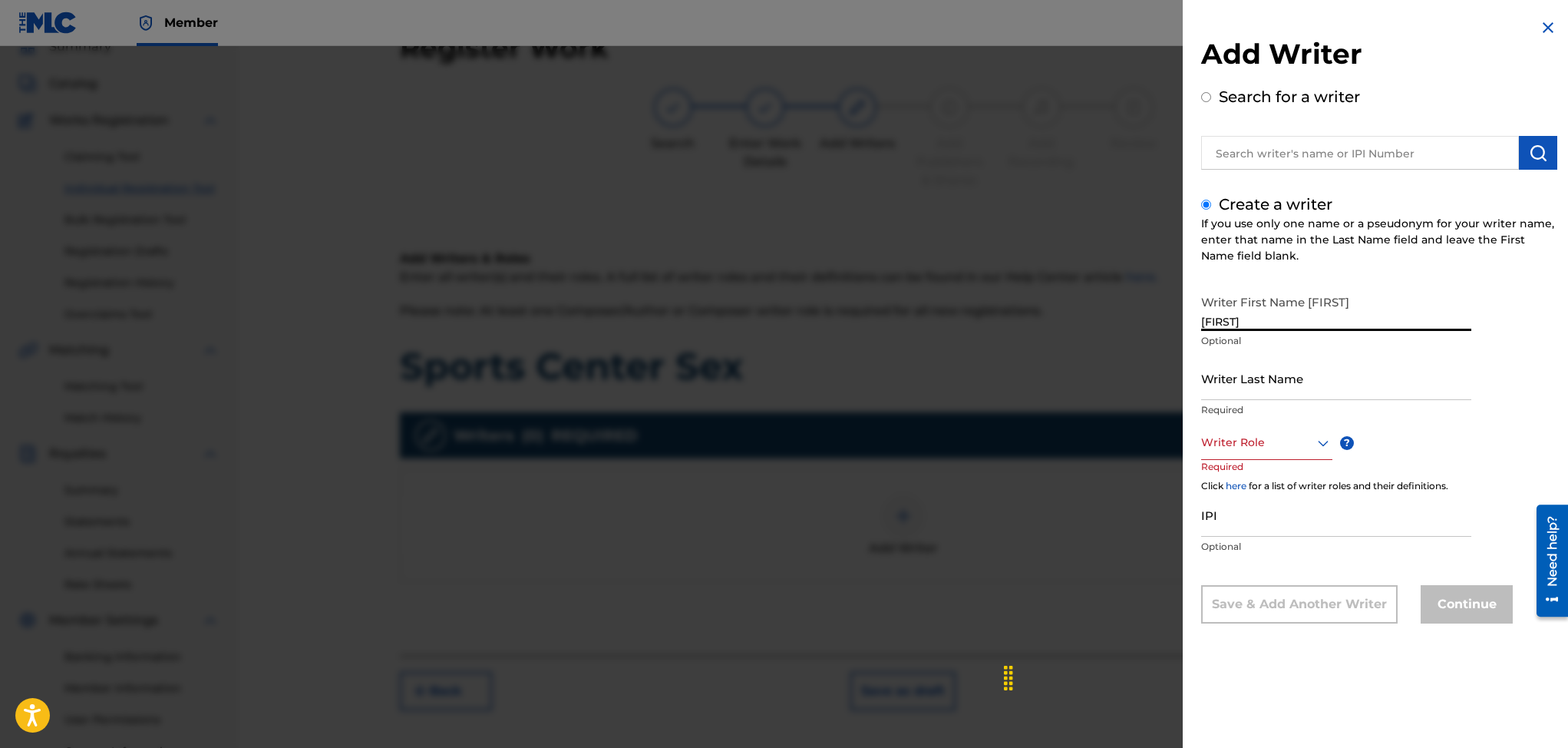 type on "[FIRST]" 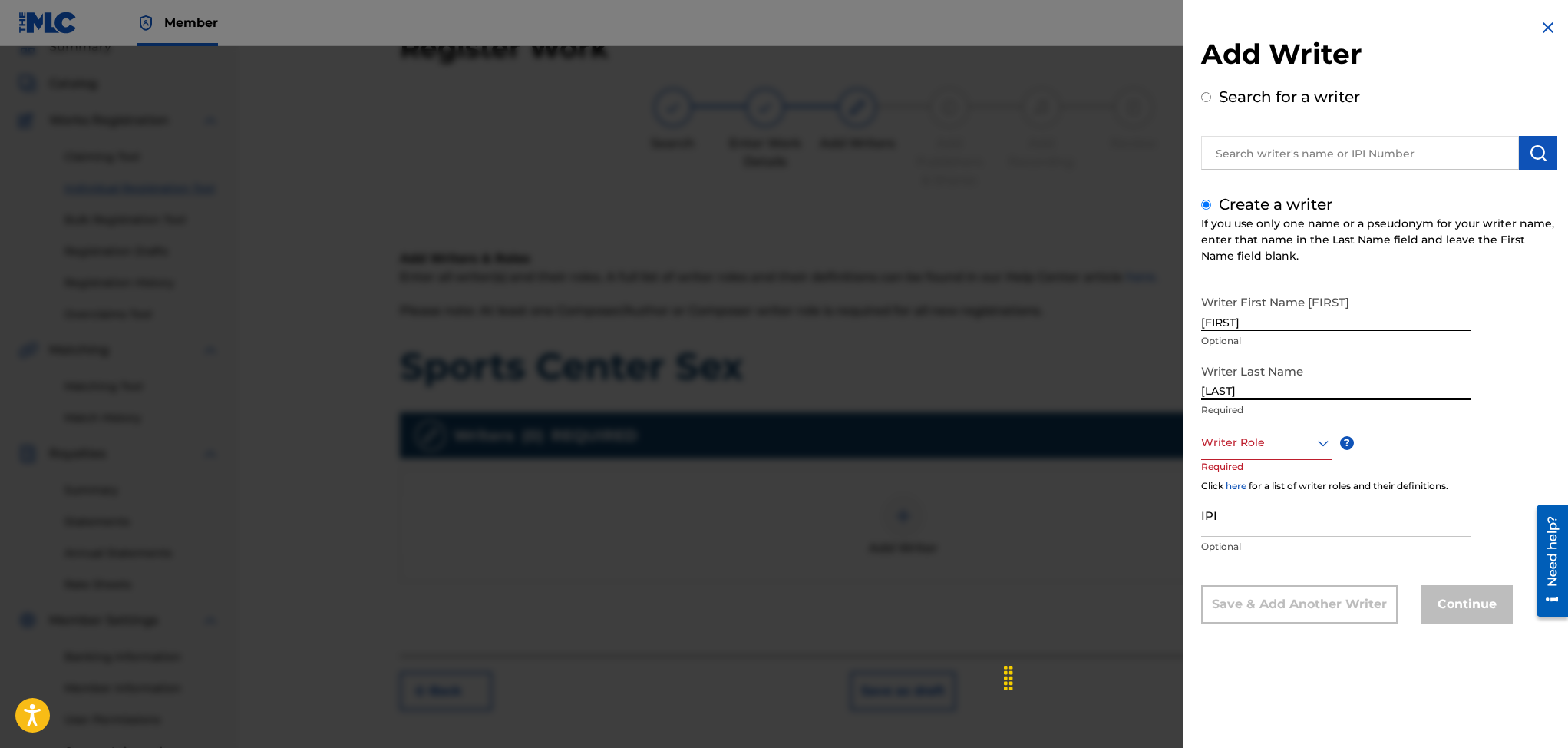 type on "[LAST]" 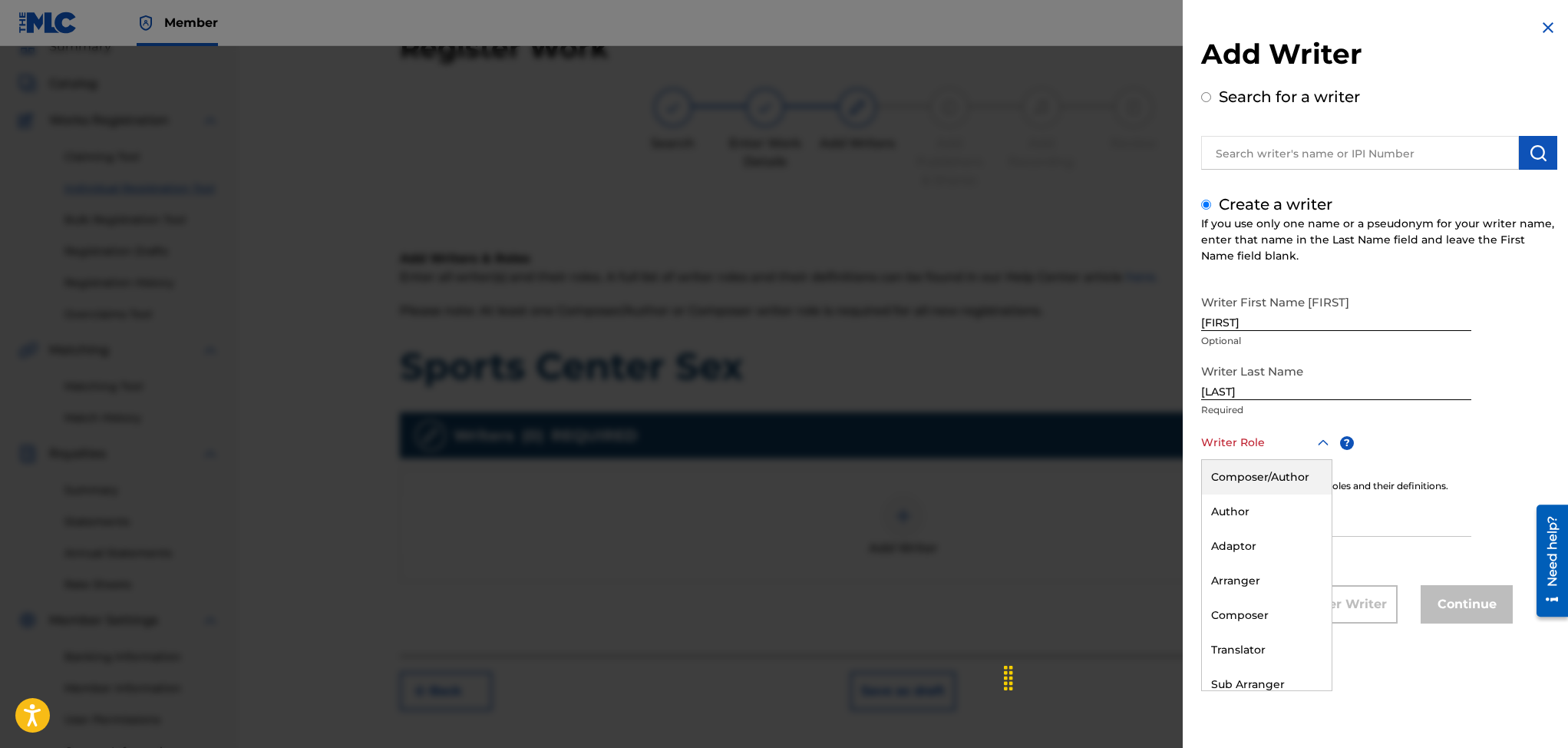 click on "Composer/Author" at bounding box center (1266, 477) 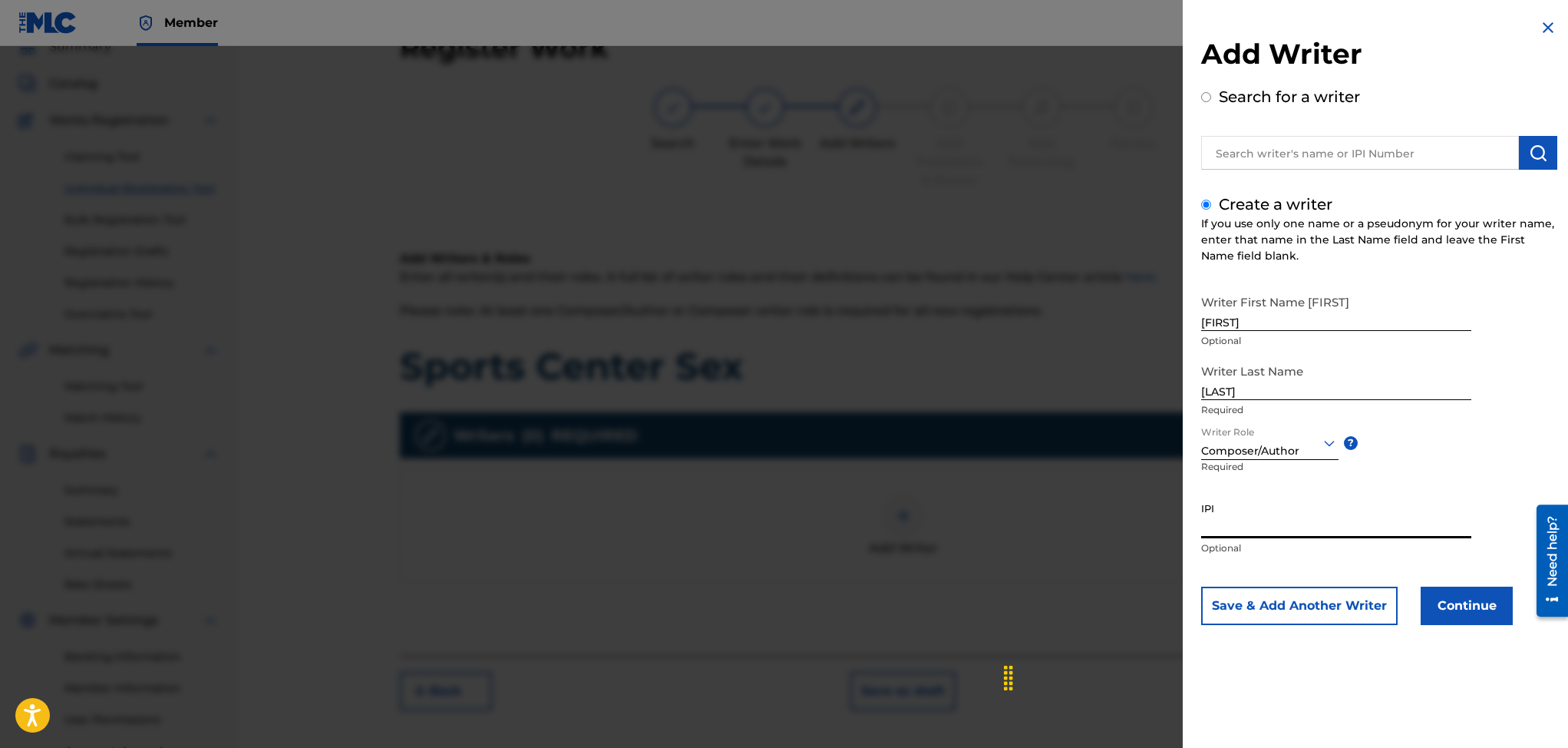 click on "IPI" at bounding box center (1336, 516) 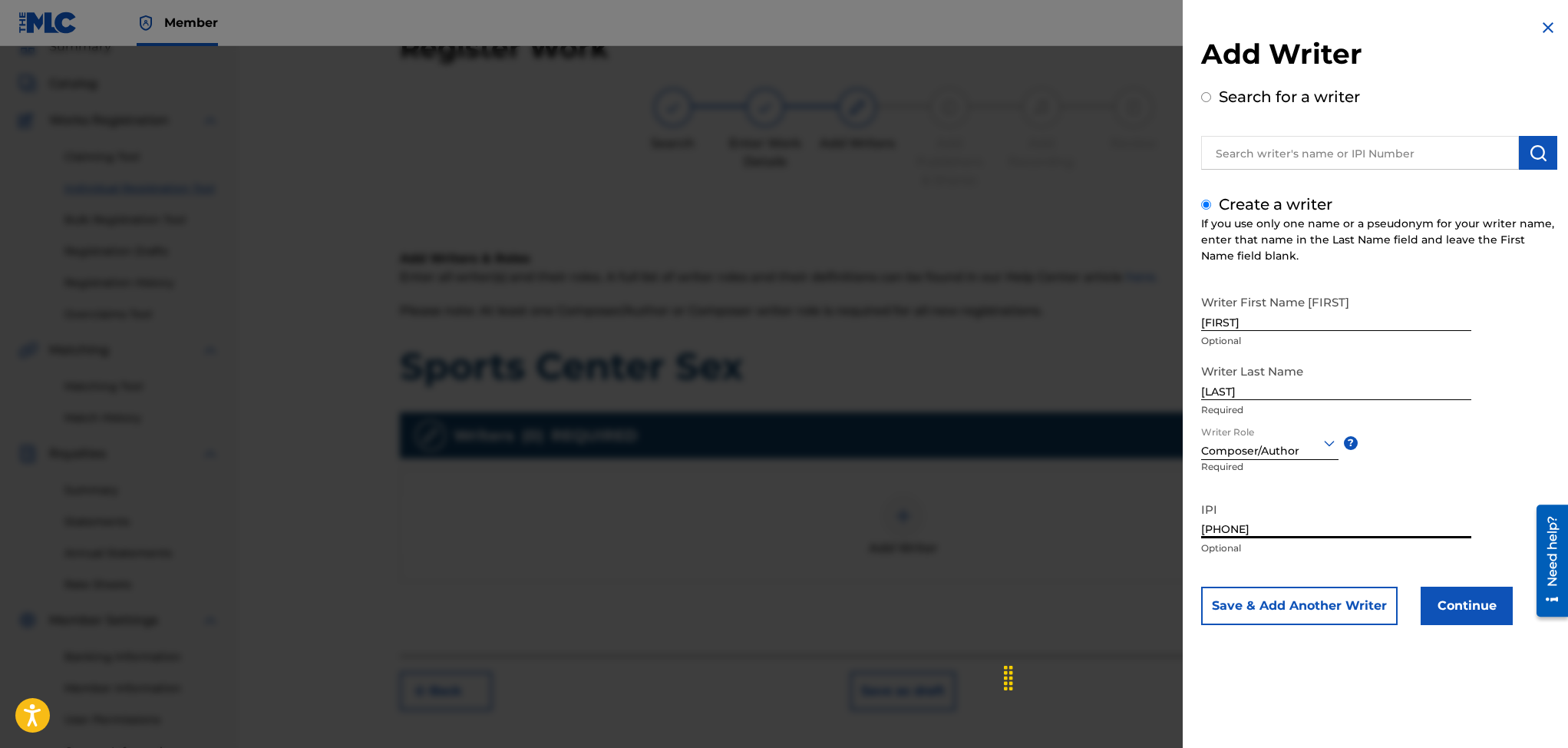 type on "[PHONE]" 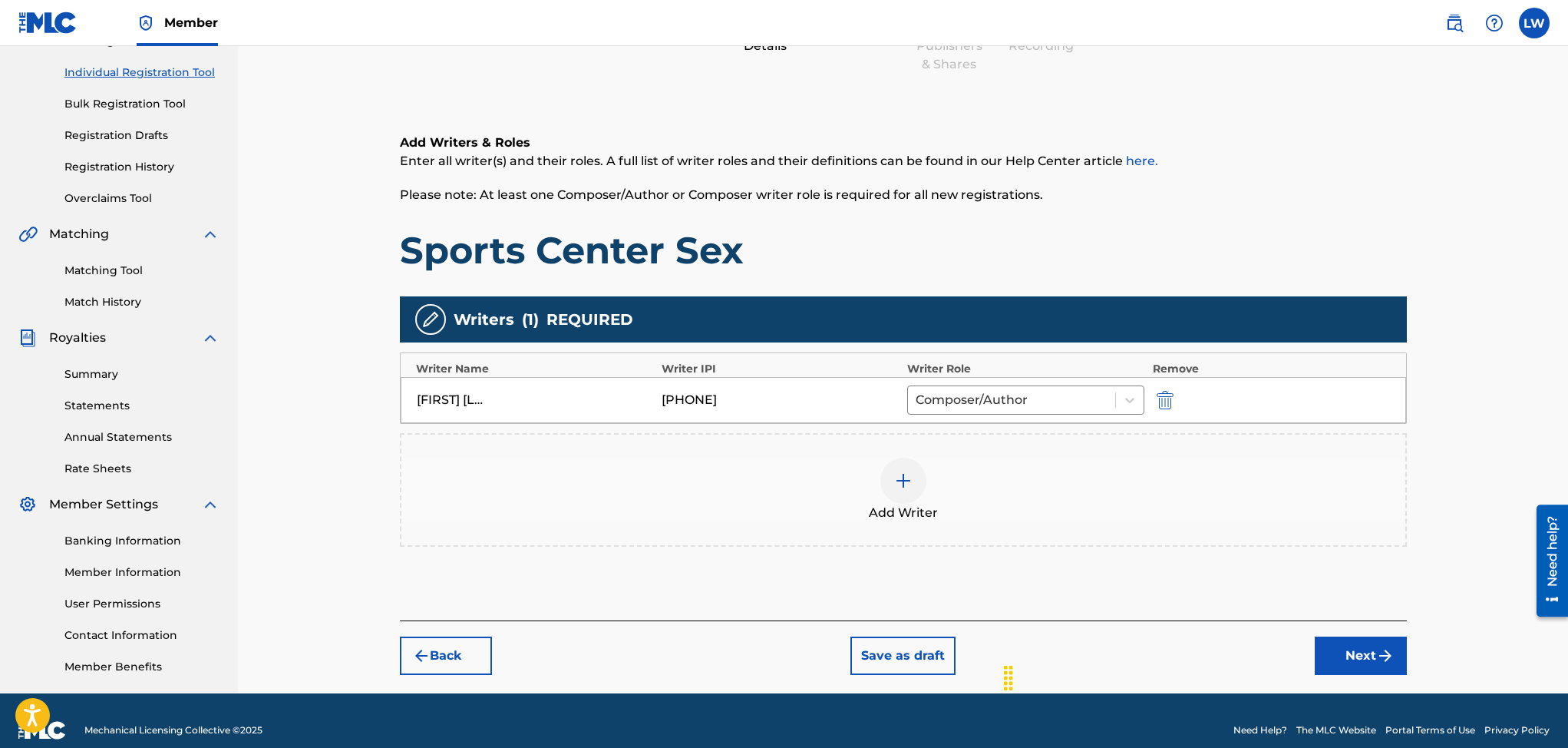 scroll, scrollTop: 192, scrollLeft: 0, axis: vertical 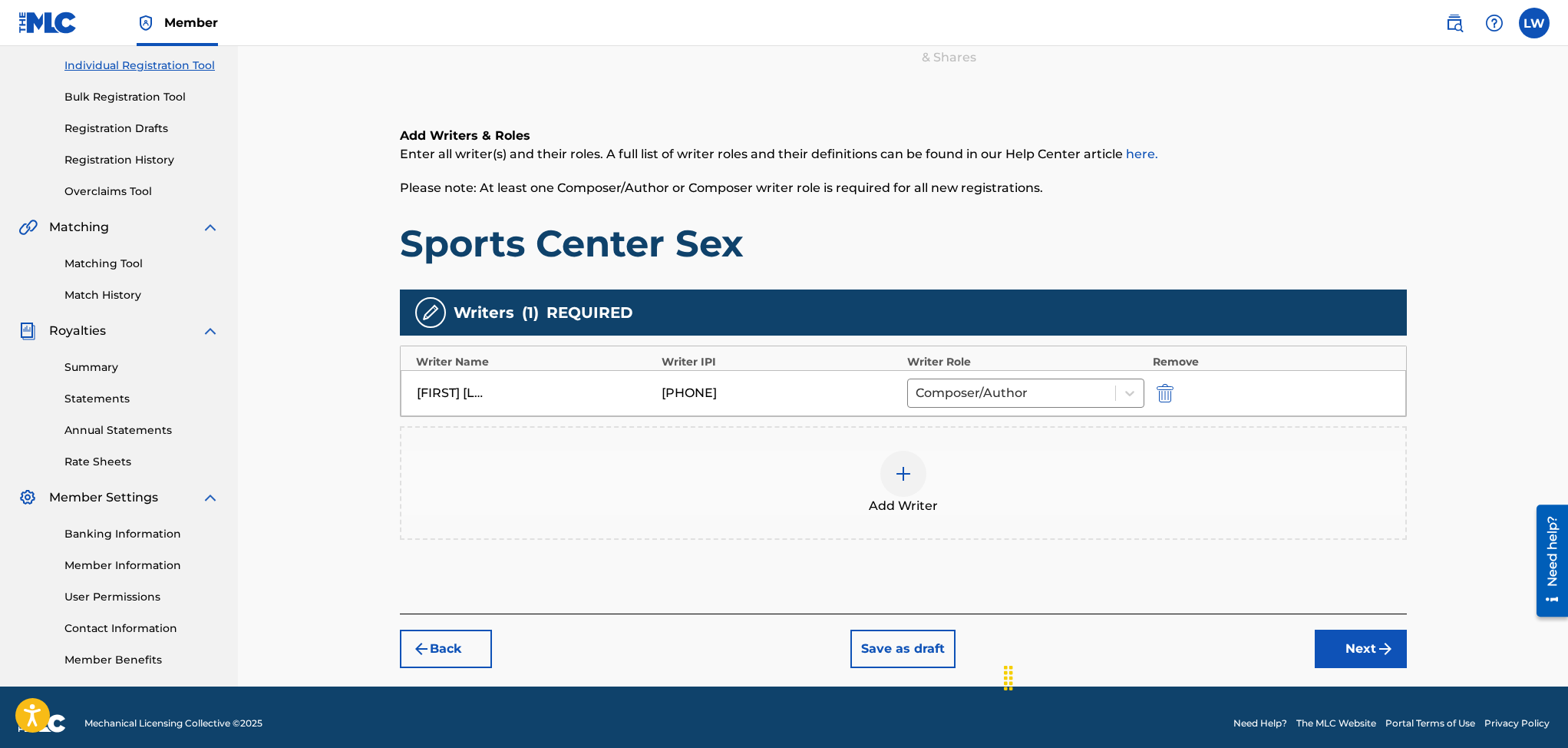 click on "Next" at bounding box center [1361, 649] 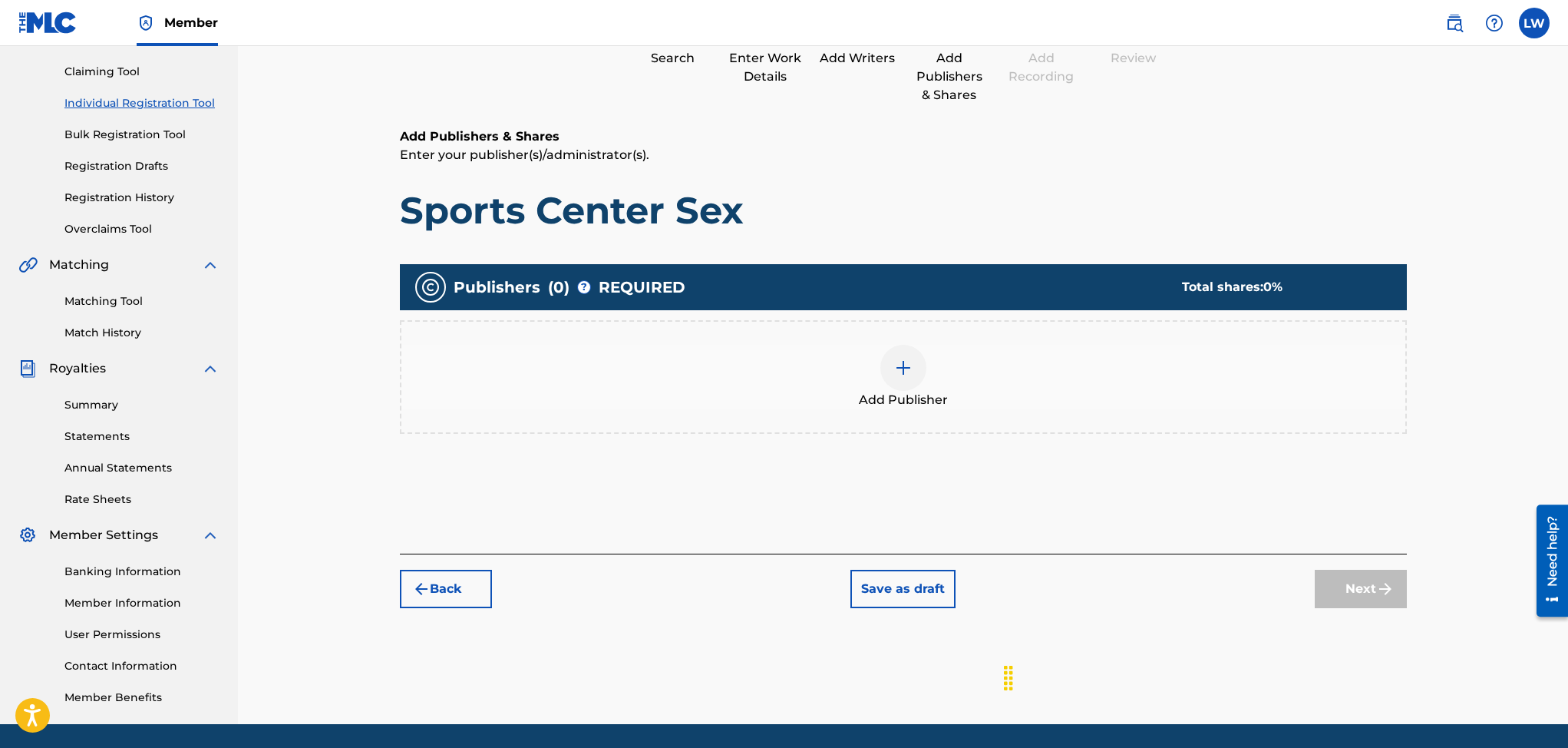 scroll, scrollTop: 69, scrollLeft: 0, axis: vertical 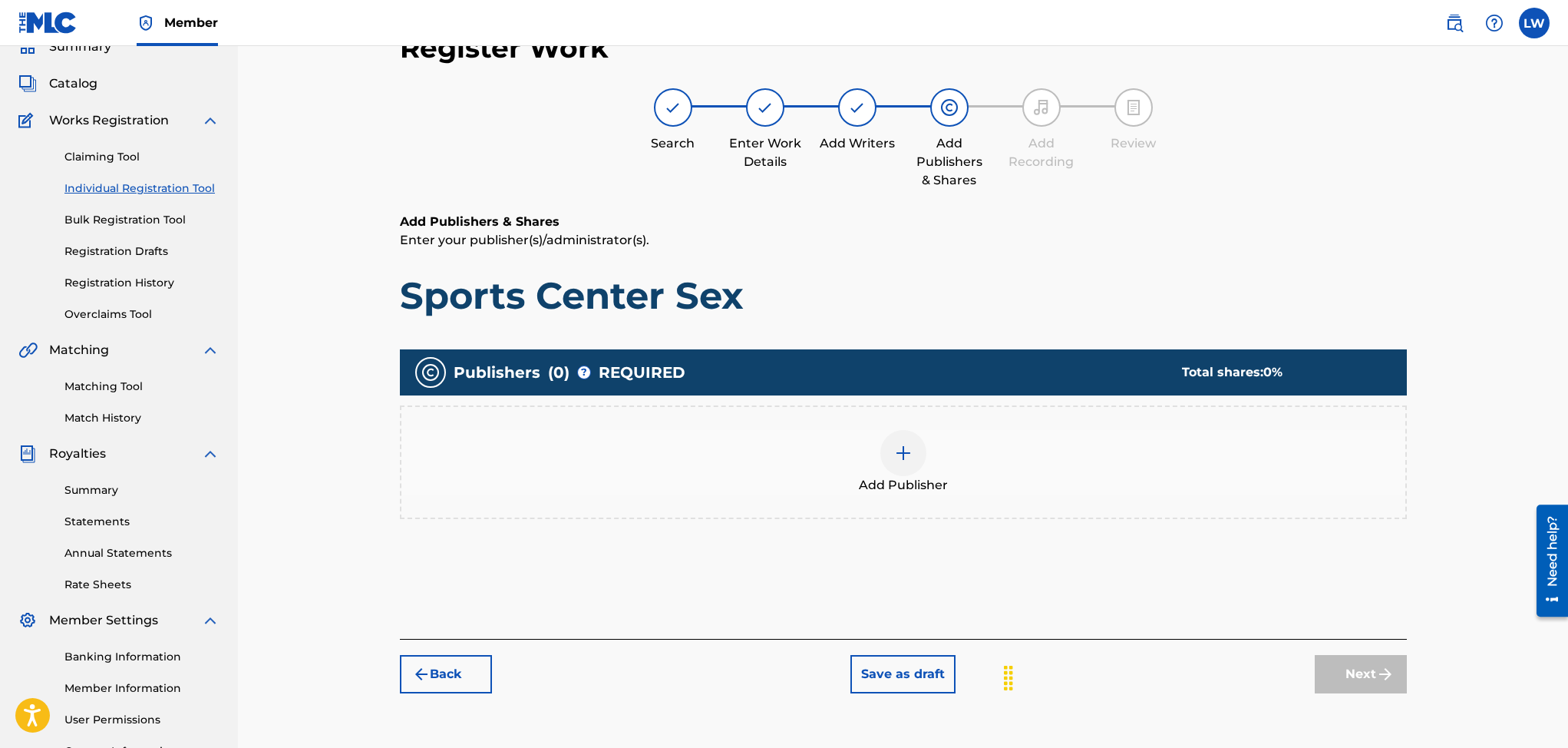 click at bounding box center [903, 453] 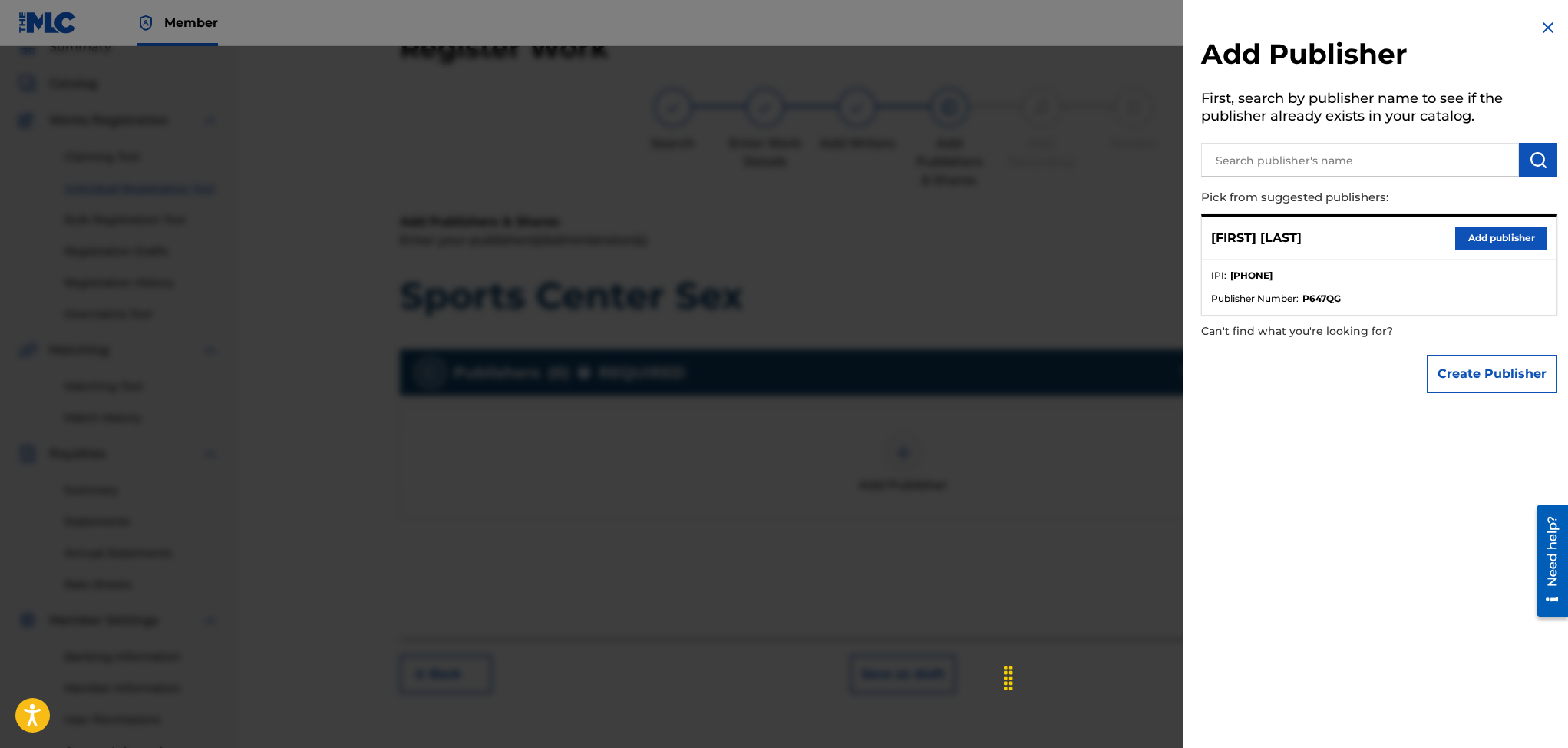 click on "Add publisher" at bounding box center [1501, 238] 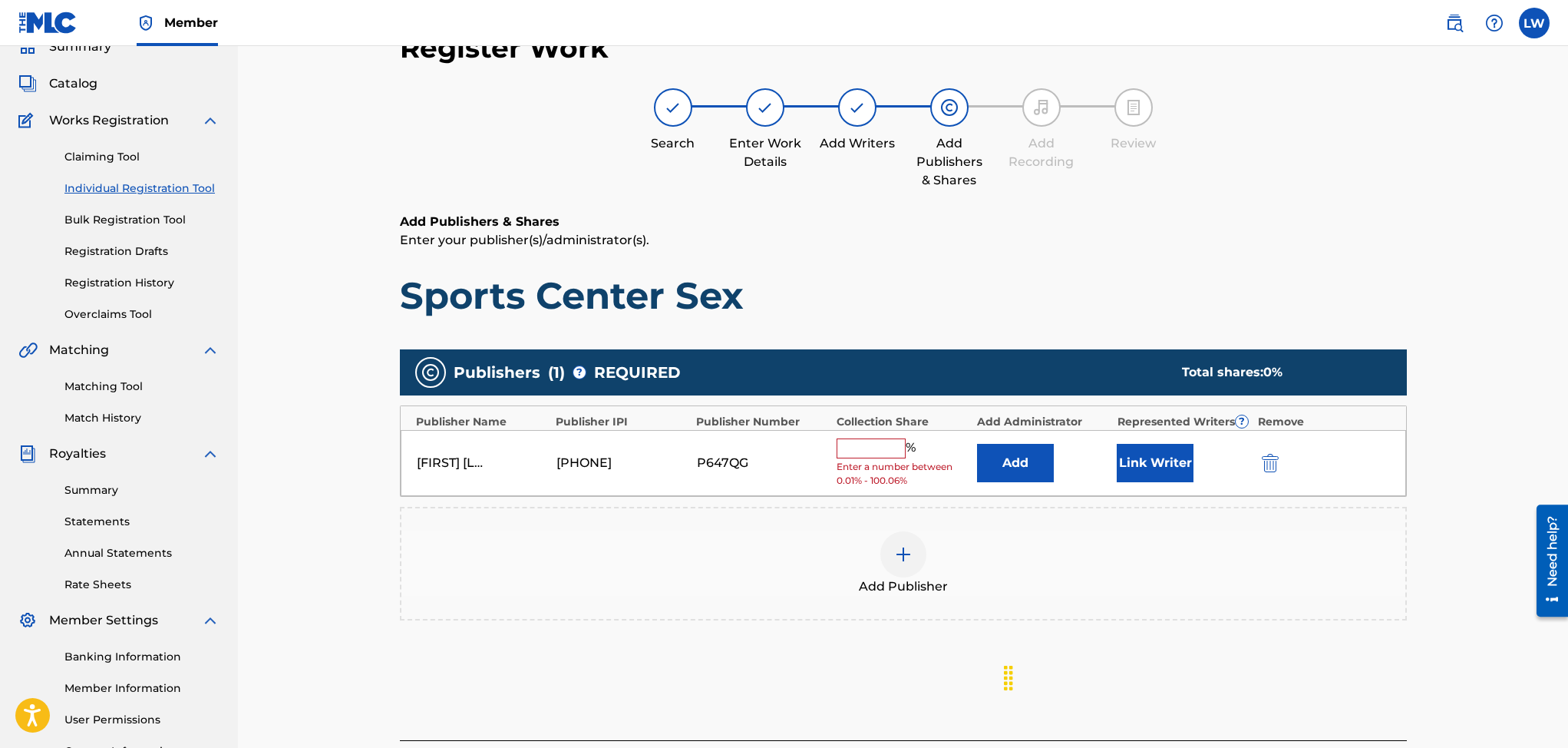 click at bounding box center (871, 448) 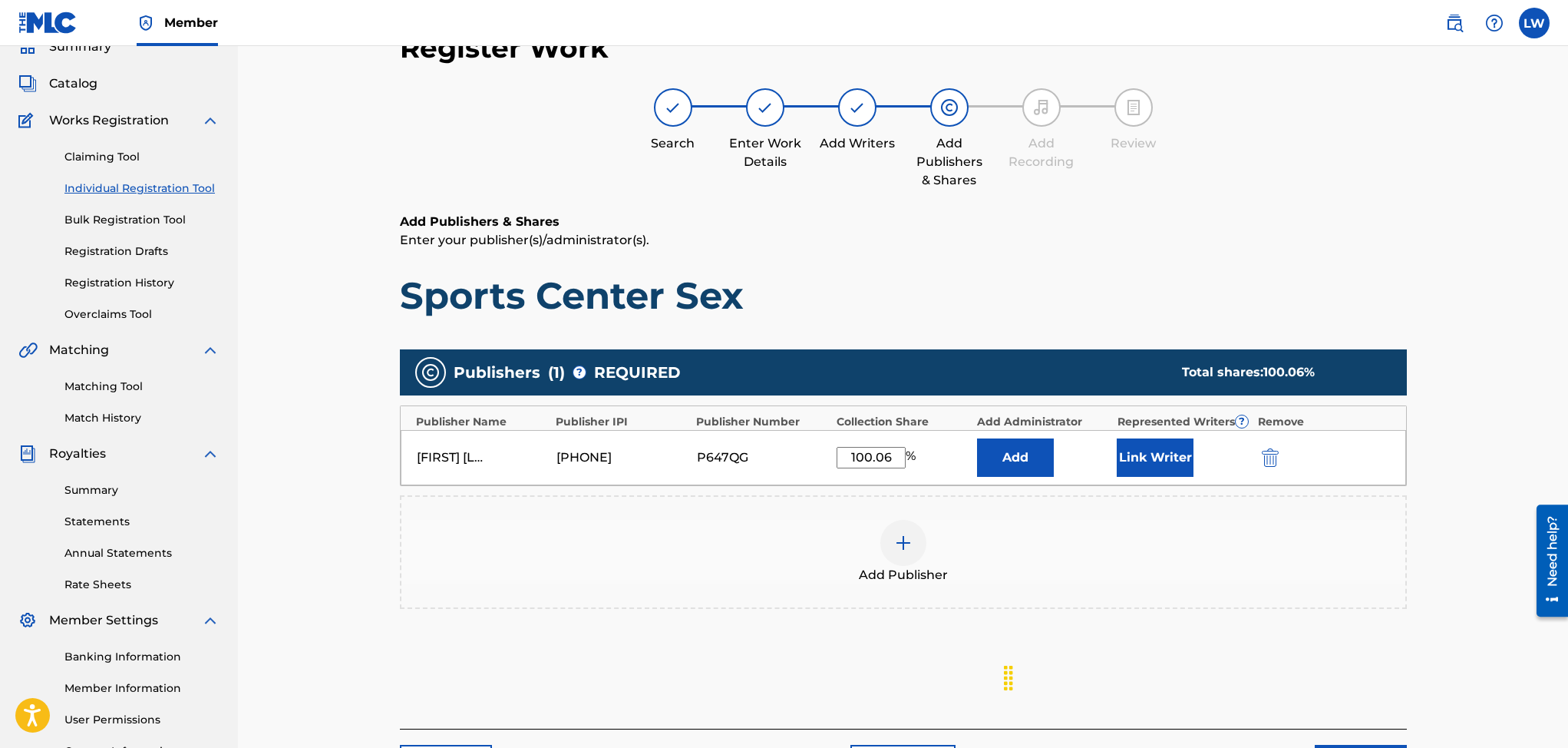 type on "100.06" 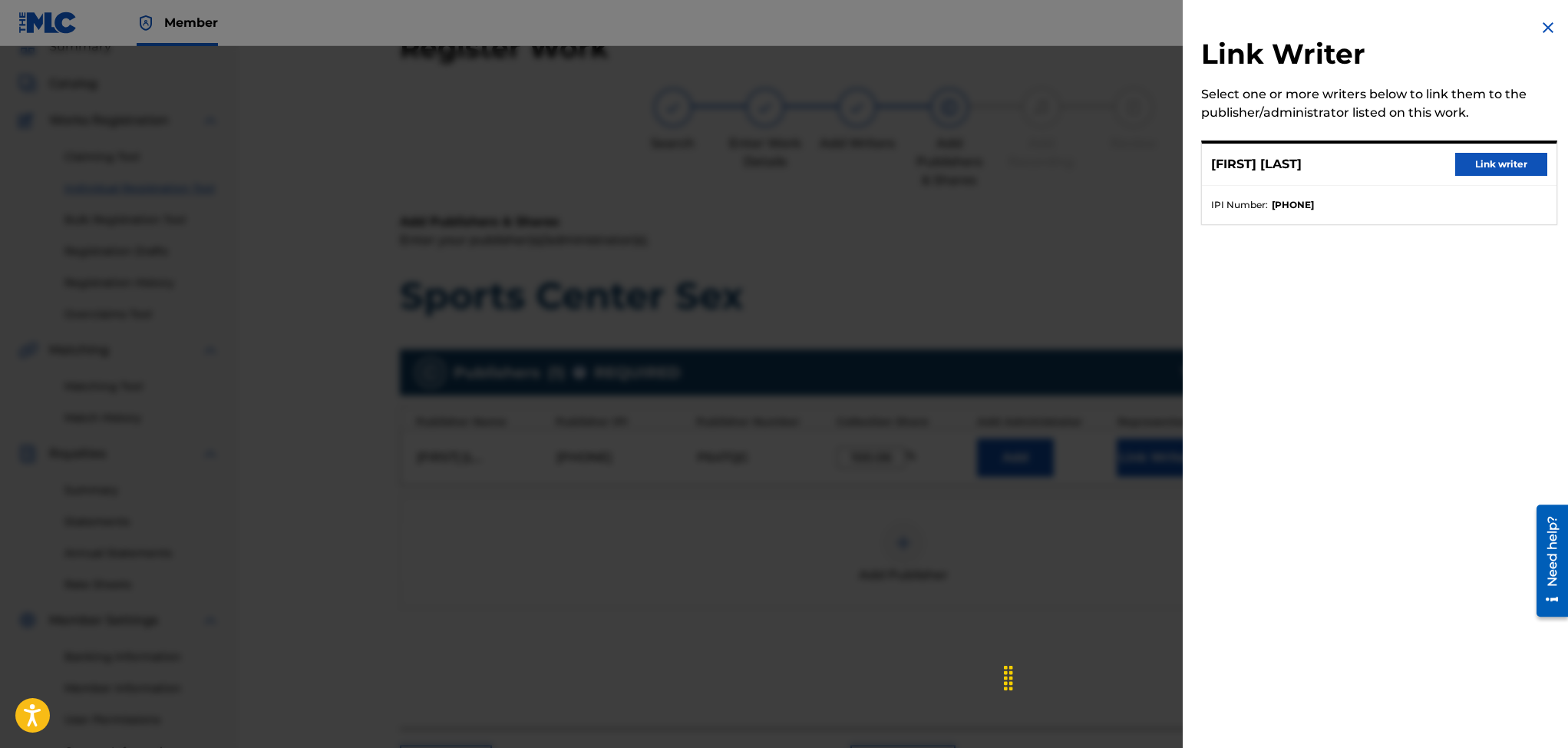 click on "Link writer" at bounding box center (1501, 164) 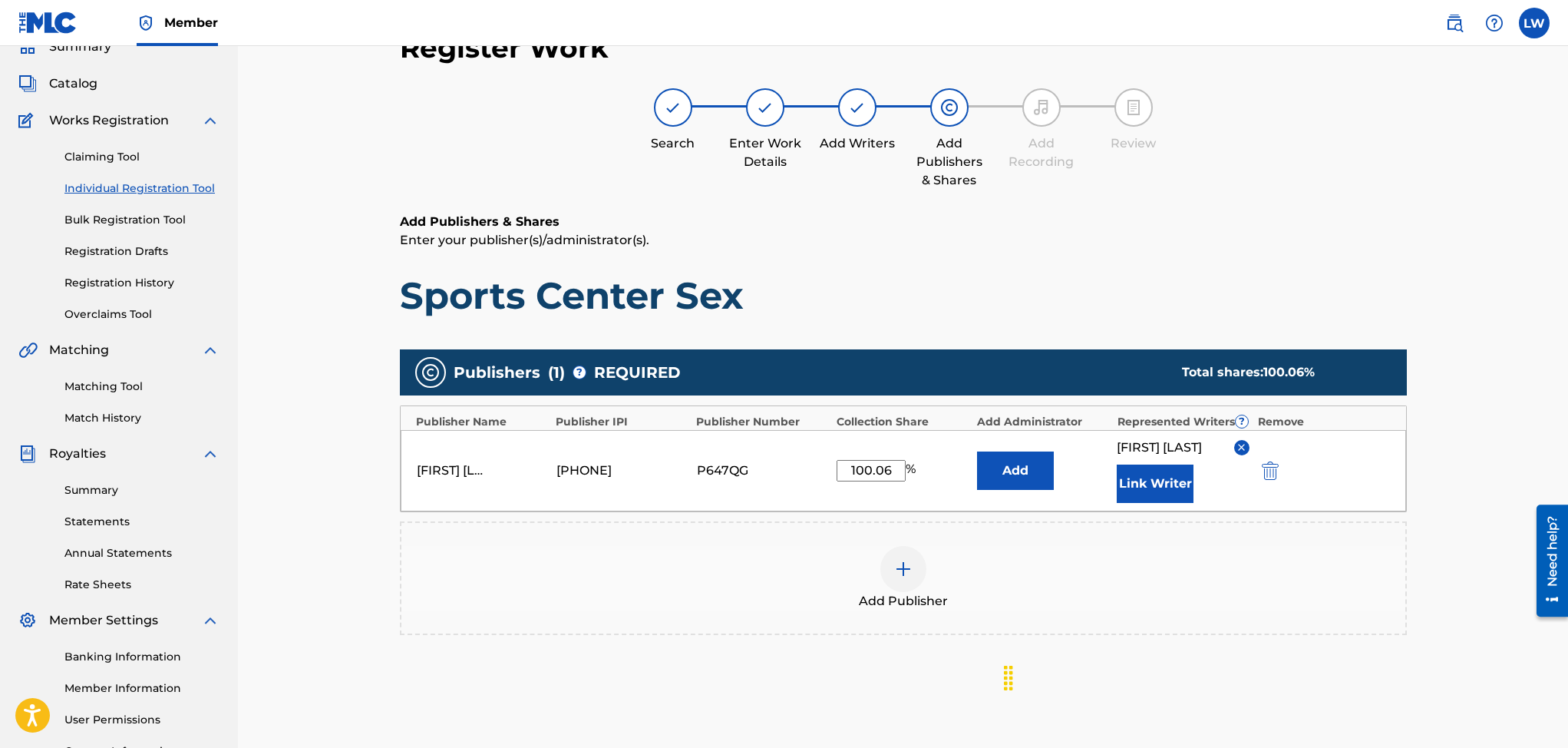 click on "Add" at bounding box center (1015, 471) 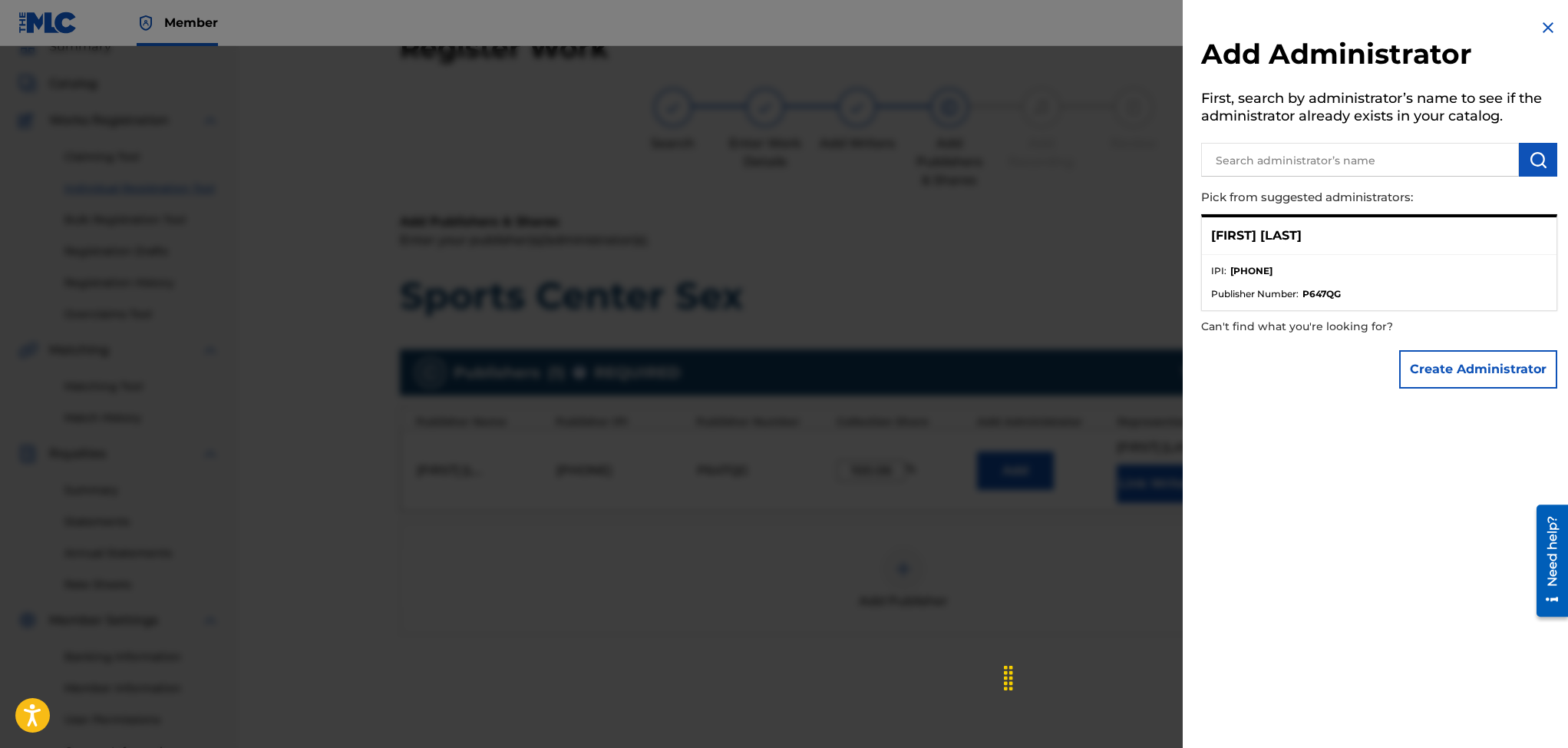 click on "[FIRST] [LAST] IPI : [PHONE] Publisher Number : [LICENSE]" at bounding box center [1379, 263] 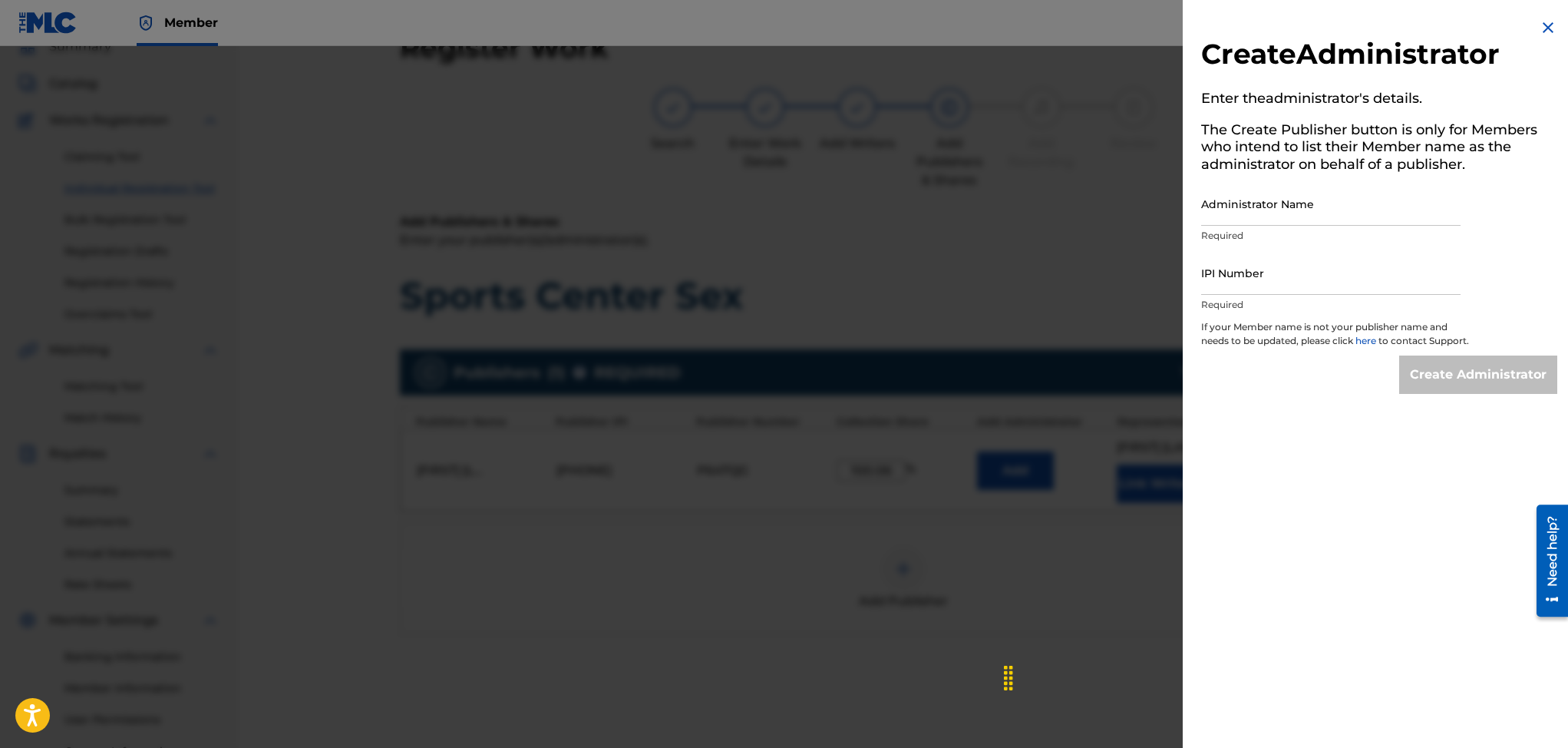 click on "Administrator Name" at bounding box center [1331, 204] 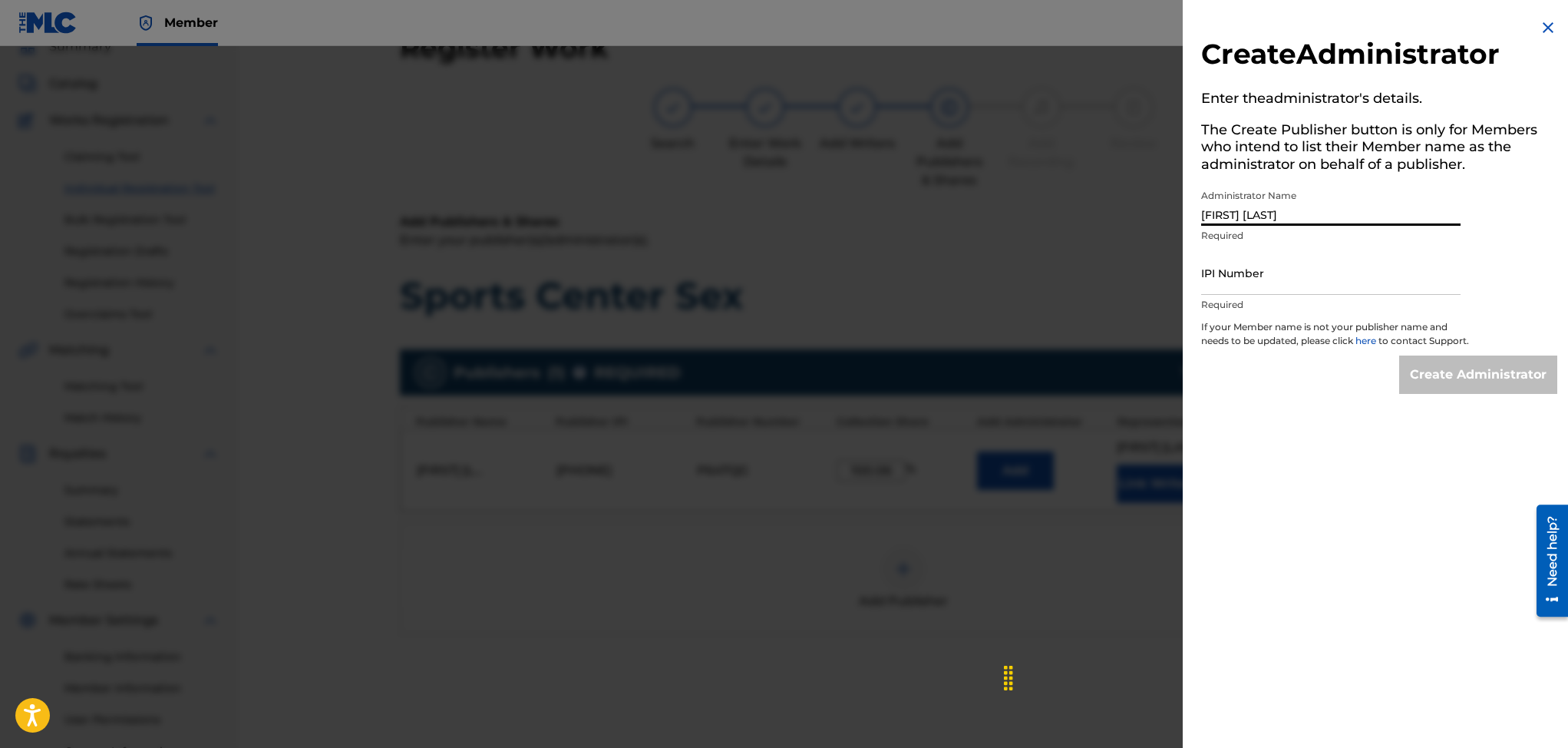type on "[FIRST] [LAST]" 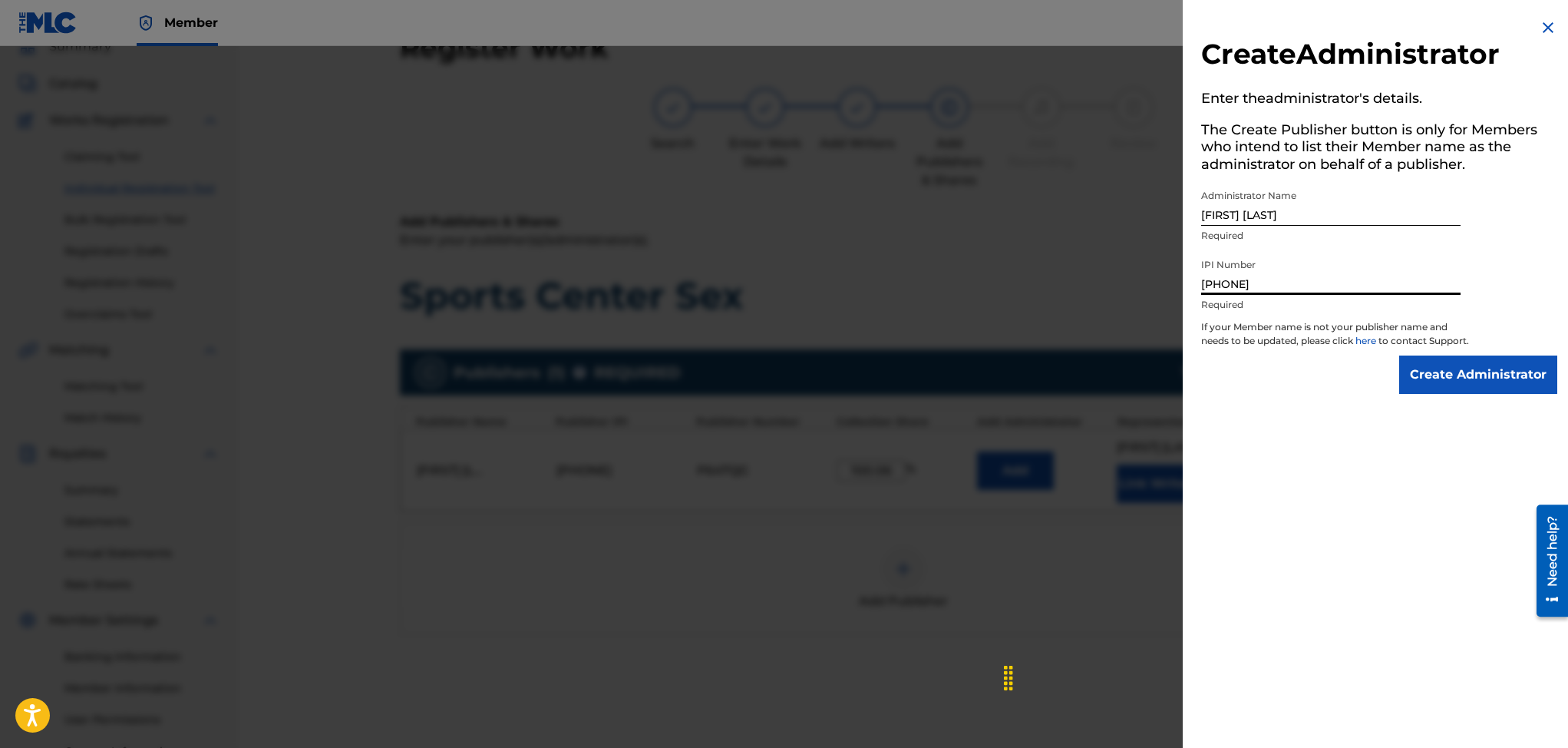type on "[PHONE]" 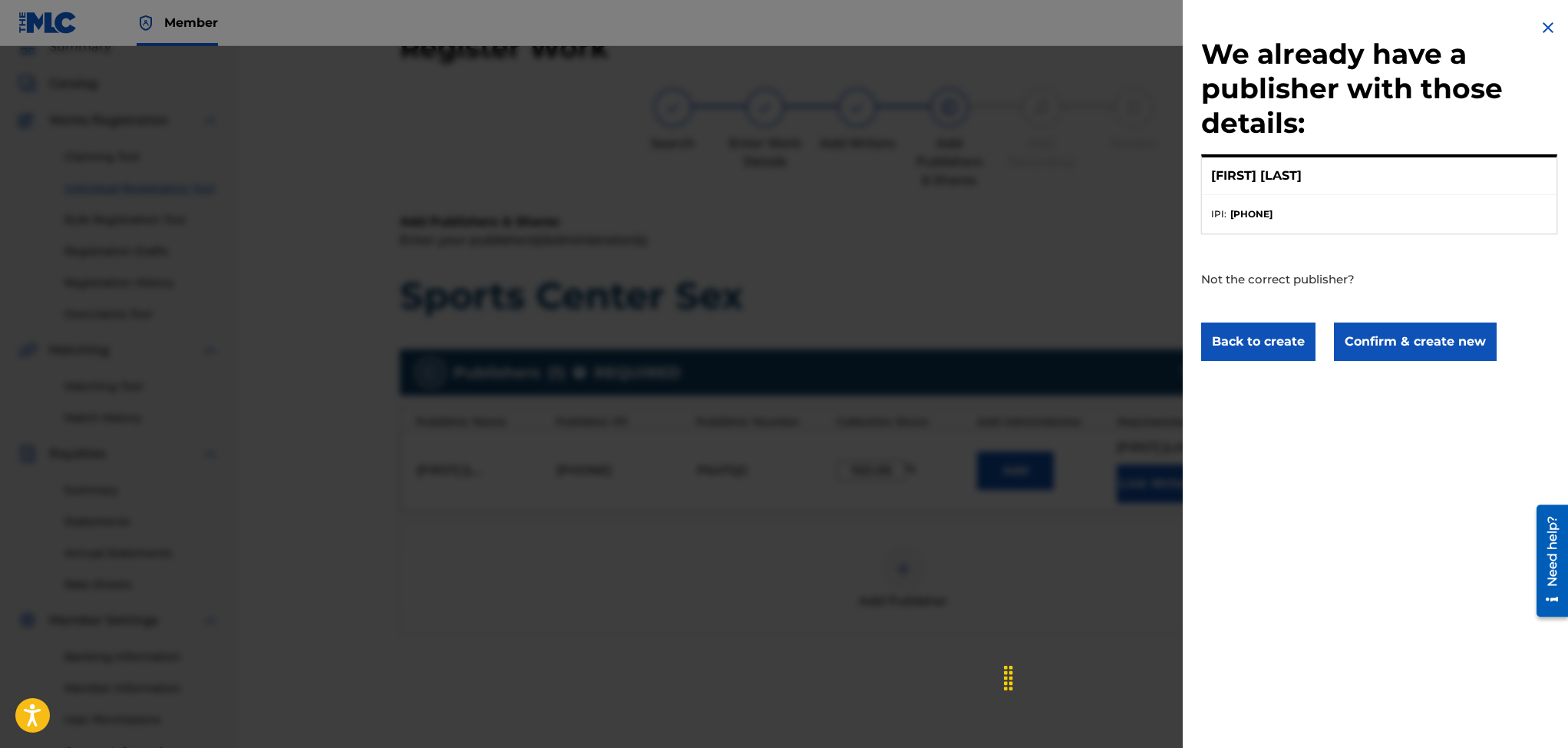 click on "IPI : [NUMBER]" at bounding box center [1379, 214] 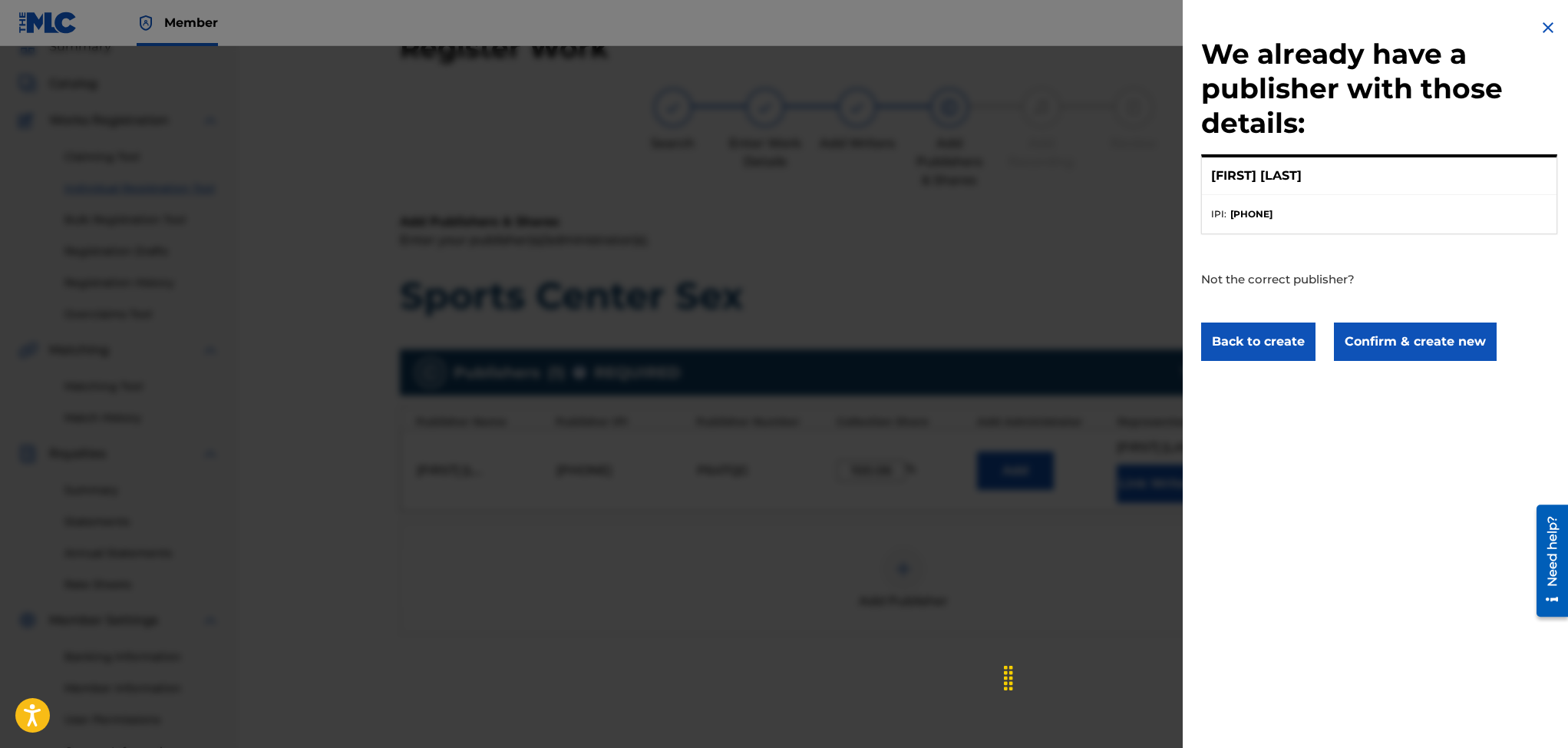 click on "[FIRST] [LAST]" at bounding box center (1379, 176) 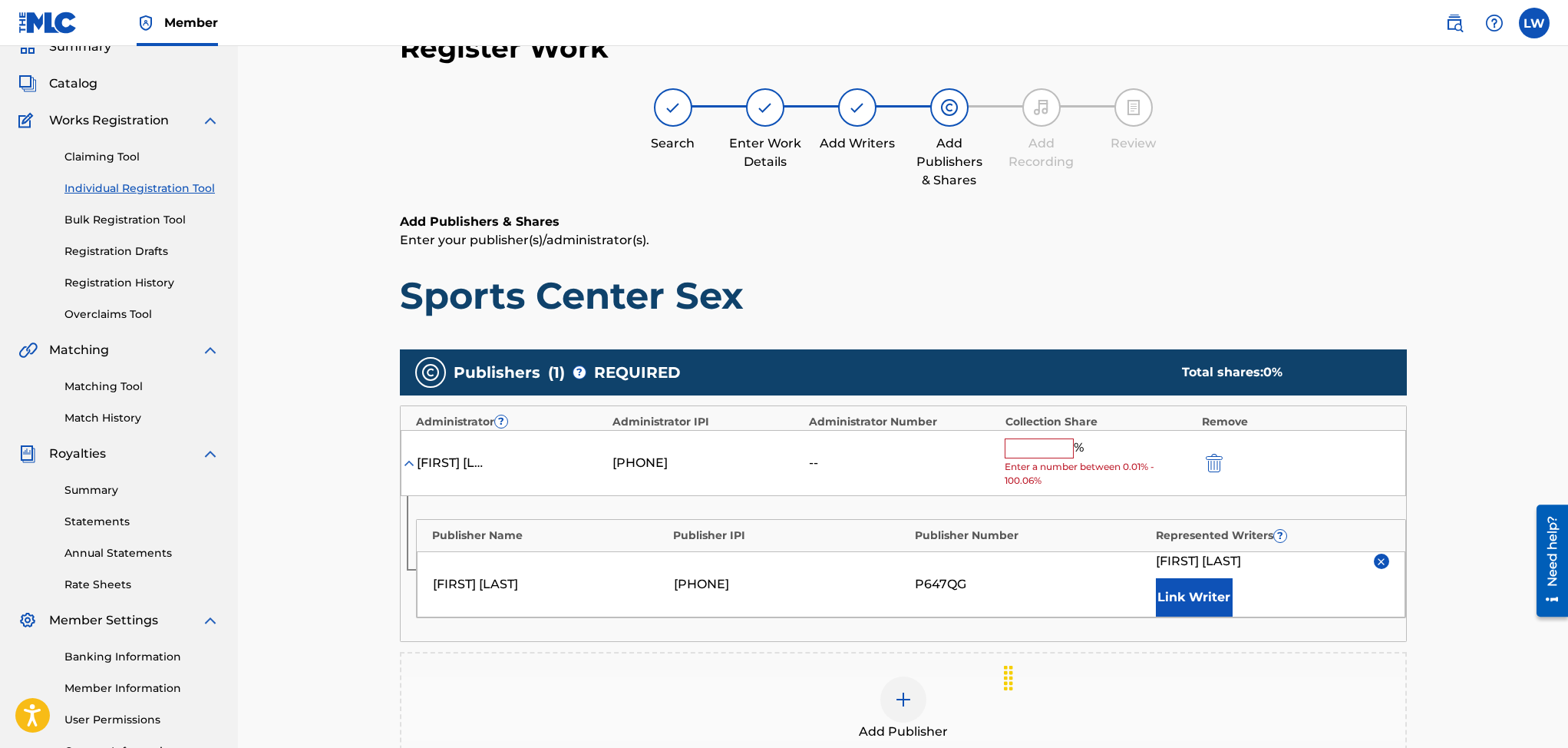 click at bounding box center (1039, 448) 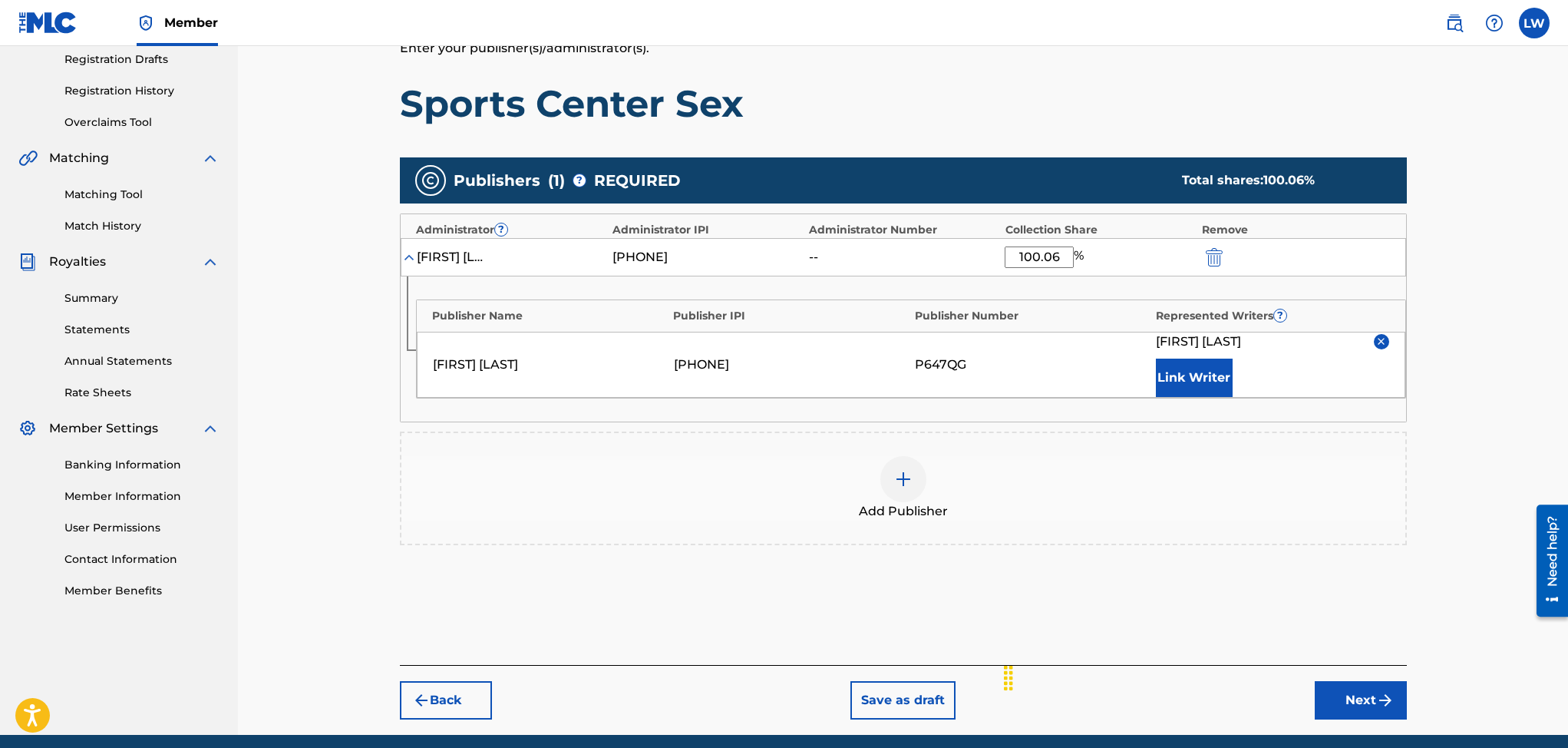 scroll, scrollTop: 321, scrollLeft: 0, axis: vertical 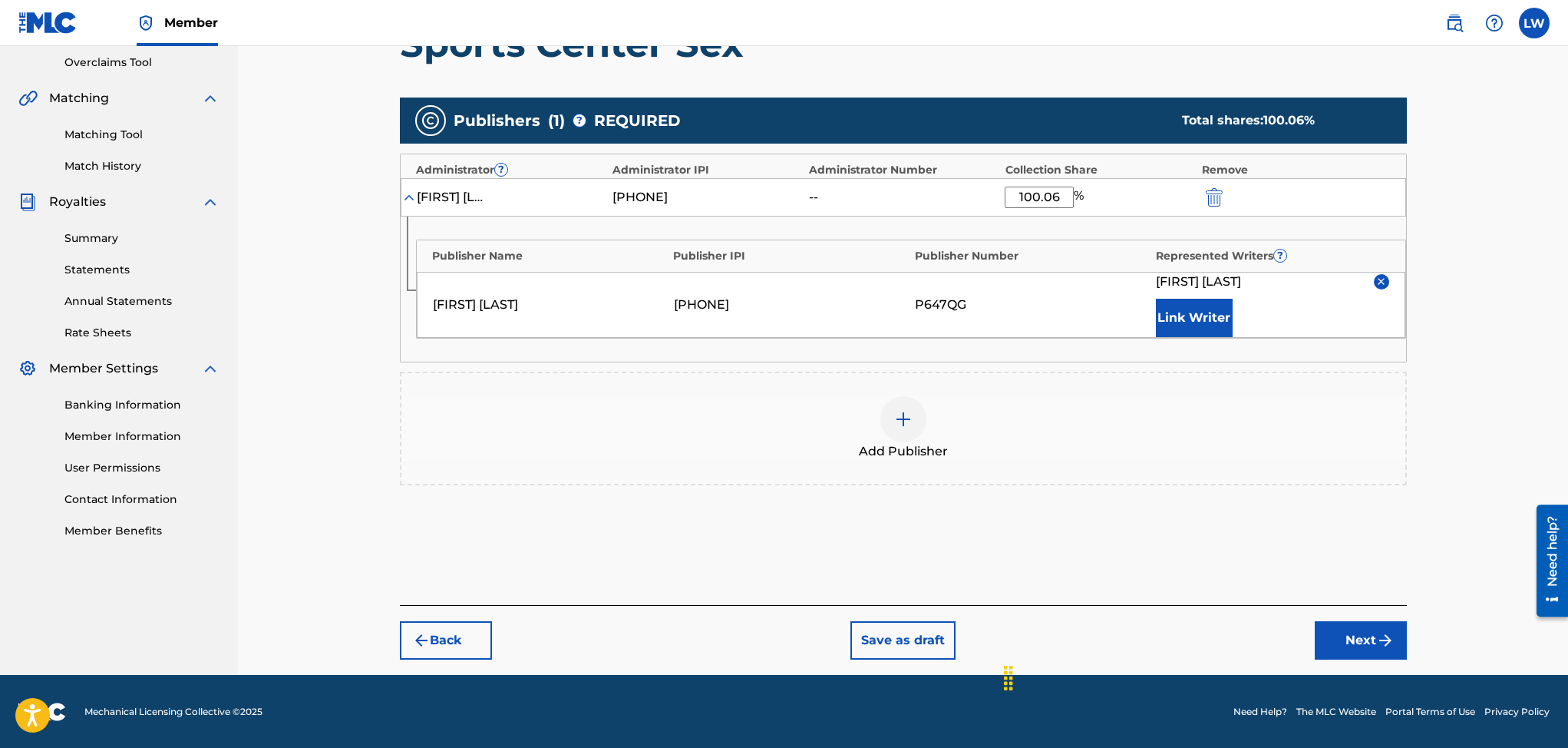 type on "100.06" 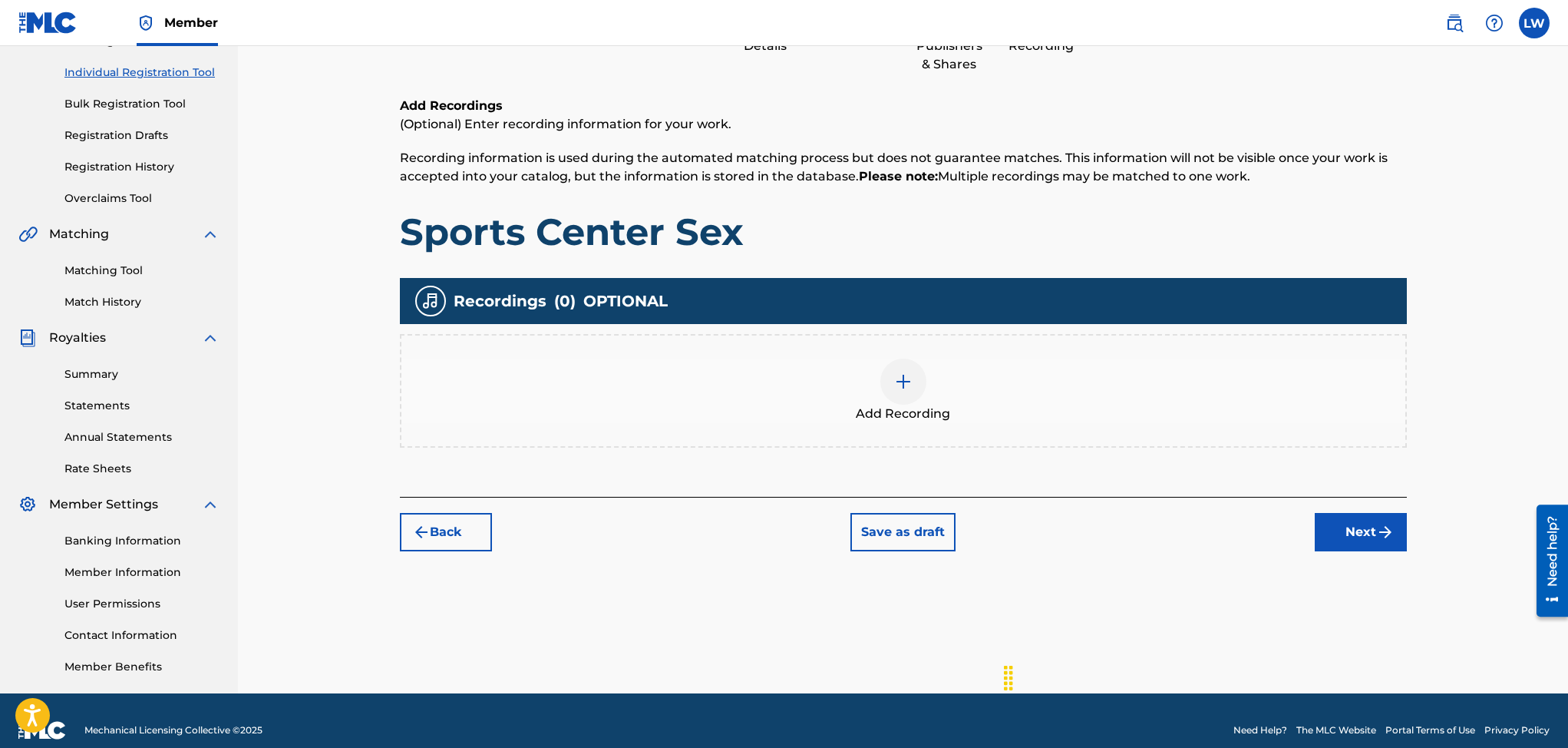 scroll, scrollTop: 69, scrollLeft: 0, axis: vertical 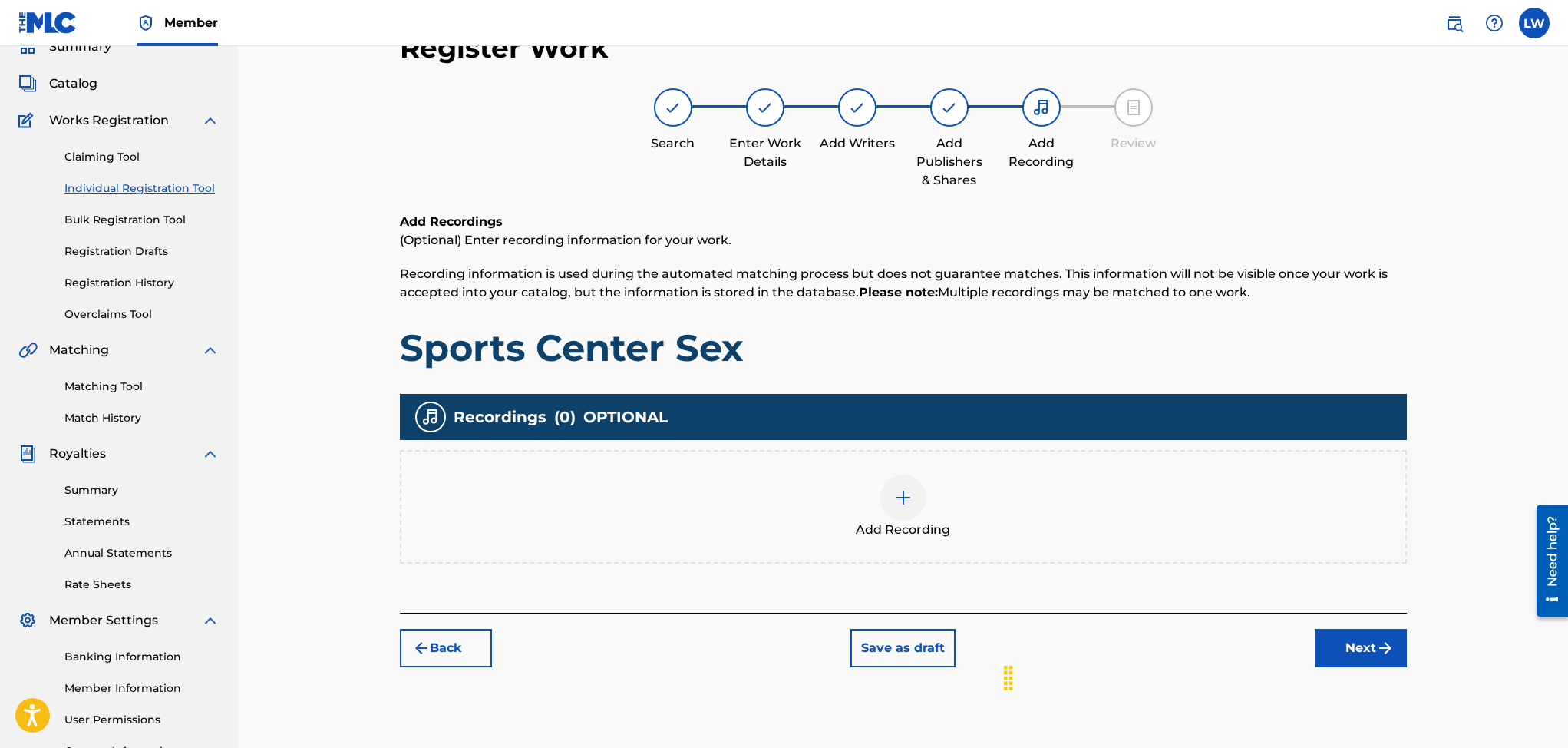 click at bounding box center [903, 498] 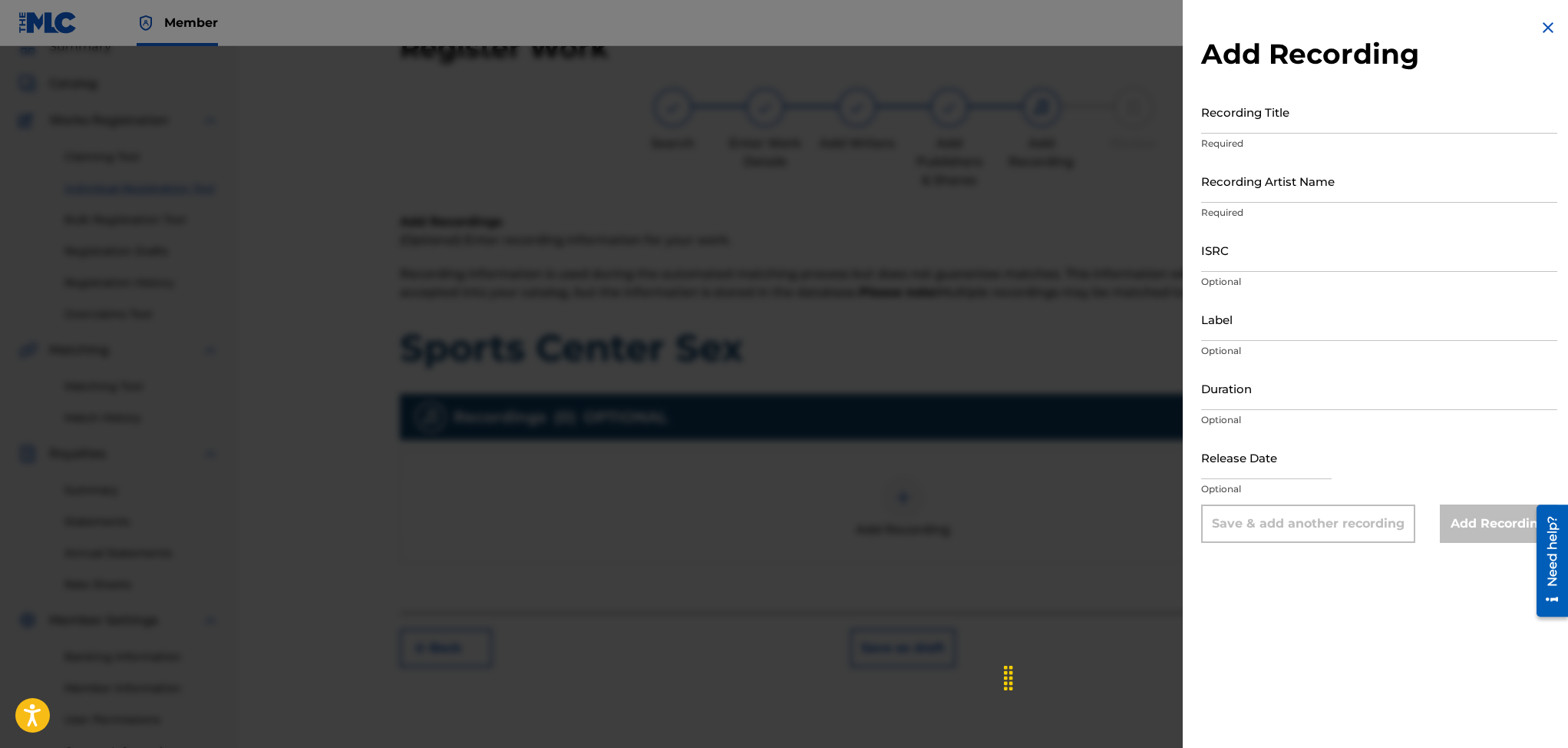 click on "Recording Title" at bounding box center (1379, 111) 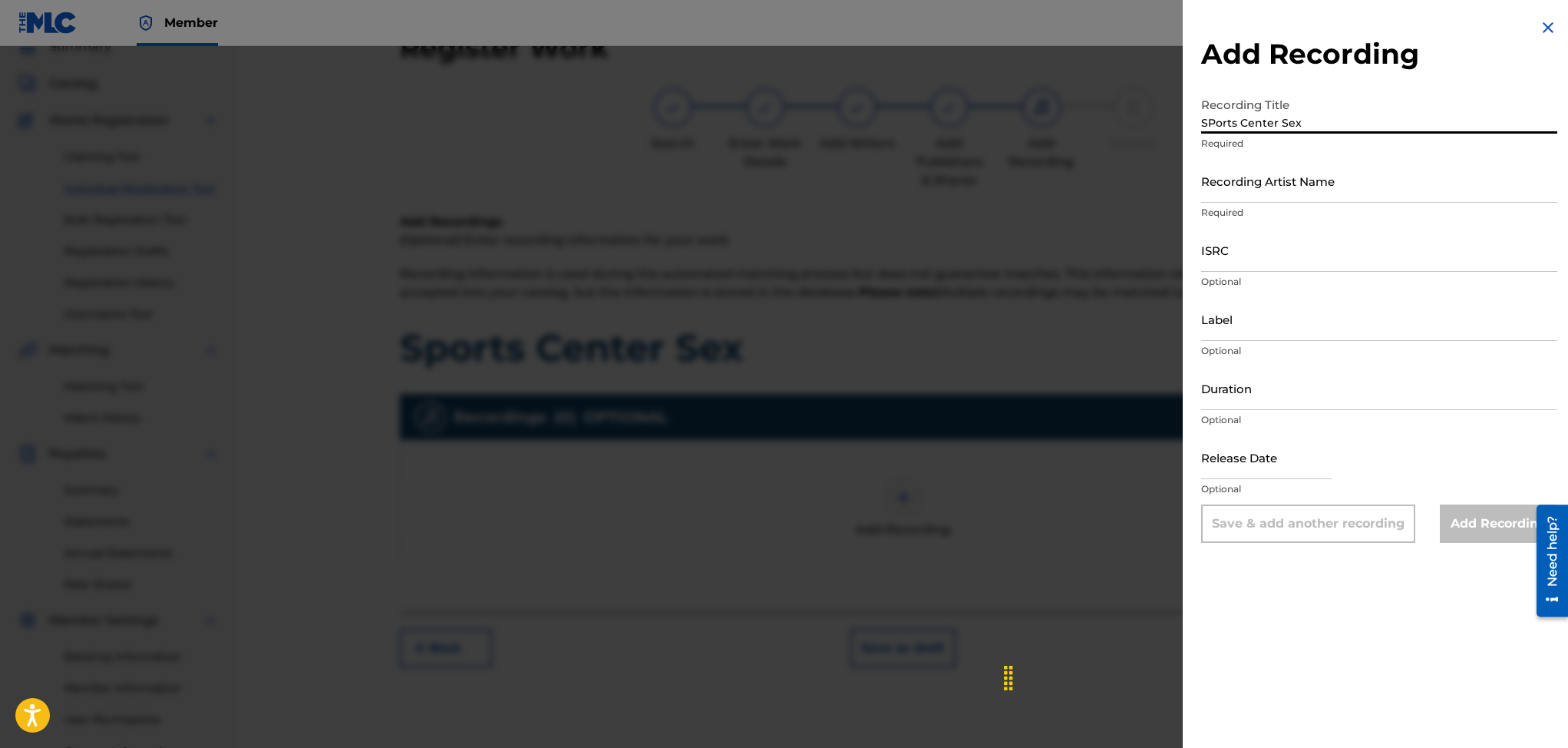 click on "SPorts Center Sex" at bounding box center [1379, 111] 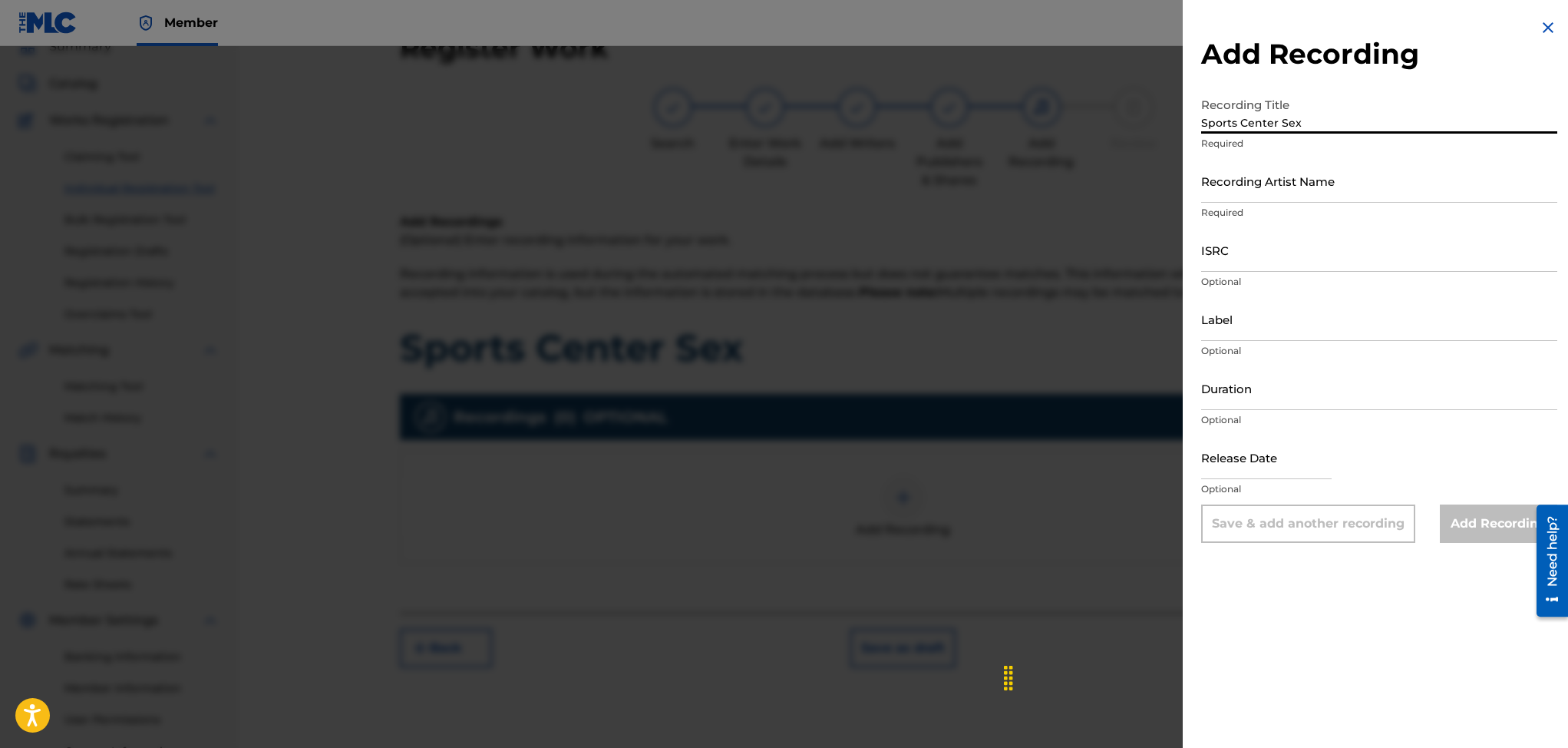 click on "Sports Center Sex" at bounding box center (1379, 111) 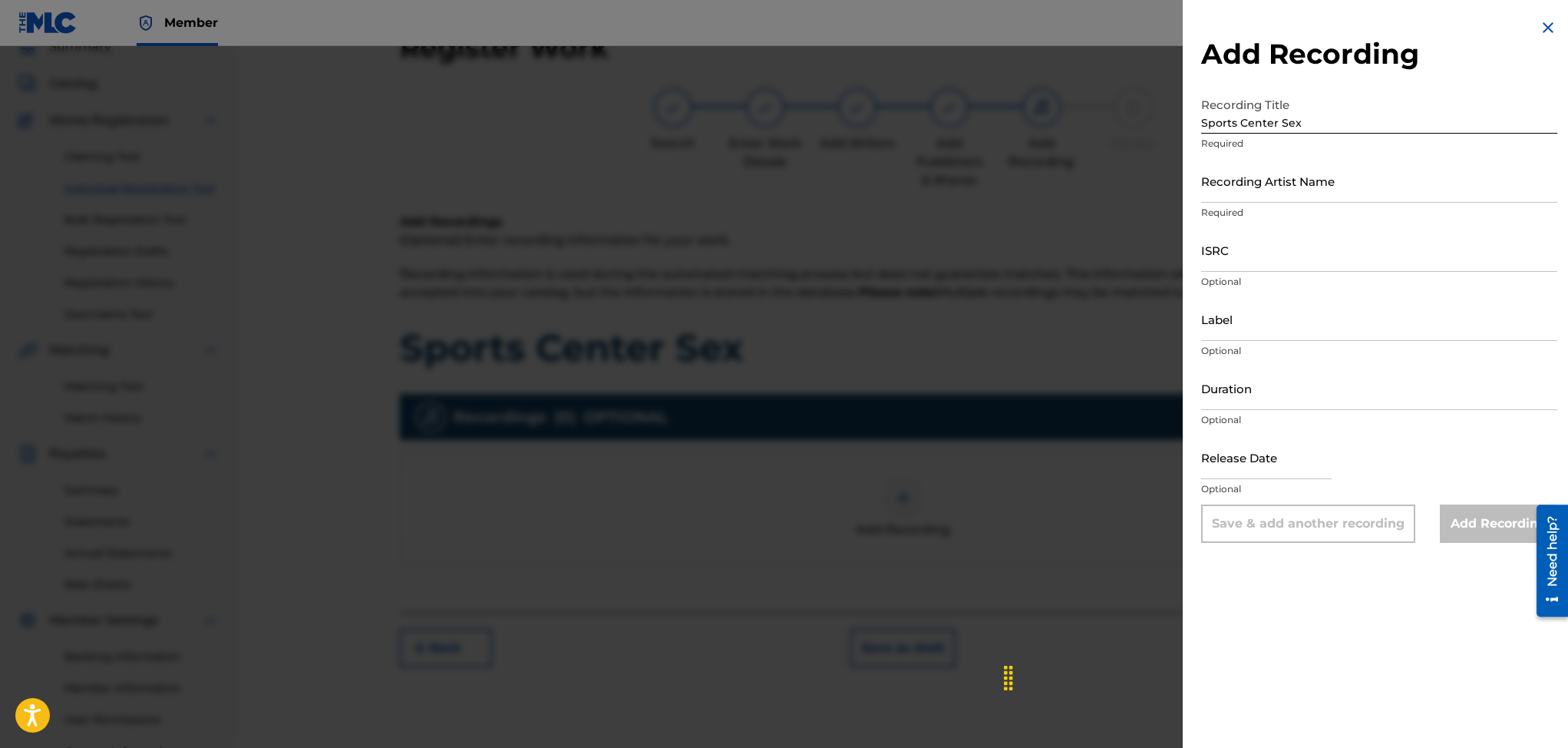 click on "Recording Artist Name" at bounding box center [1379, 180] 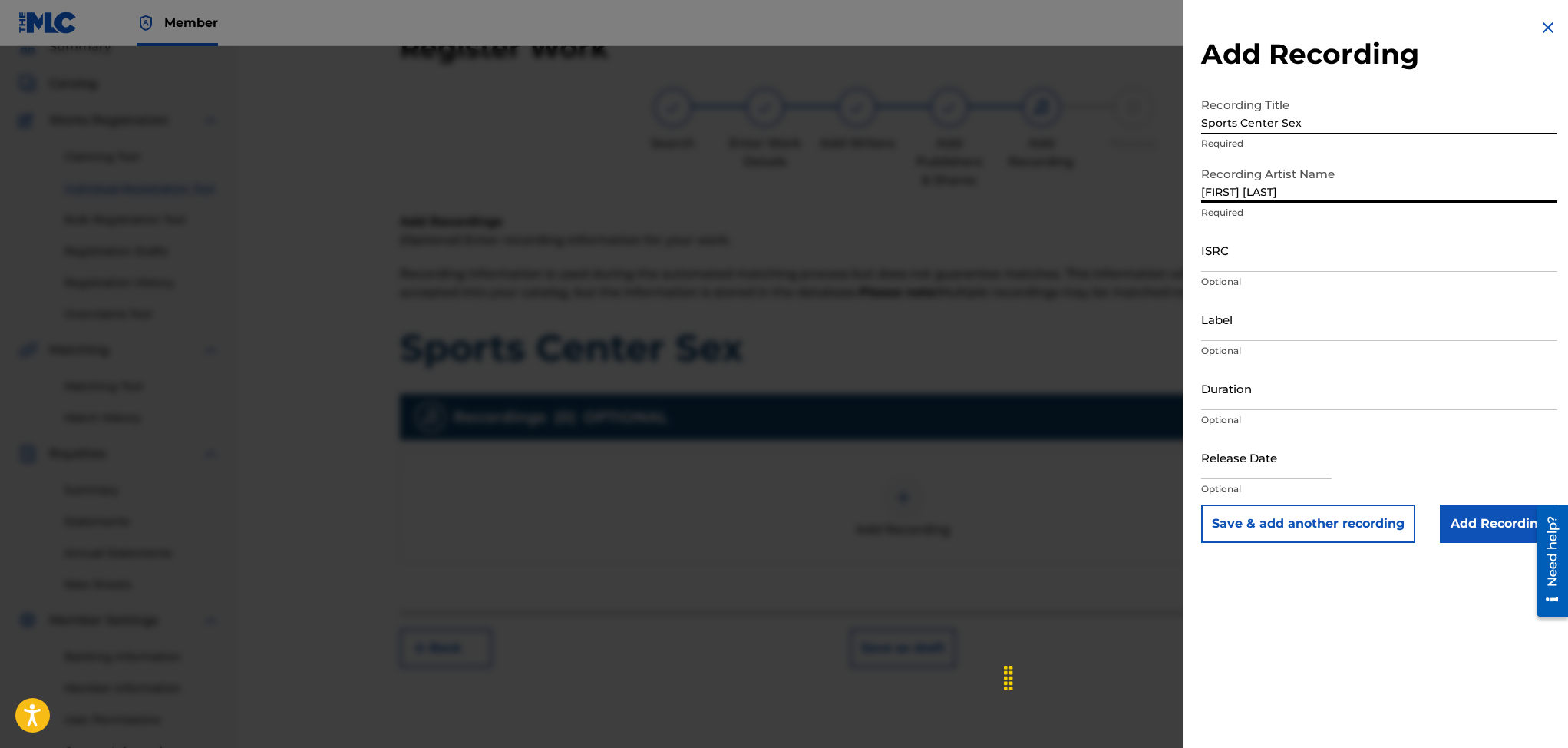type on "[FIRST] [LAST]" 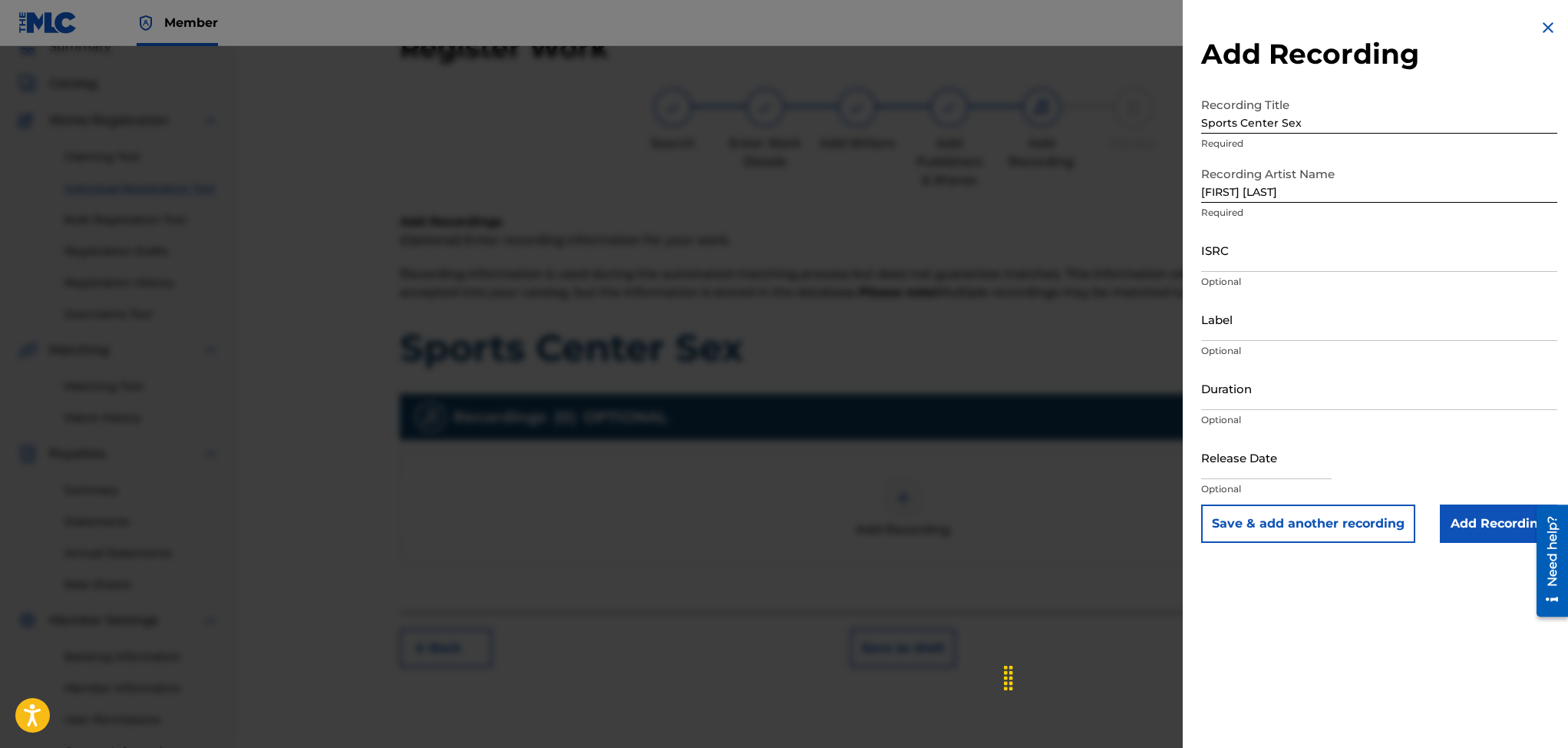 click on "Add Recording" at bounding box center [1498, 524] 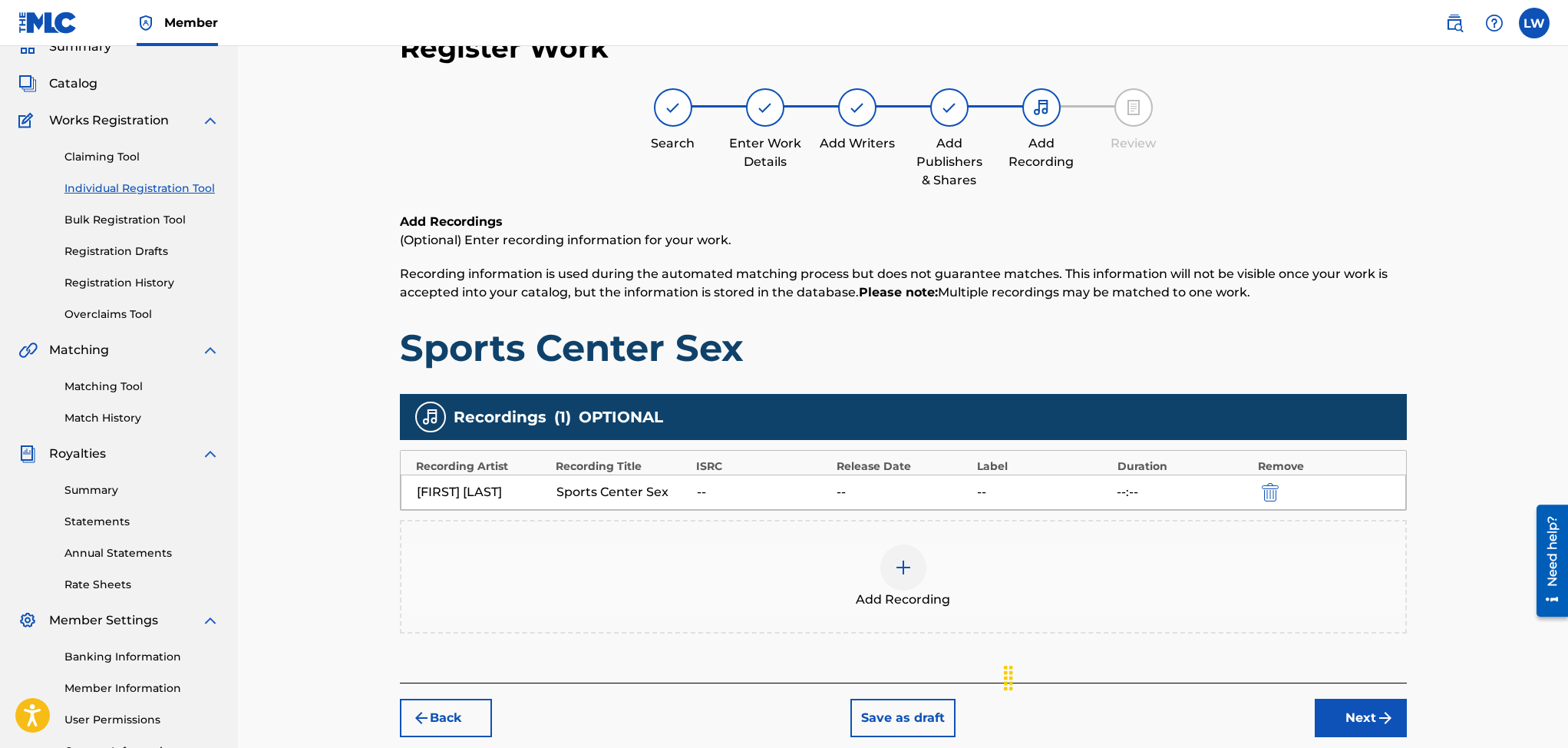 scroll, scrollTop: 71, scrollLeft: 0, axis: vertical 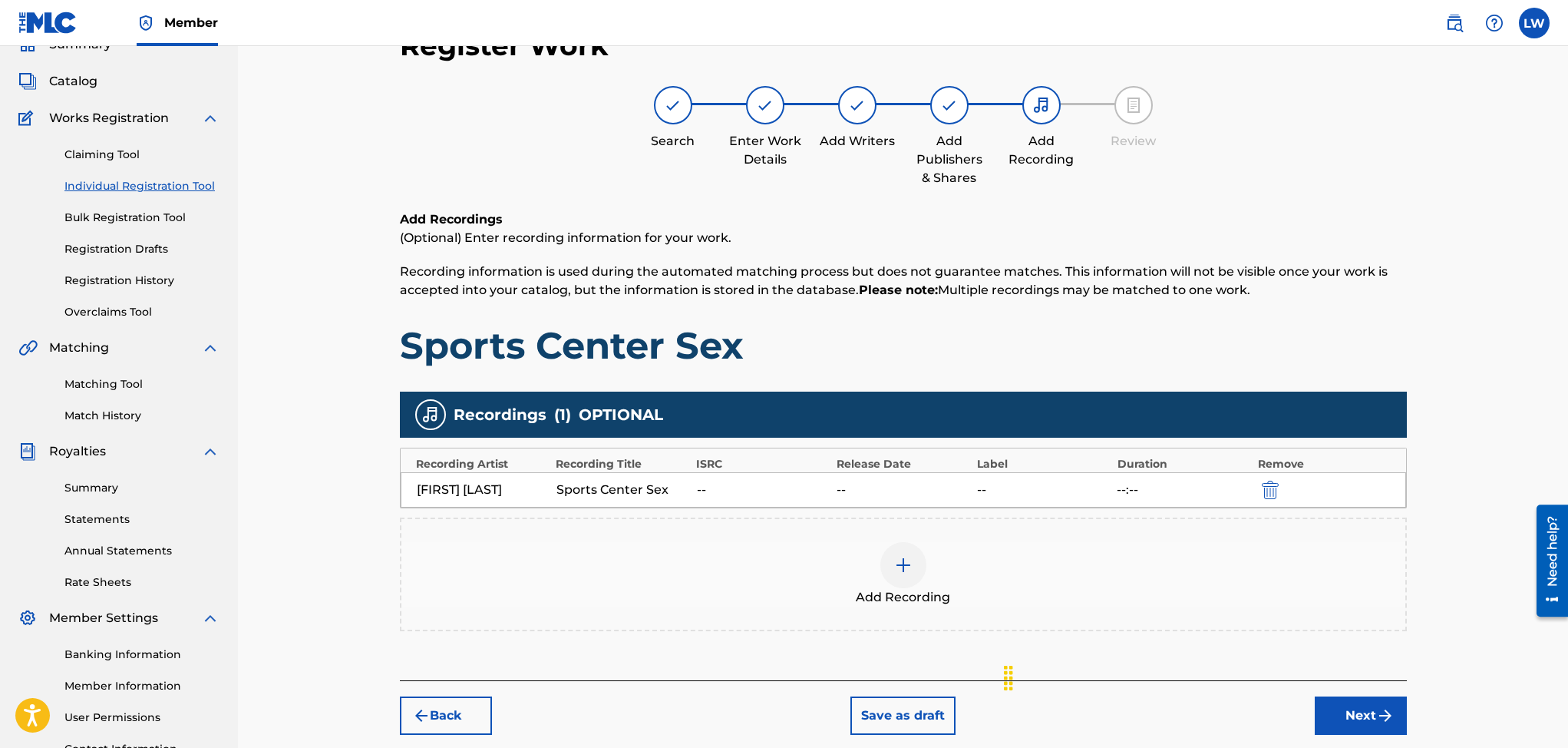 click on "Next" at bounding box center [1361, 716] 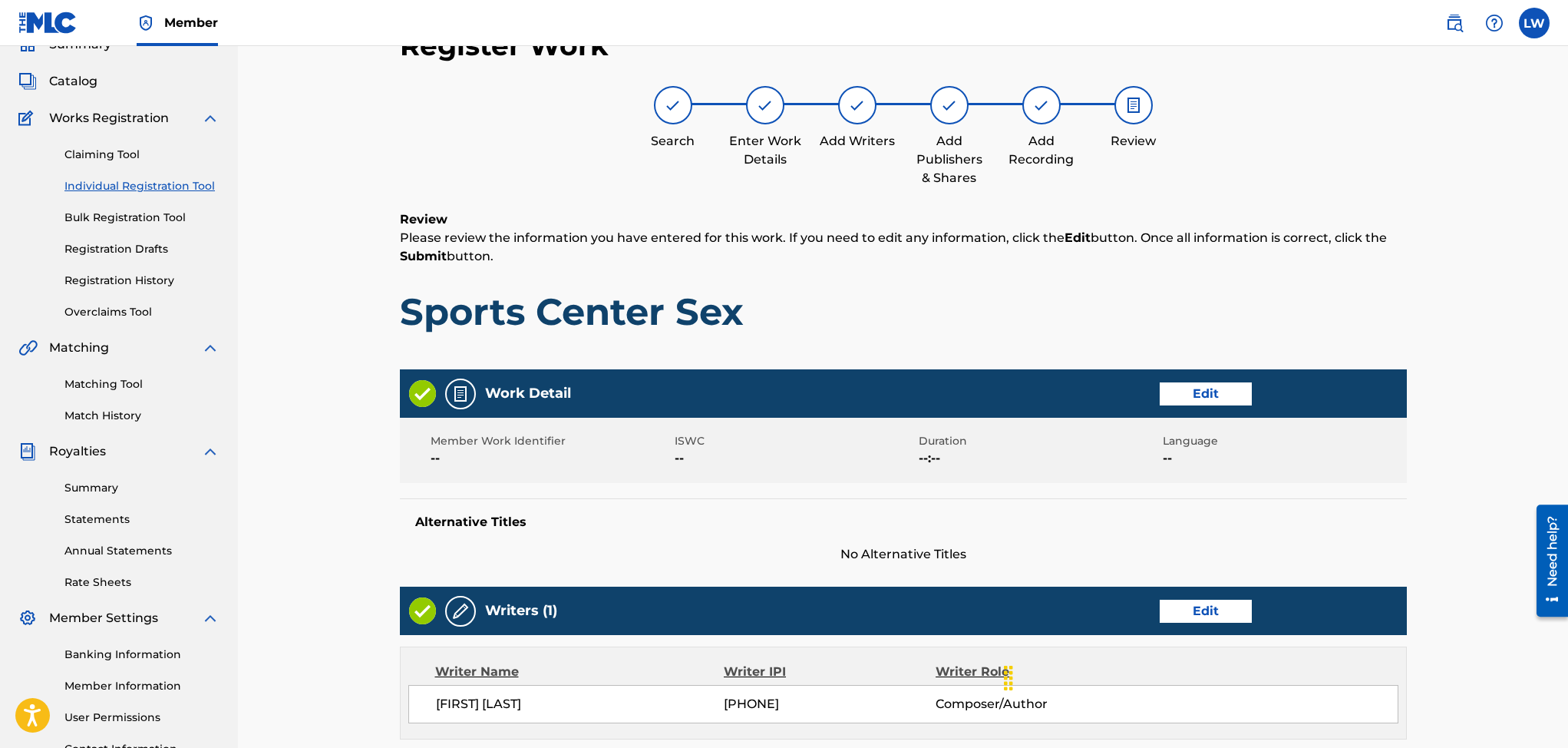 scroll, scrollTop: 69, scrollLeft: 0, axis: vertical 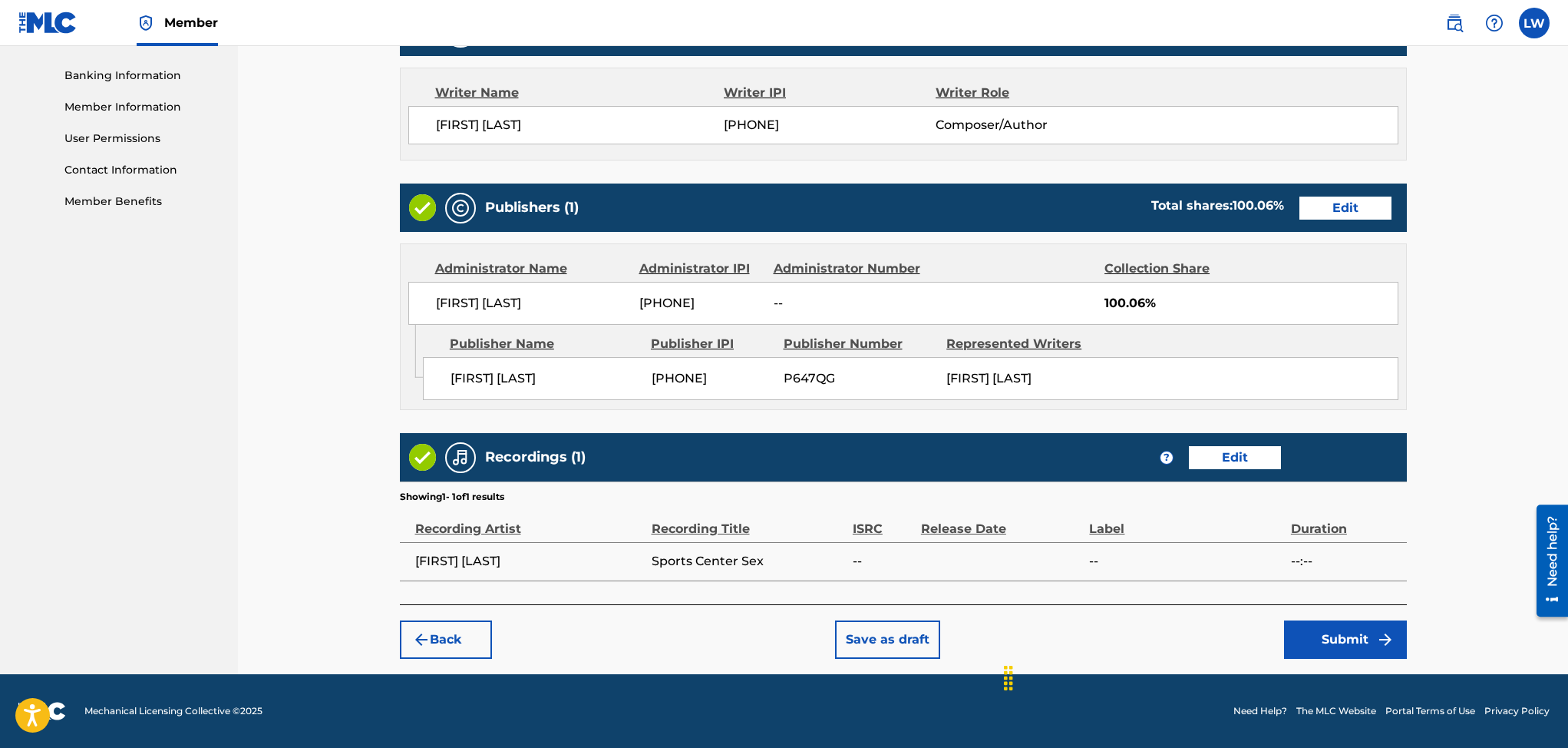 click on "Submit" at bounding box center [1345, 640] 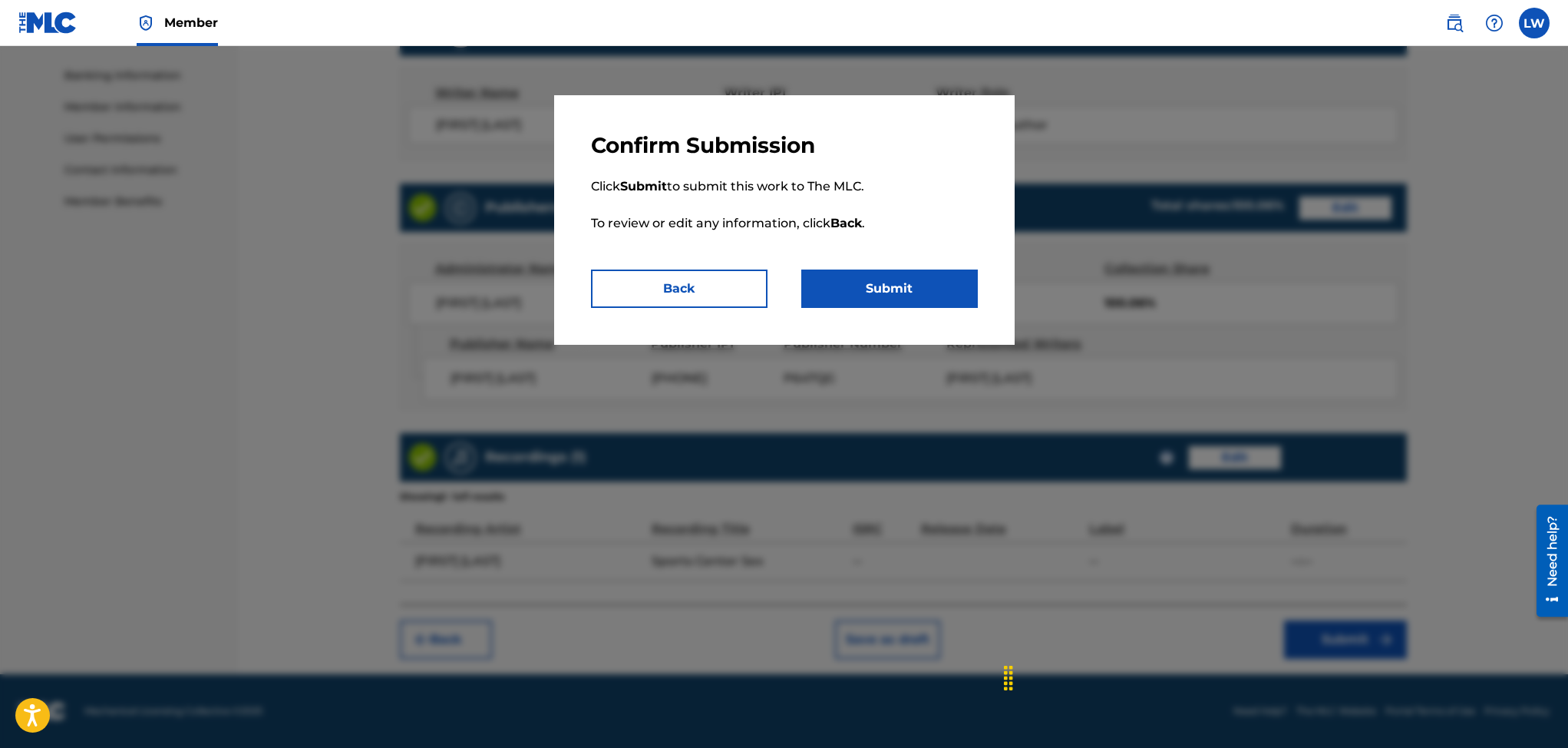 click on "Submit" at bounding box center (890, 289) 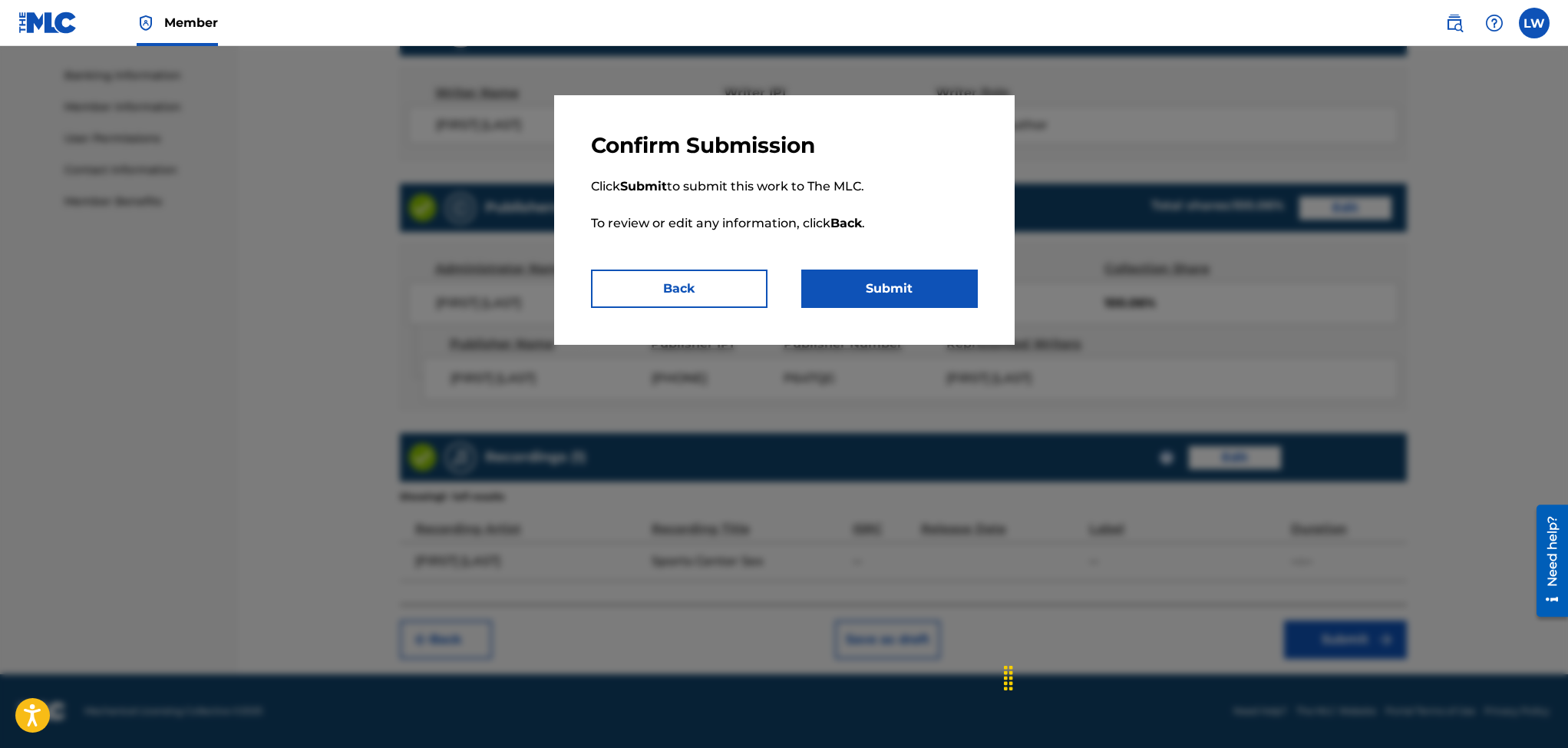 click on "Back" at bounding box center (679, 289) 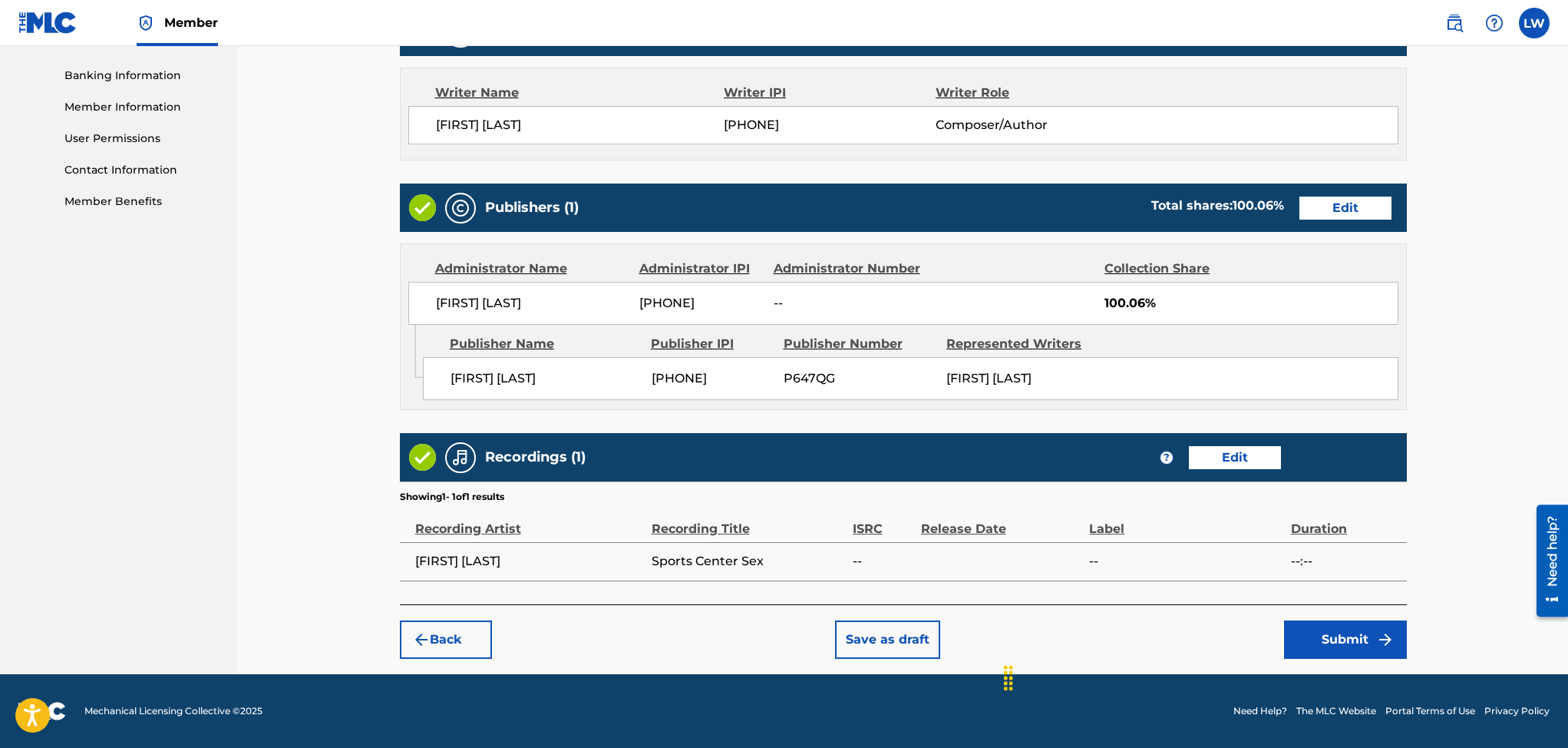 click on "Edit" at bounding box center (1345, 208) 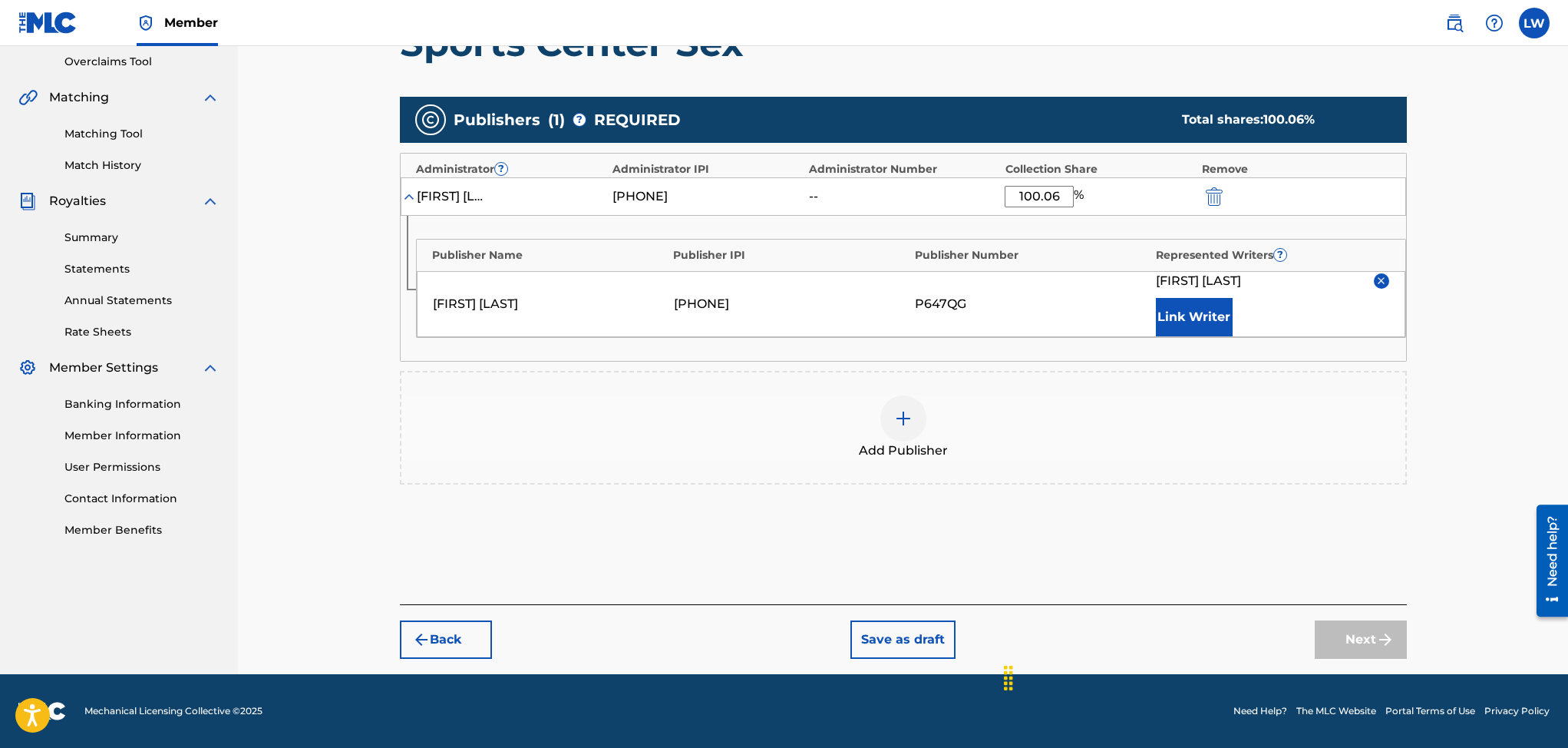 scroll, scrollTop: 321, scrollLeft: 0, axis: vertical 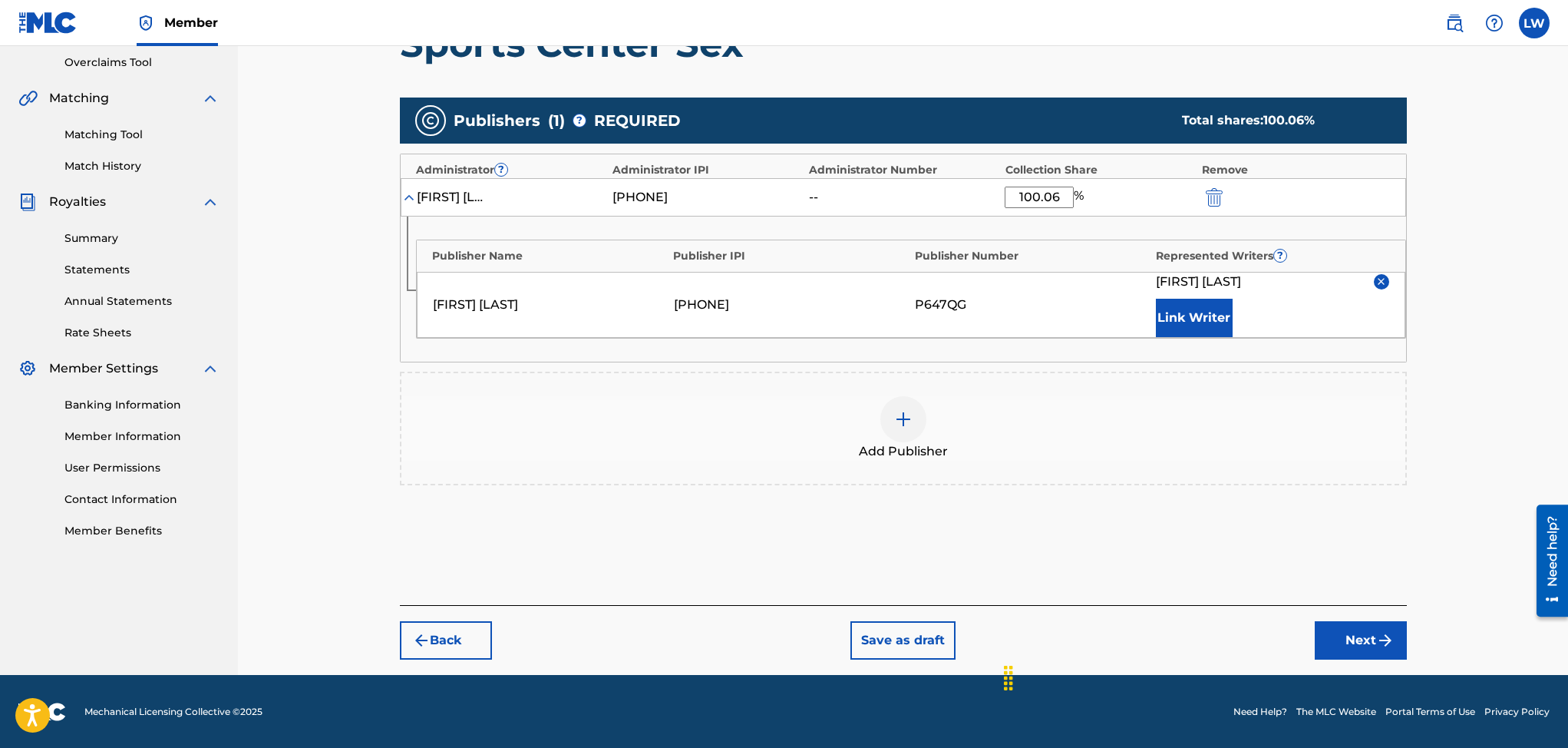 click at bounding box center [1214, 197] 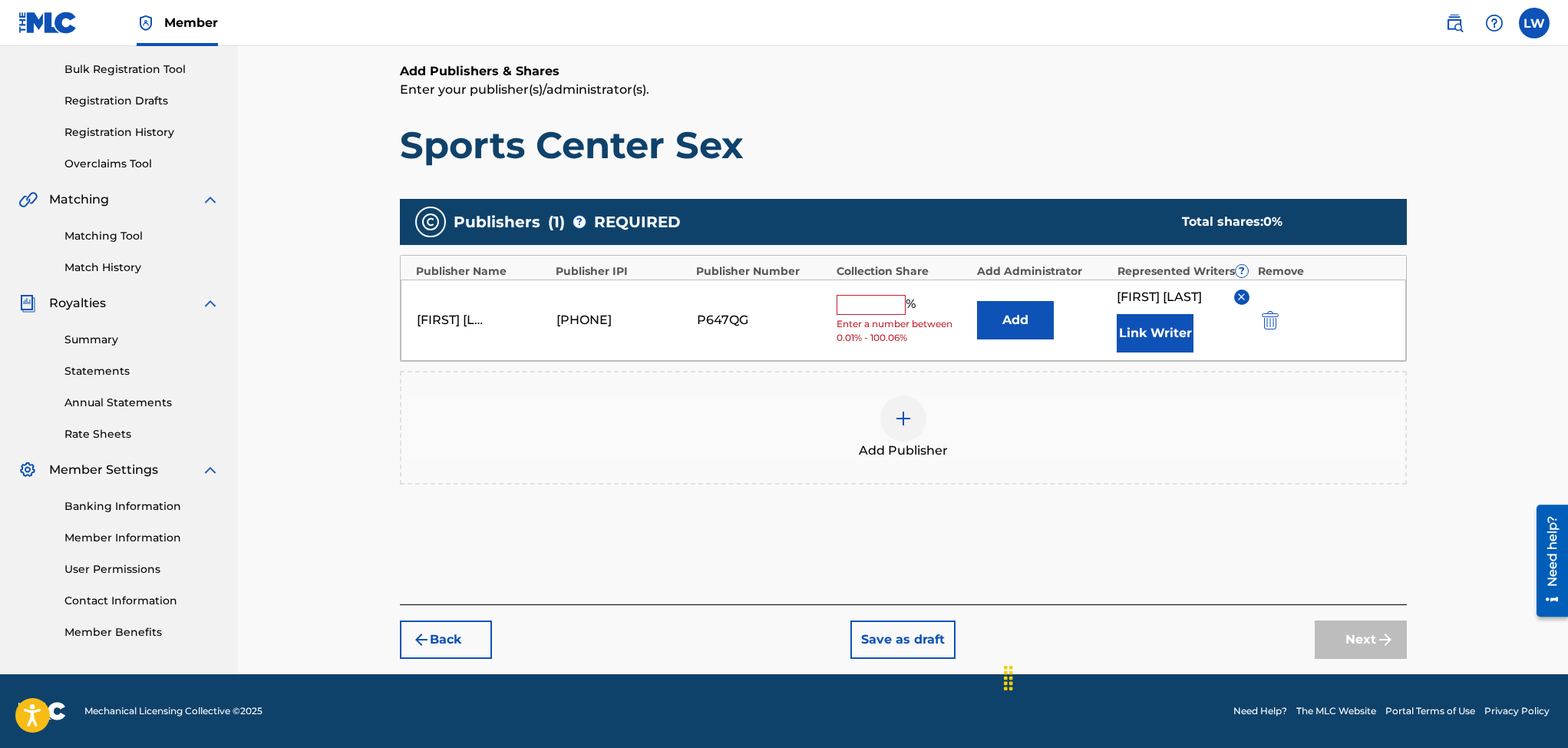 click at bounding box center [871, 305] 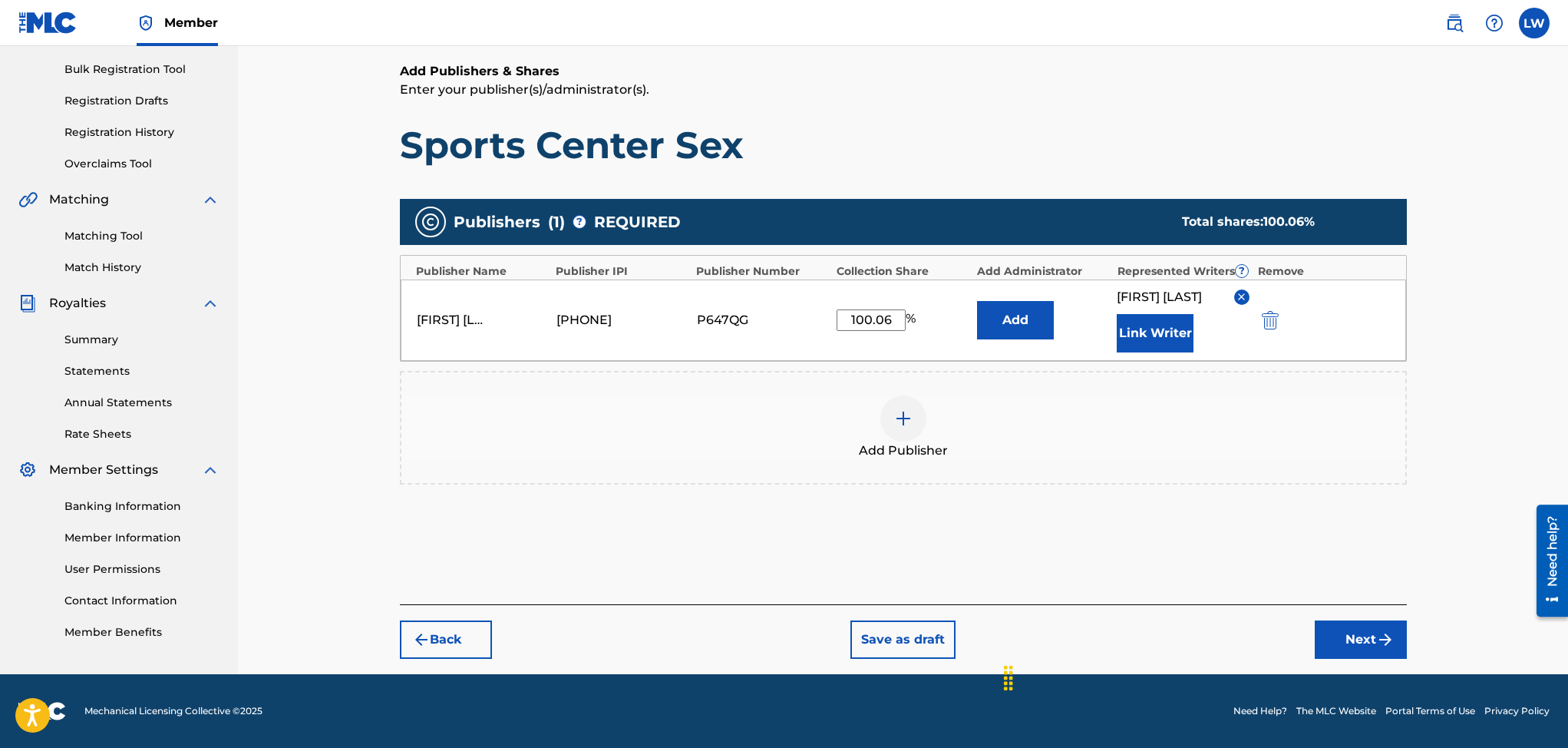 type on "100.06" 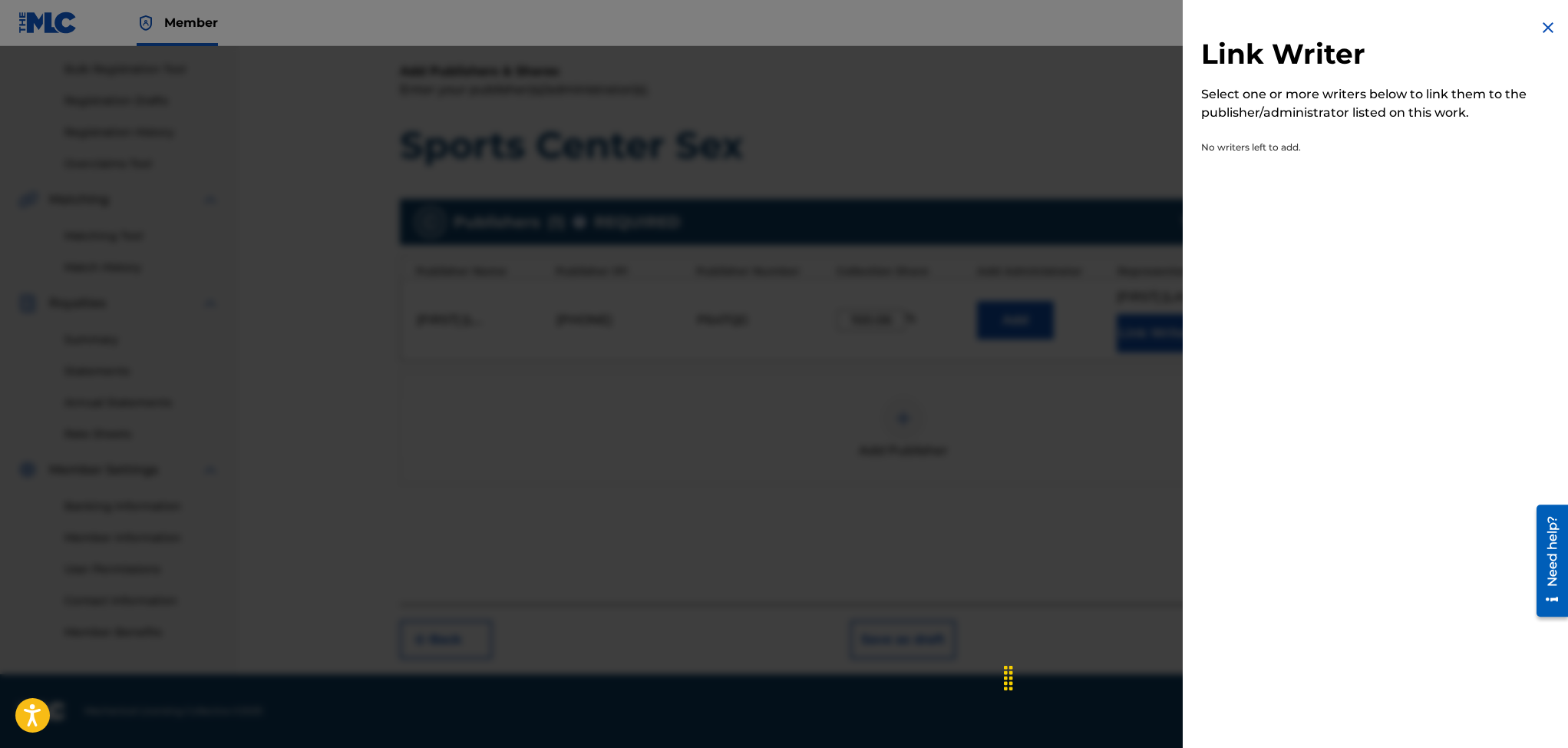 click at bounding box center (1548, 28) 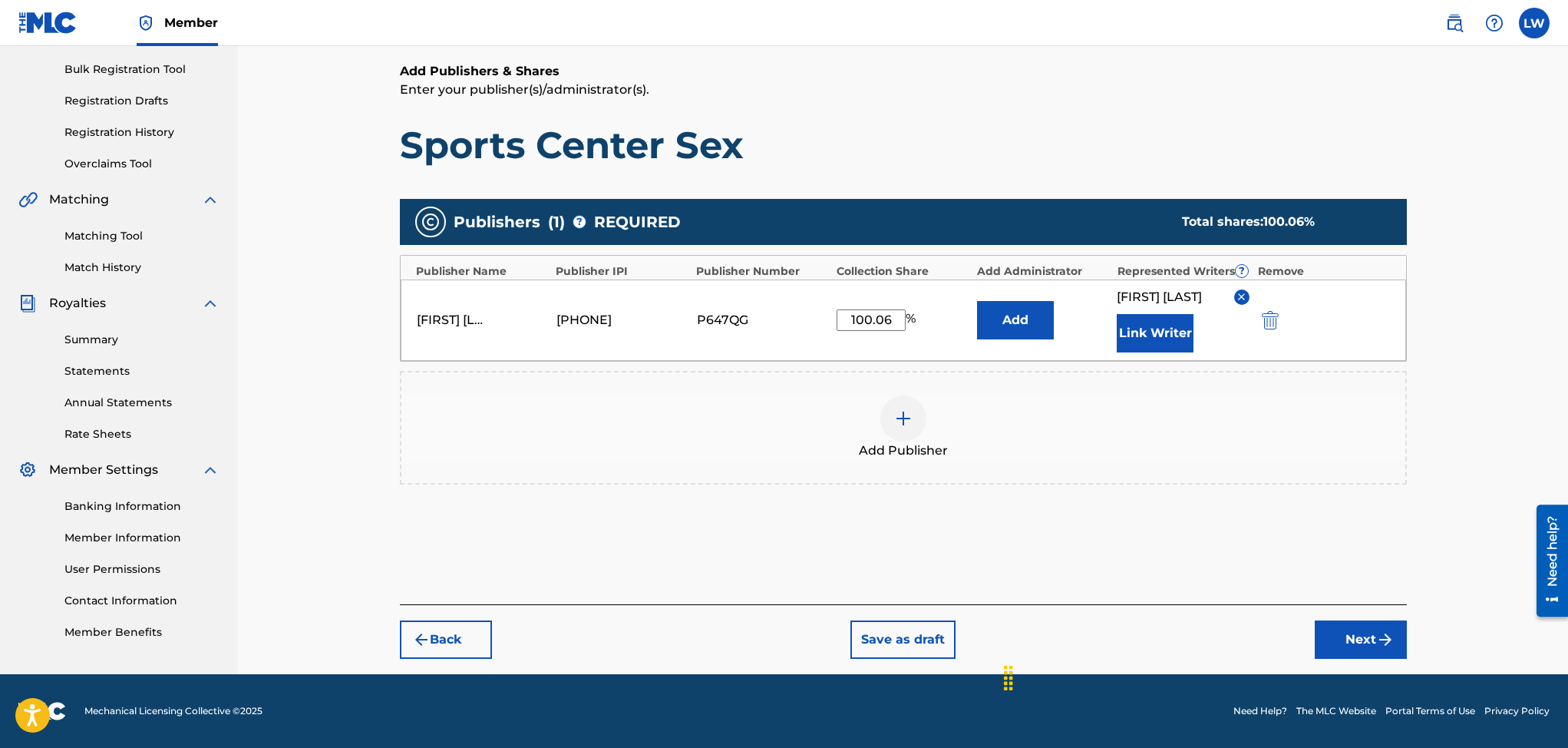 click at bounding box center [1385, 640] 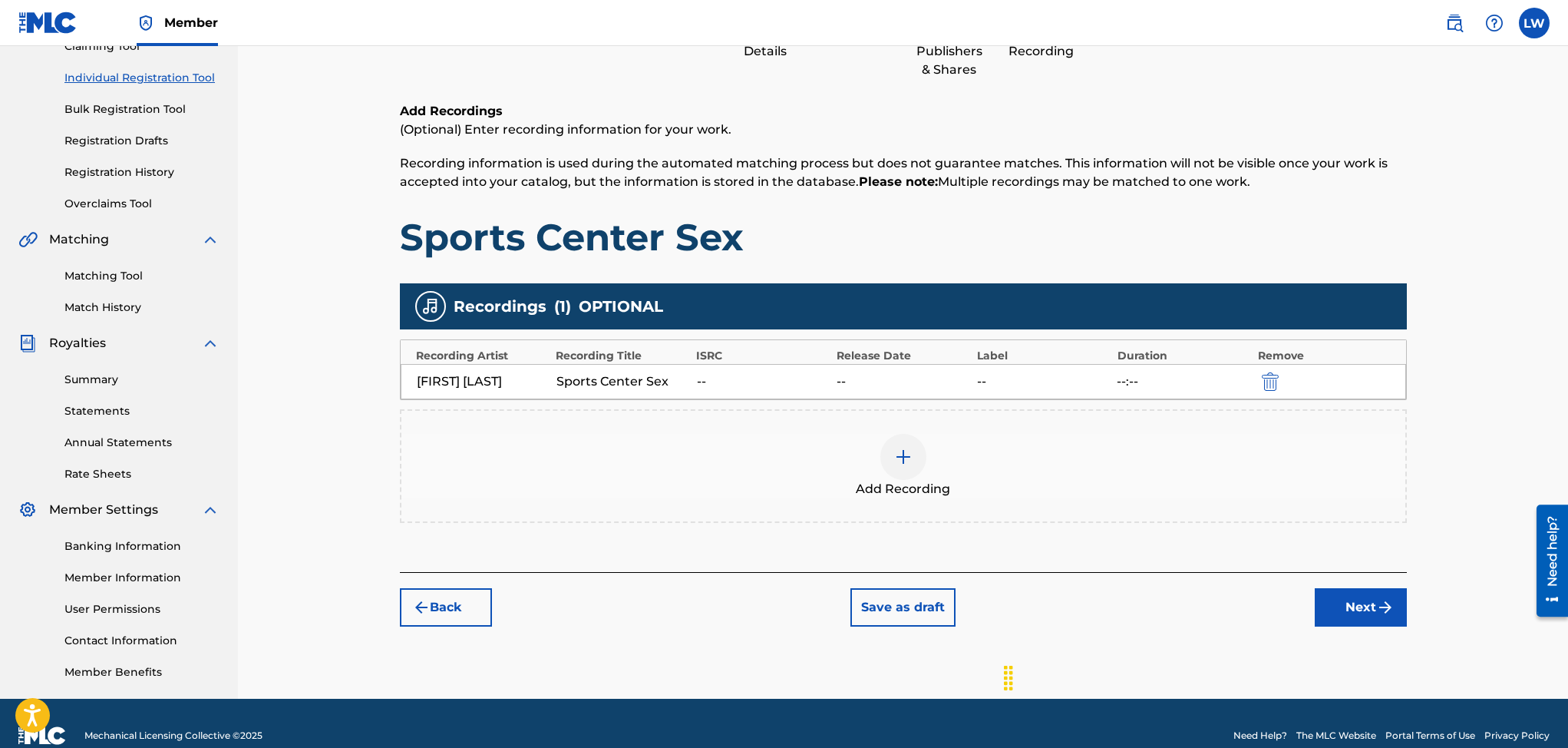 scroll, scrollTop: 69, scrollLeft: 0, axis: vertical 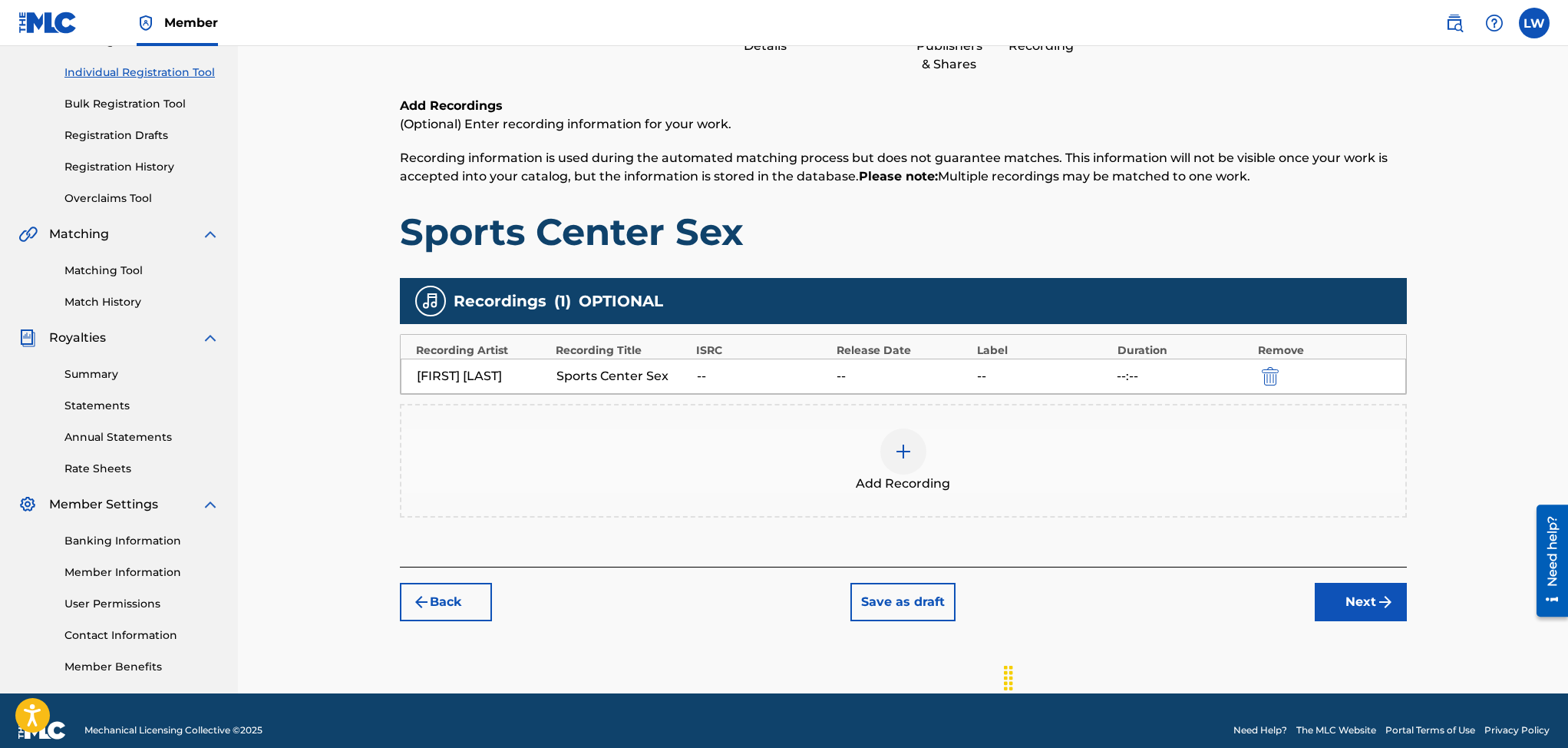 click on "Next" at bounding box center [1361, 602] 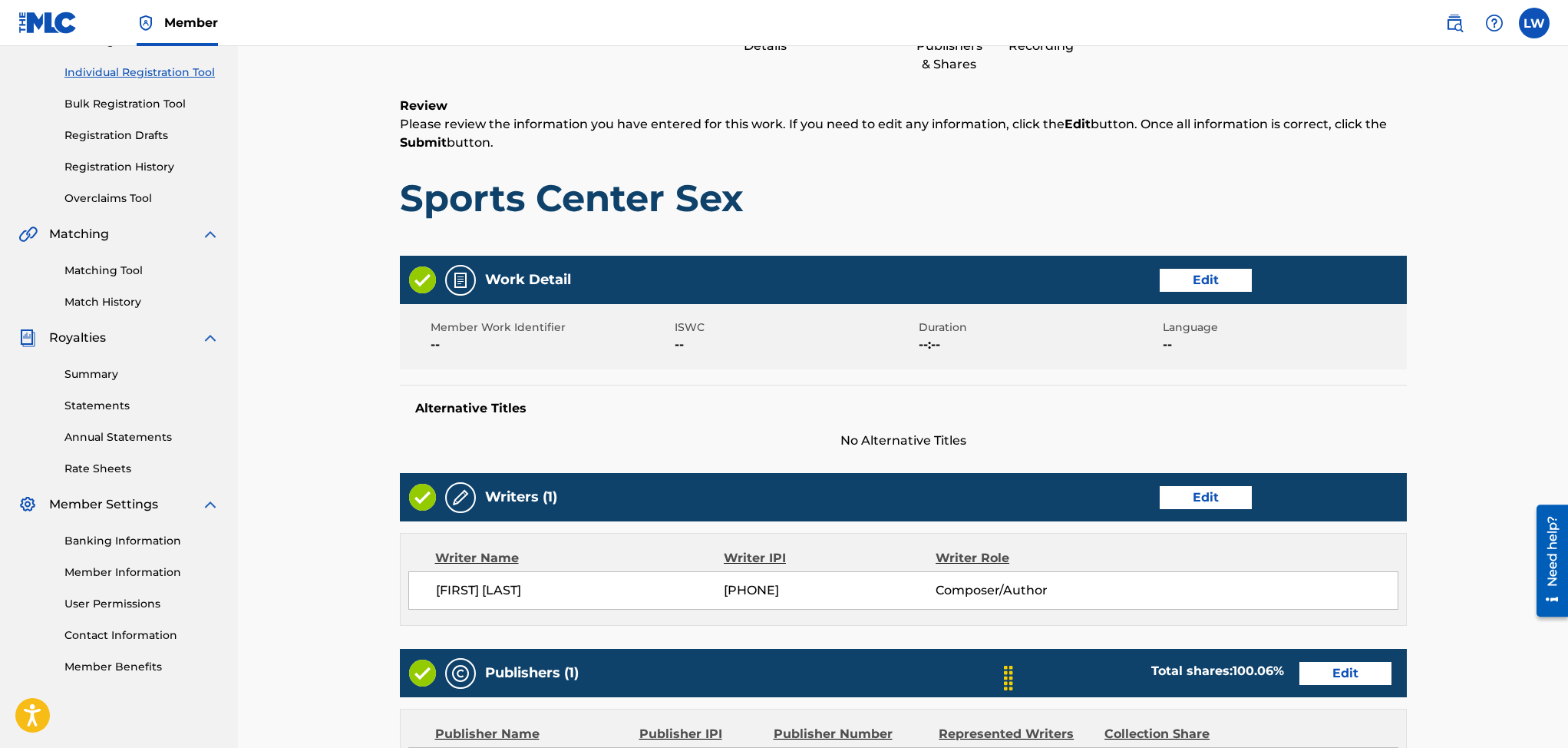 scroll, scrollTop: 69, scrollLeft: 0, axis: vertical 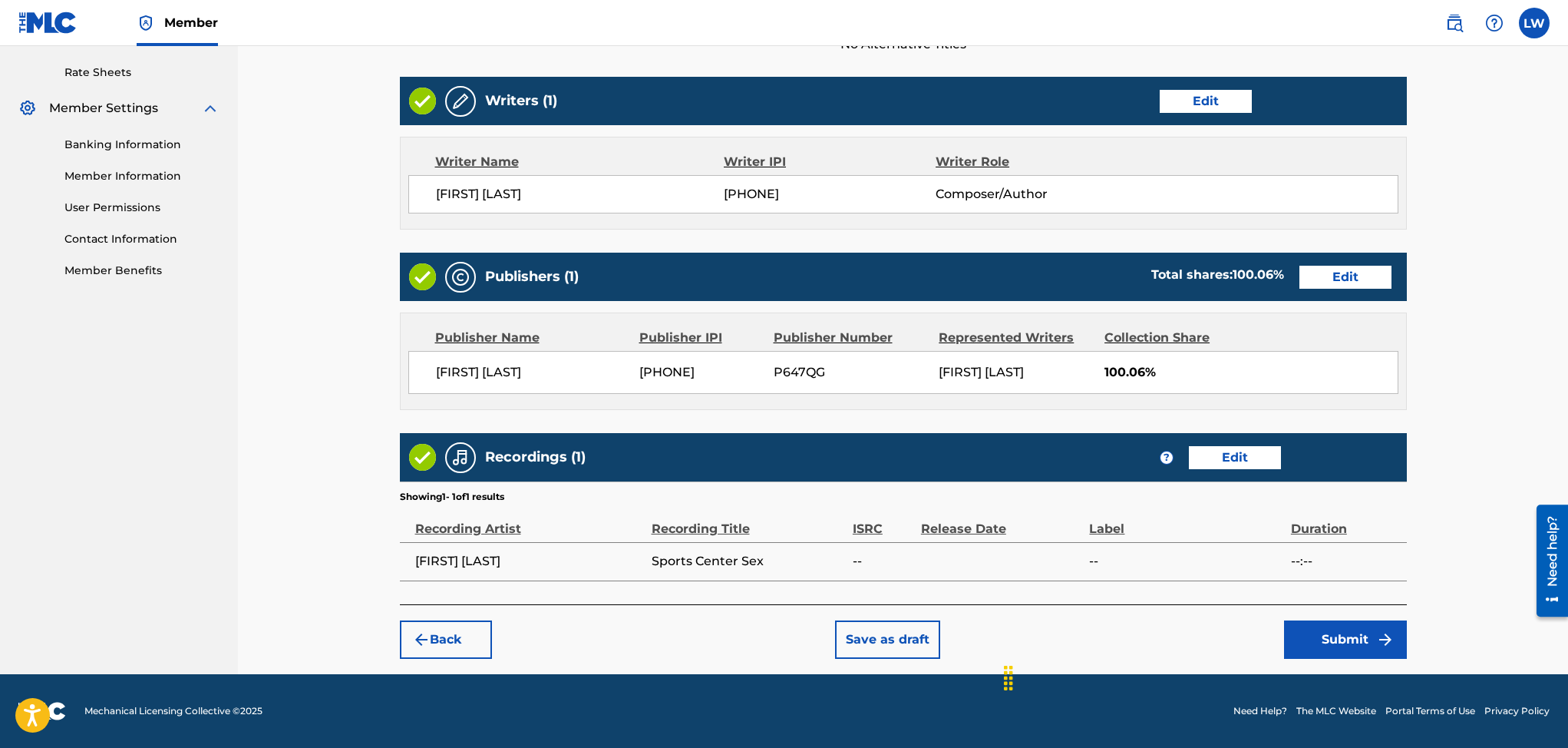click on "Submit" at bounding box center [1345, 640] 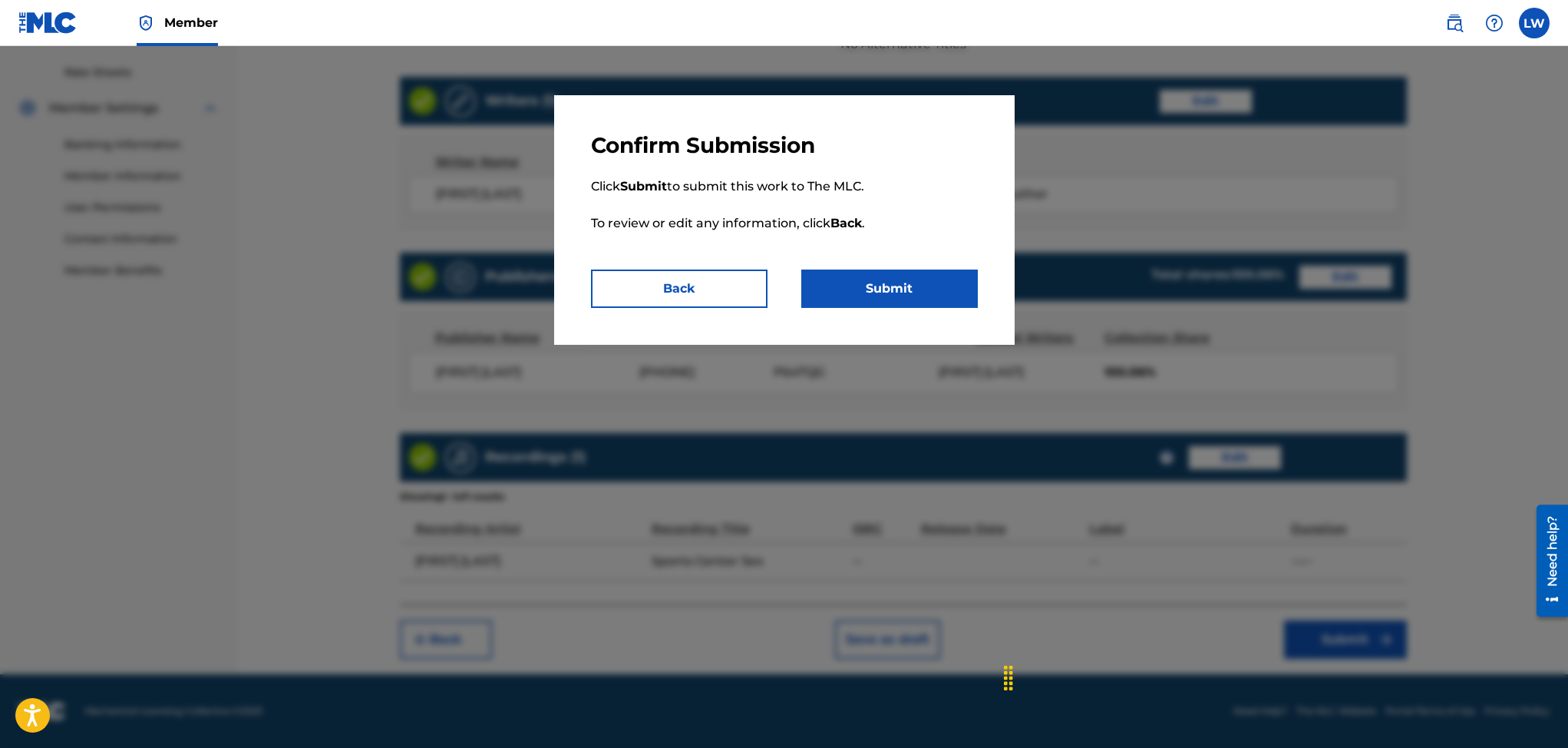 click on "Submit" at bounding box center (890, 289) 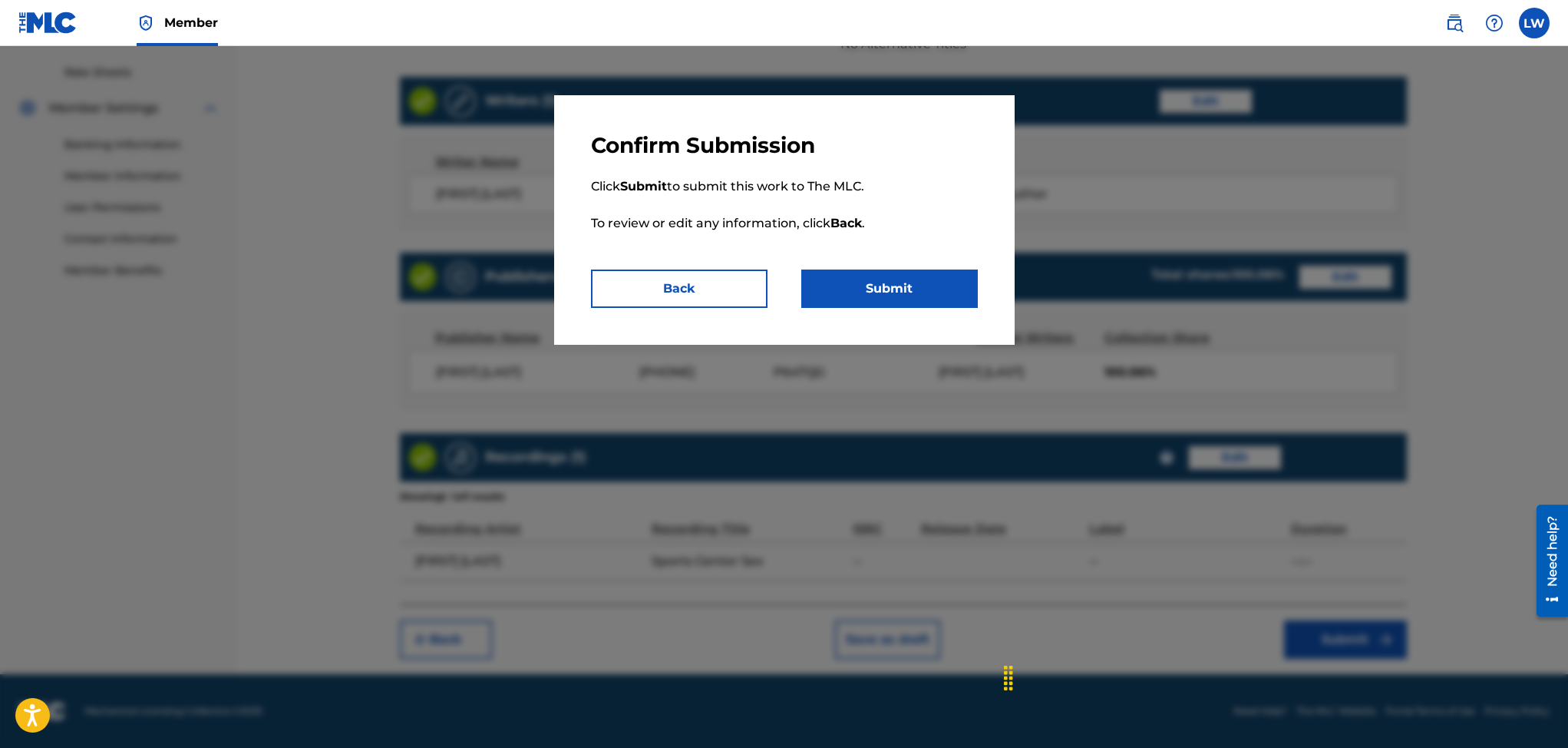 click on "Back" at bounding box center [679, 289] 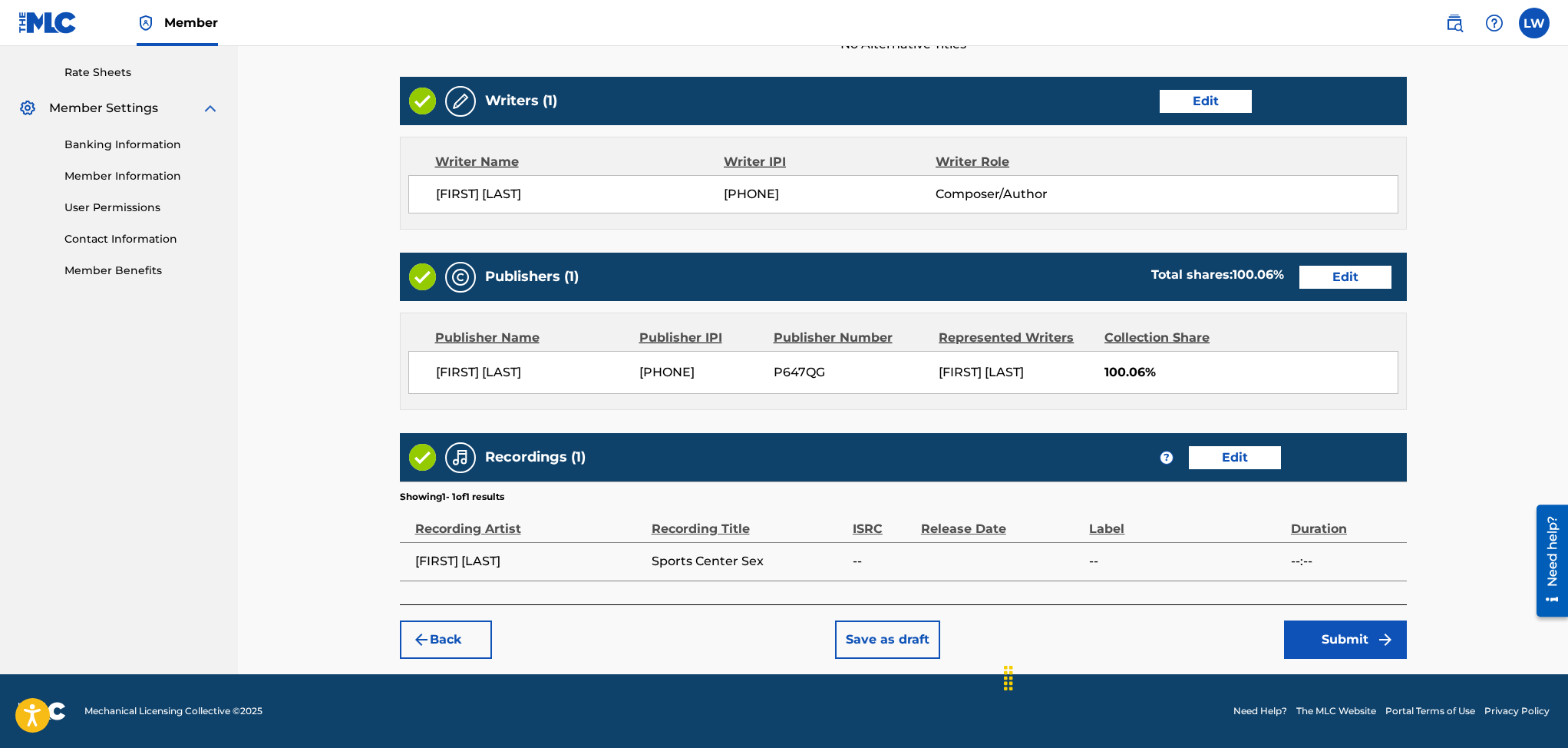 click on "Contact Information" at bounding box center (142, 239) 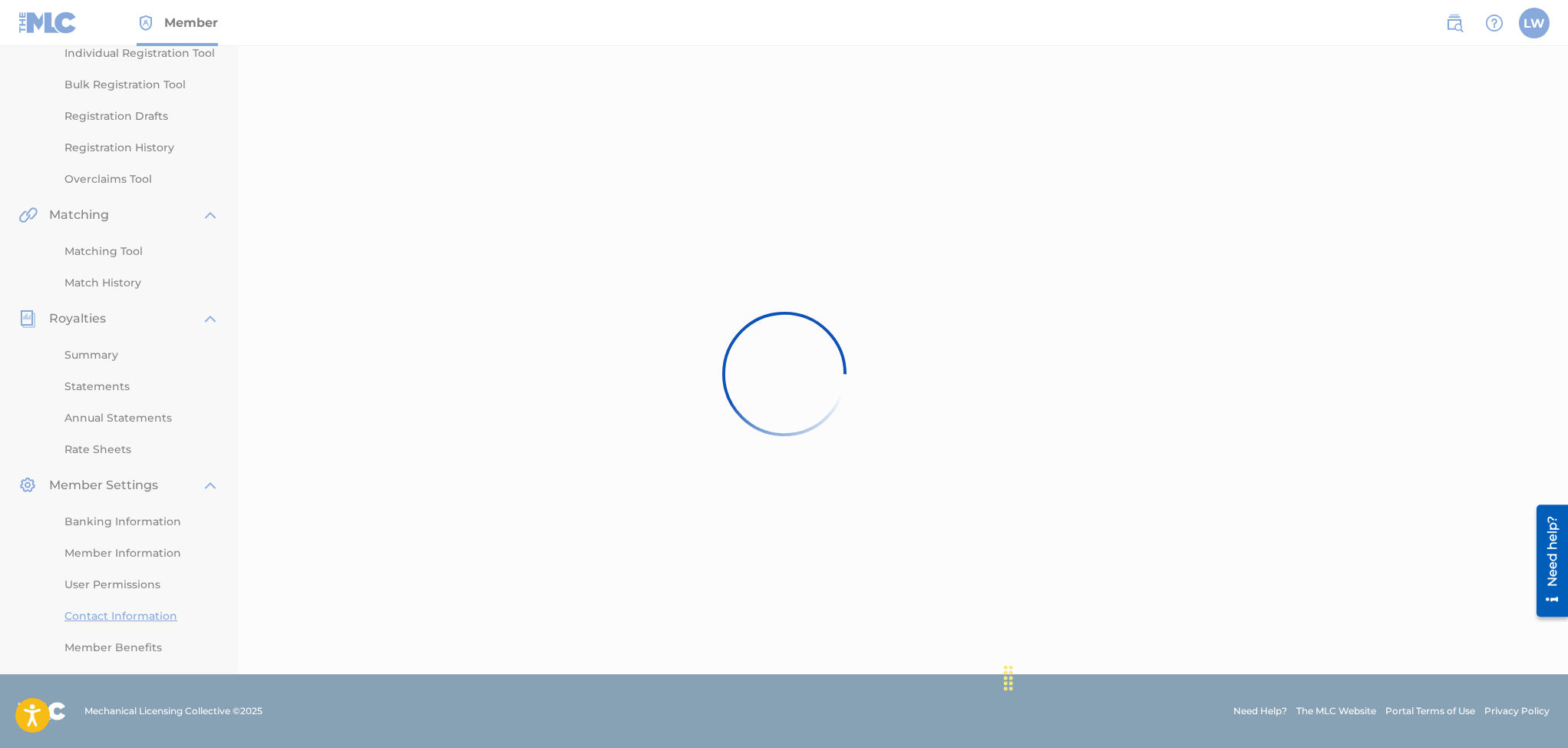 scroll, scrollTop: 0, scrollLeft: 0, axis: both 